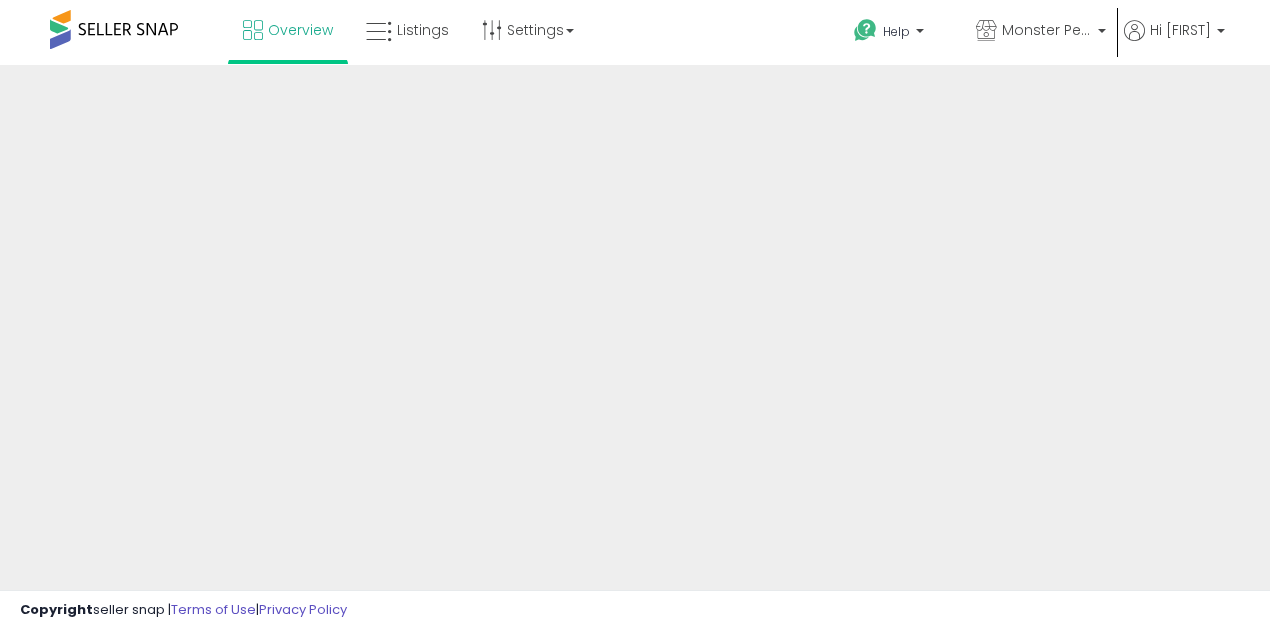 scroll, scrollTop: 0, scrollLeft: 0, axis: both 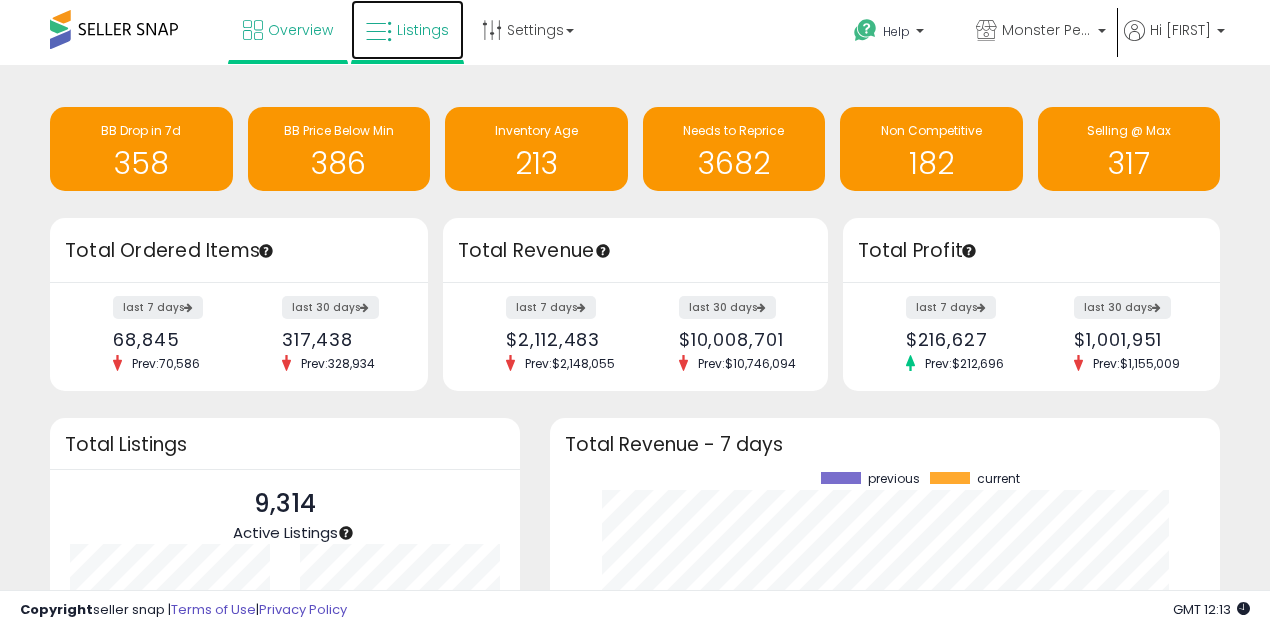 click at bounding box center (379, 32) 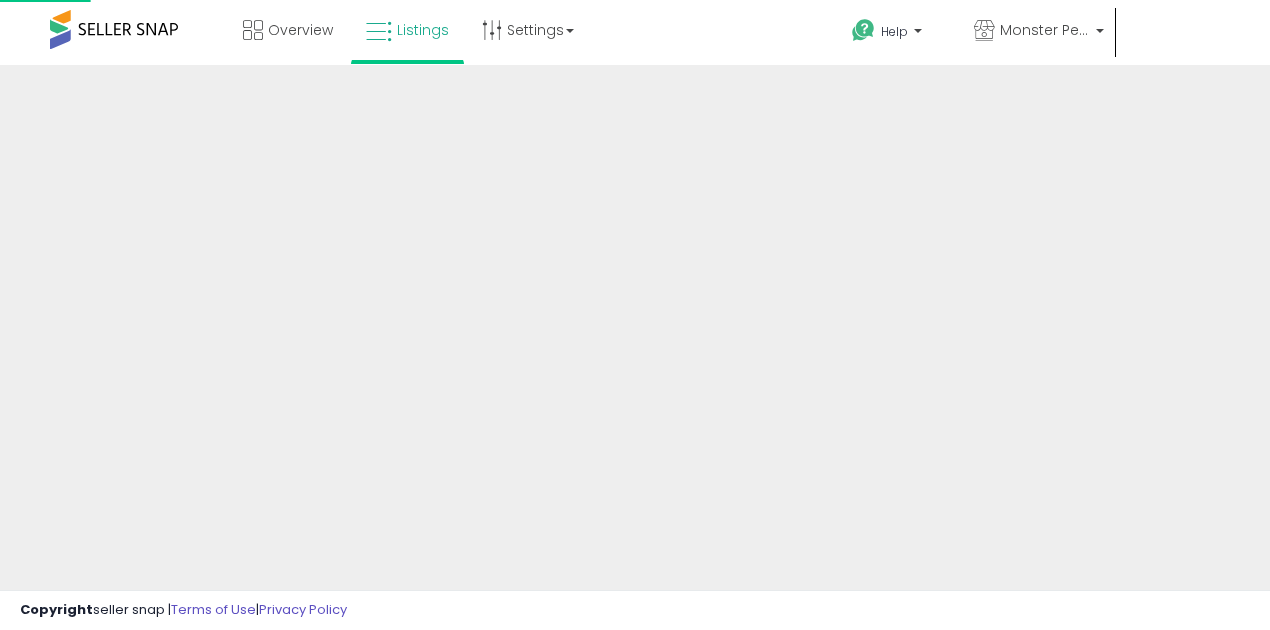 scroll, scrollTop: 0, scrollLeft: 0, axis: both 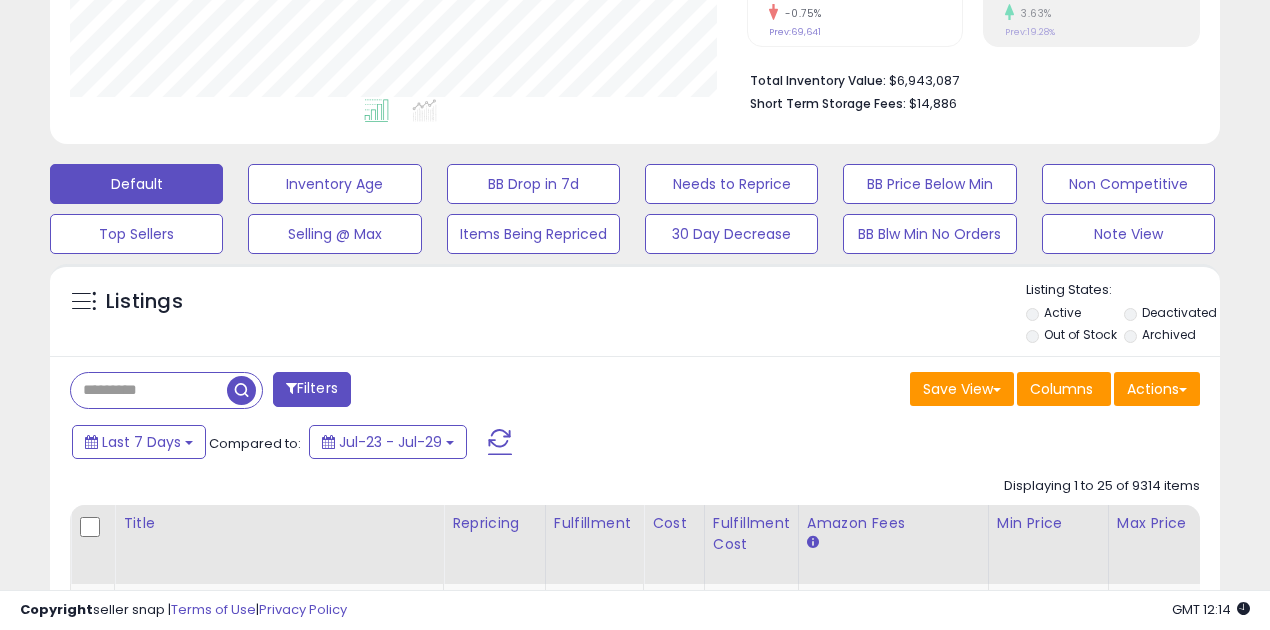 click at bounding box center (149, 390) 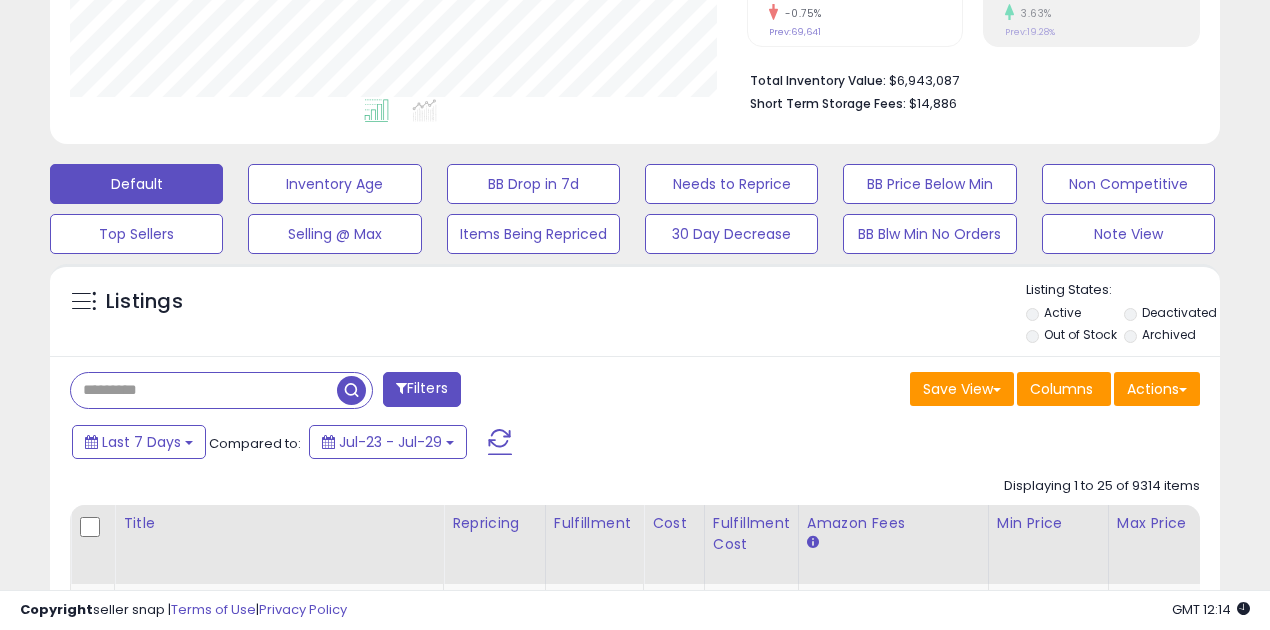 paste on "**********" 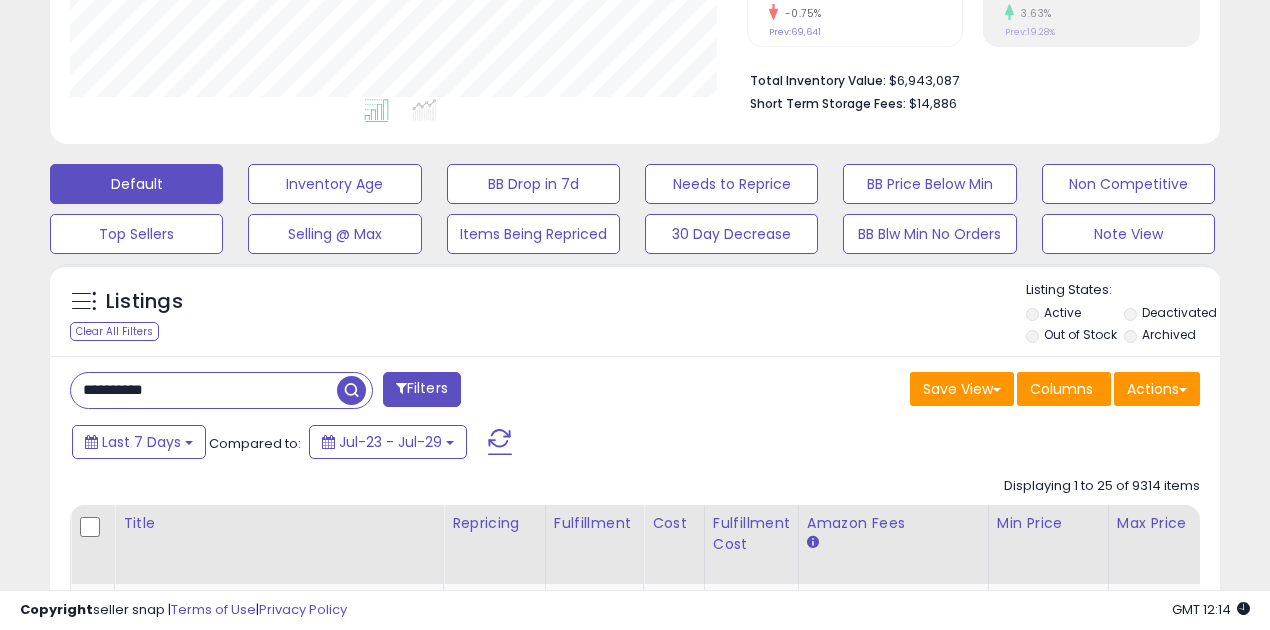 type on "**********" 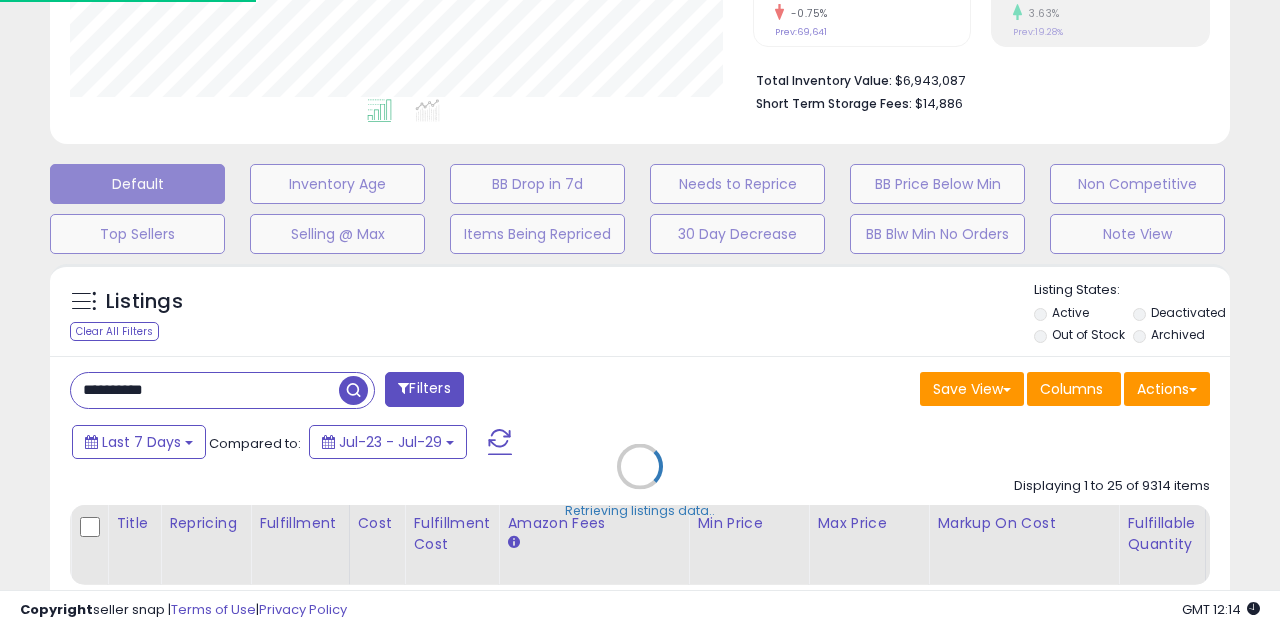 scroll, scrollTop: 999590, scrollLeft: 999317, axis: both 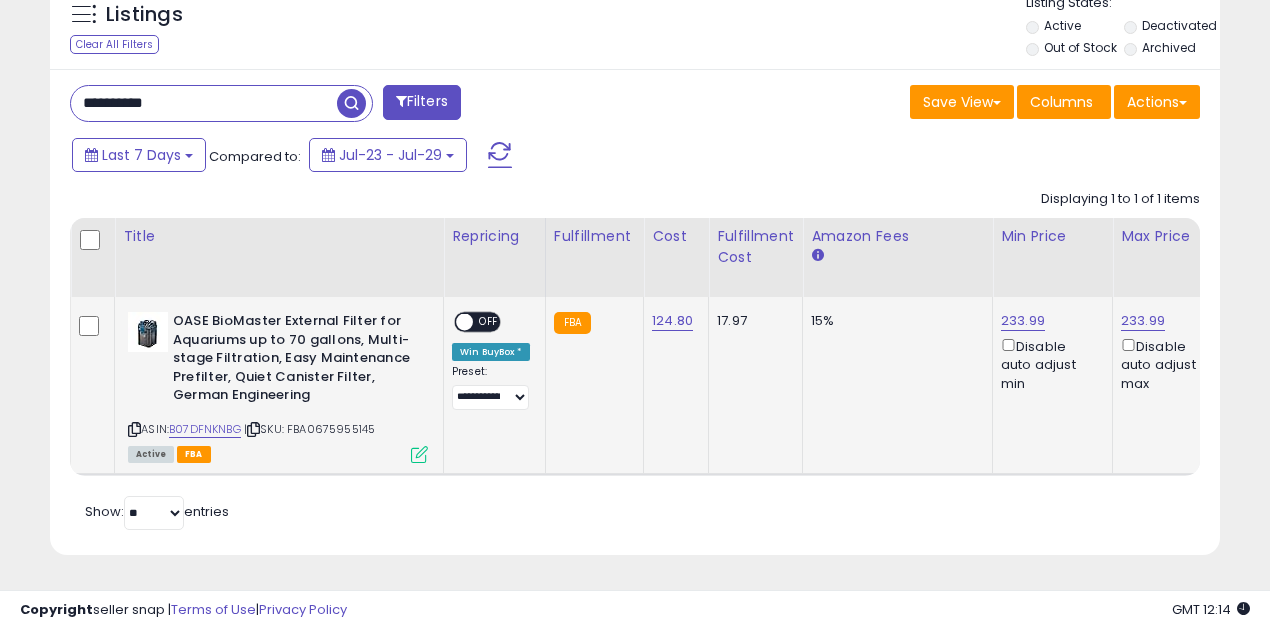 click on "OFF" at bounding box center (489, 322) 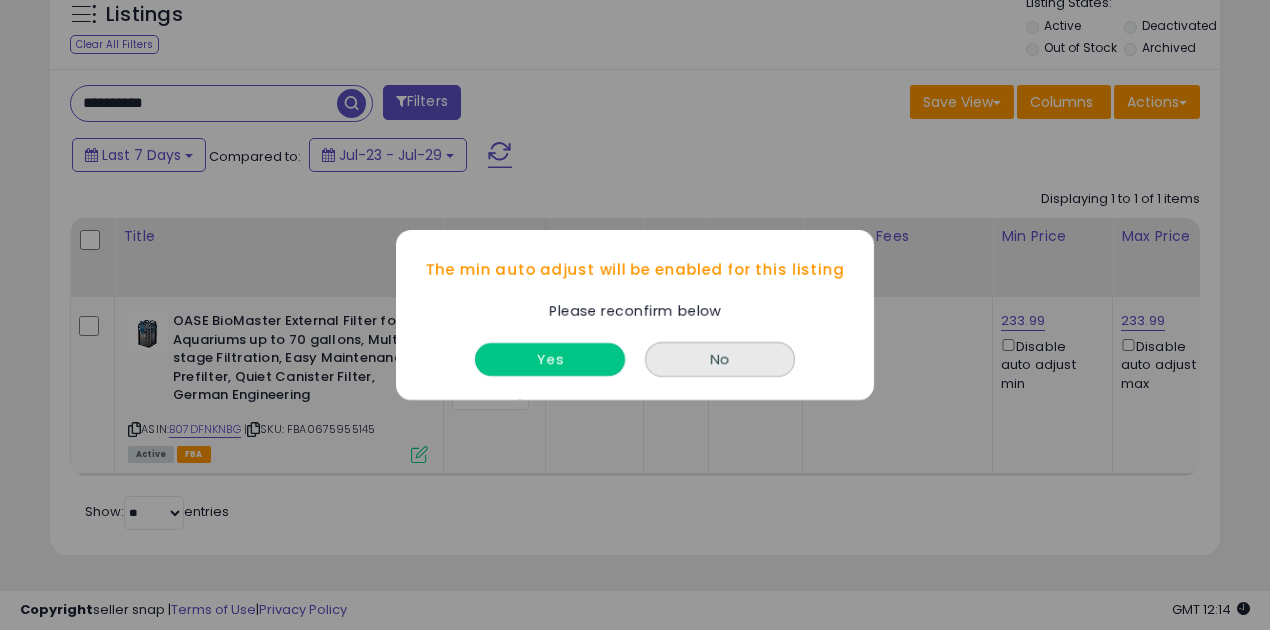 click on "Yes" at bounding box center [550, 359] 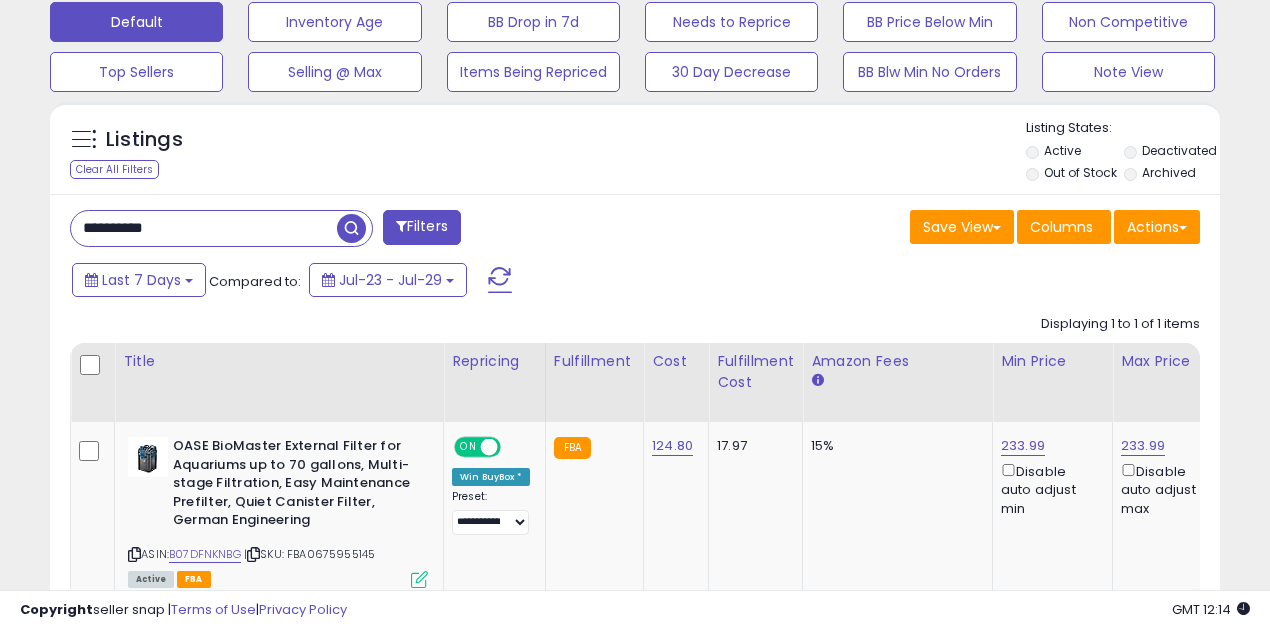 scroll 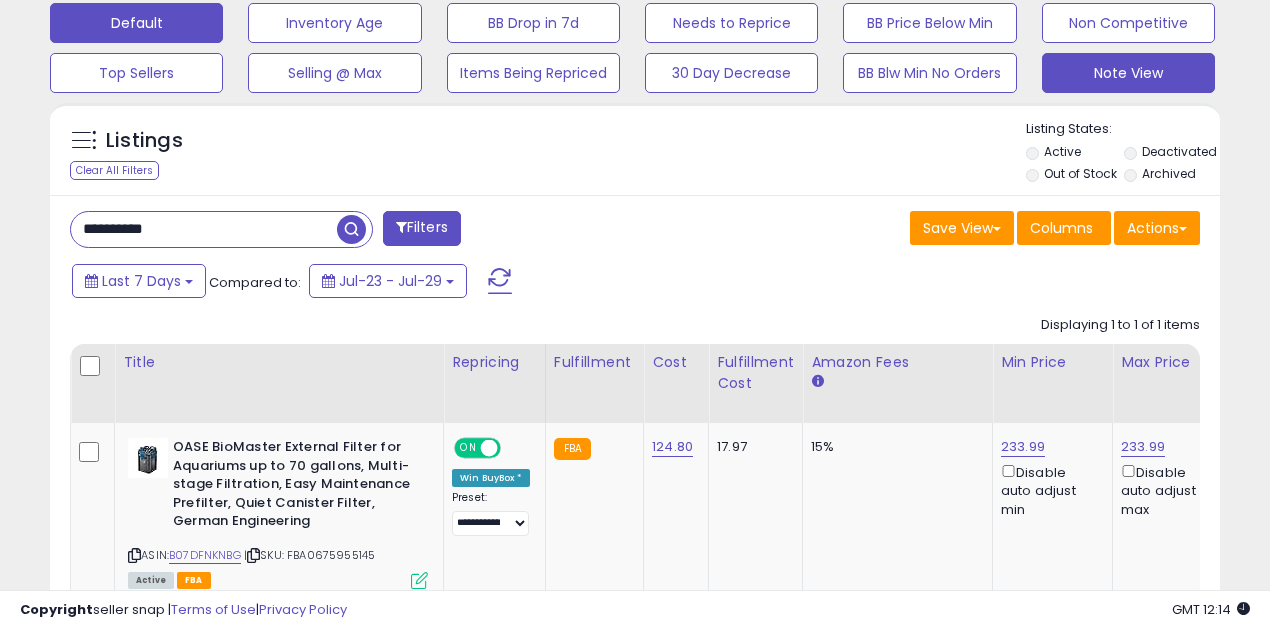 click on "Note View" at bounding box center (334, 23) 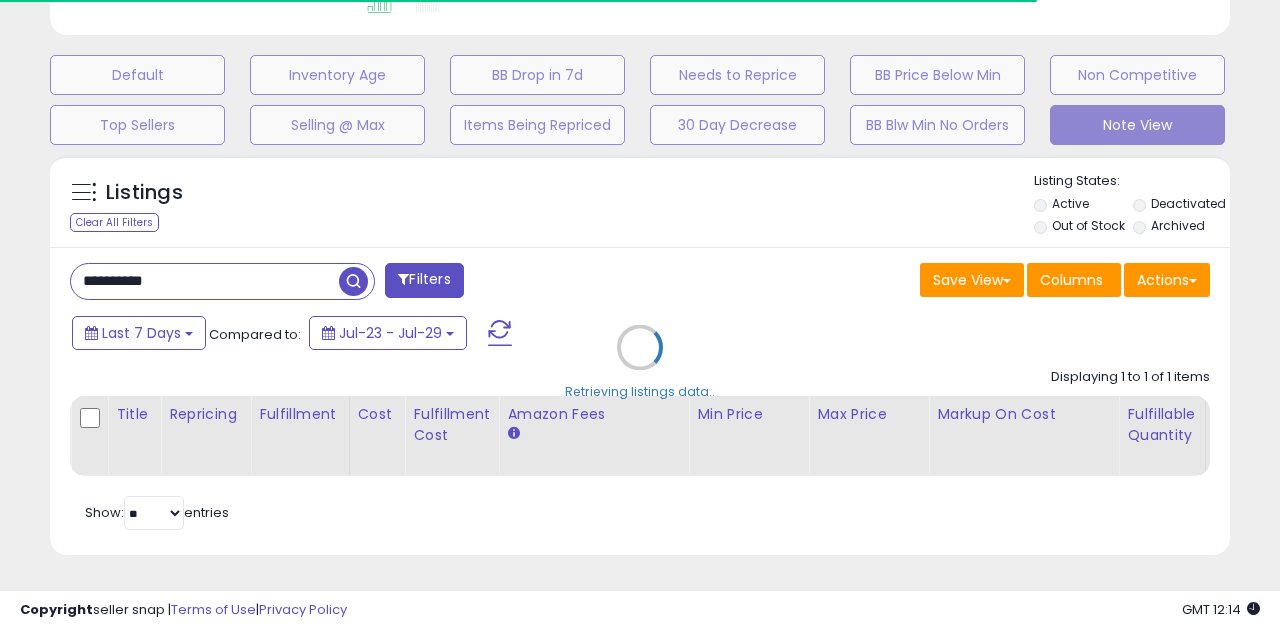 type 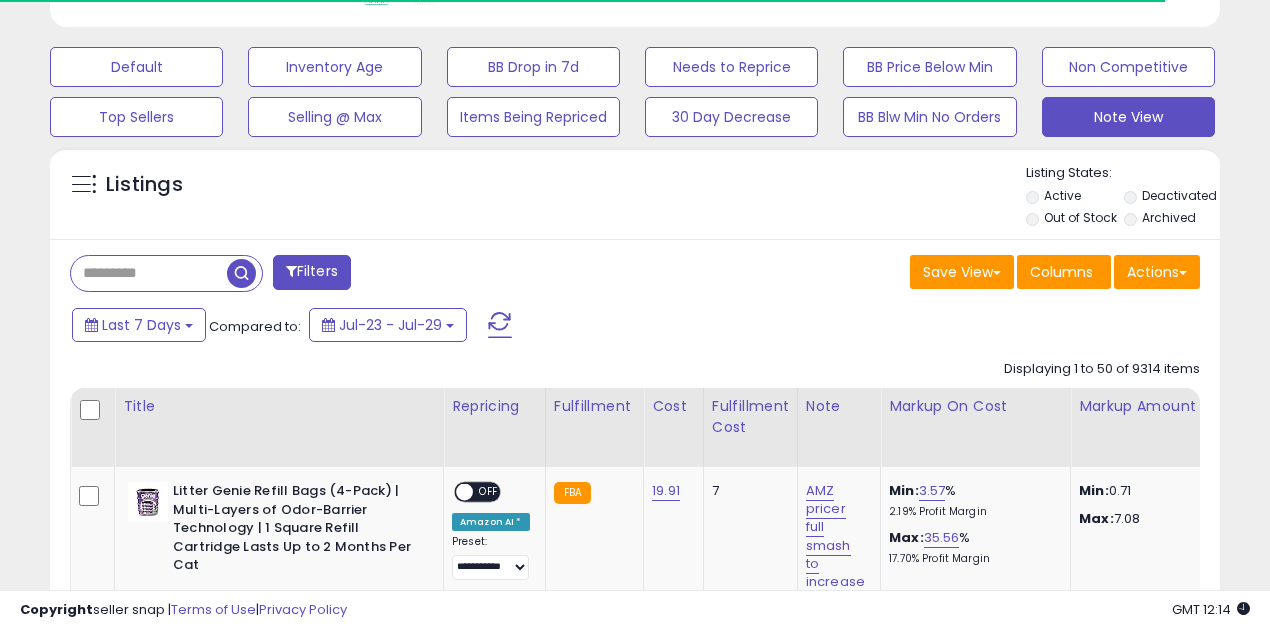 click at bounding box center (149, 273) 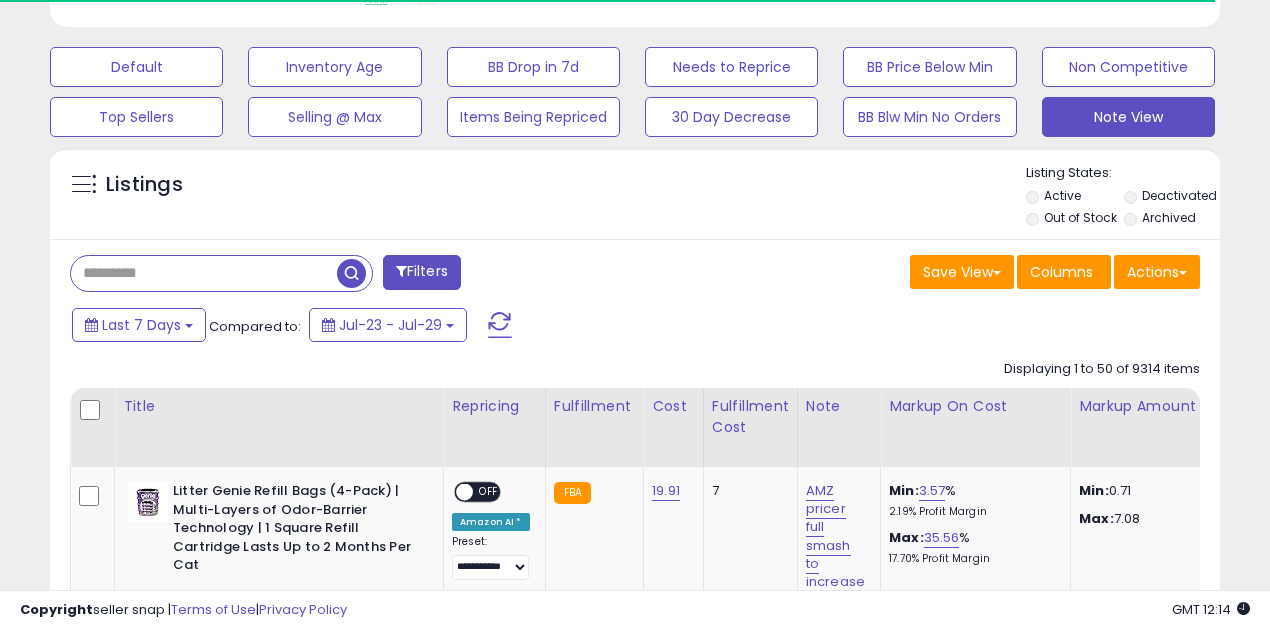 paste on "**********" 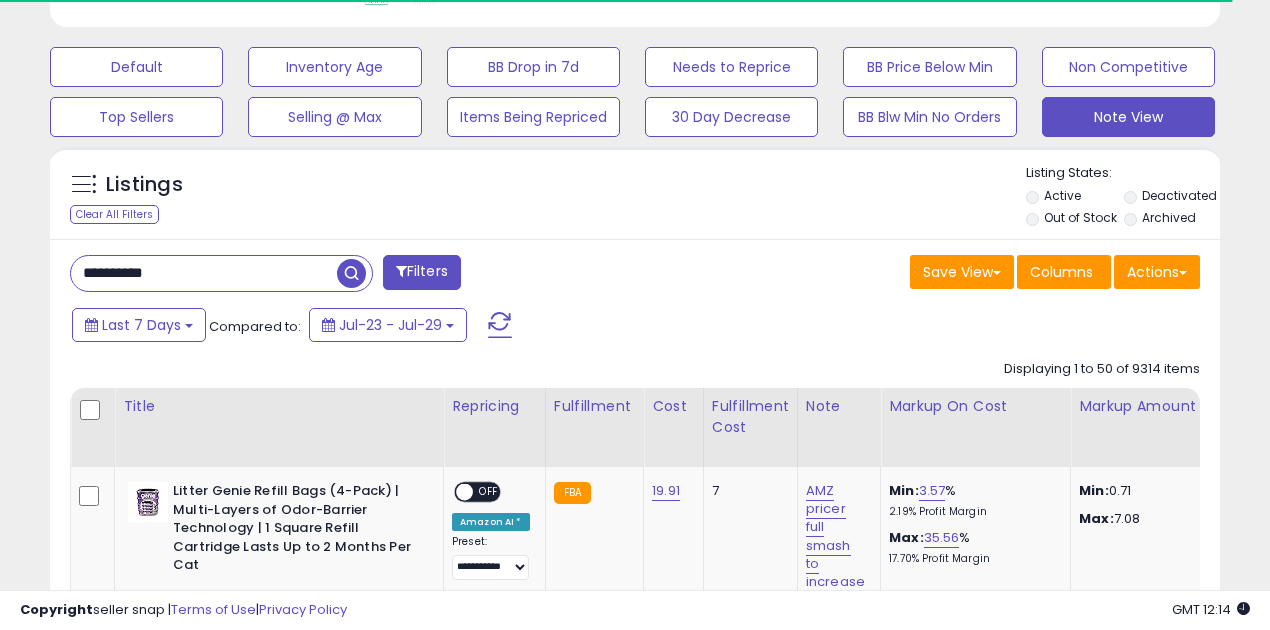 click at bounding box center (351, 273) 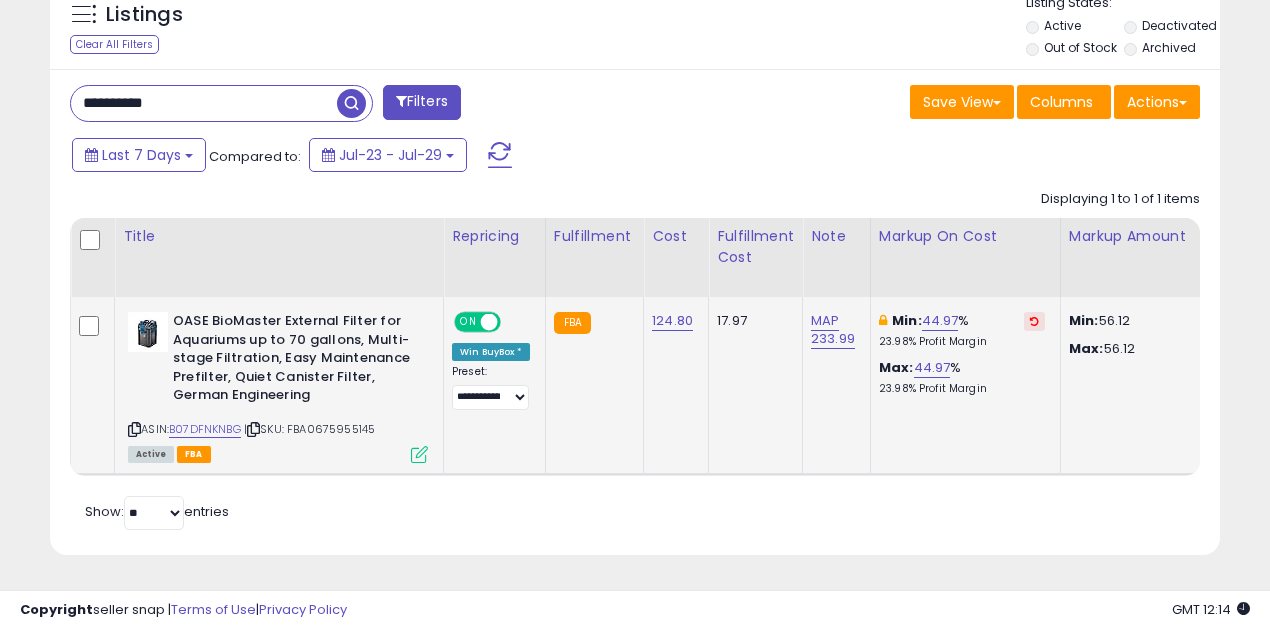 click at bounding box center (1034, 321) 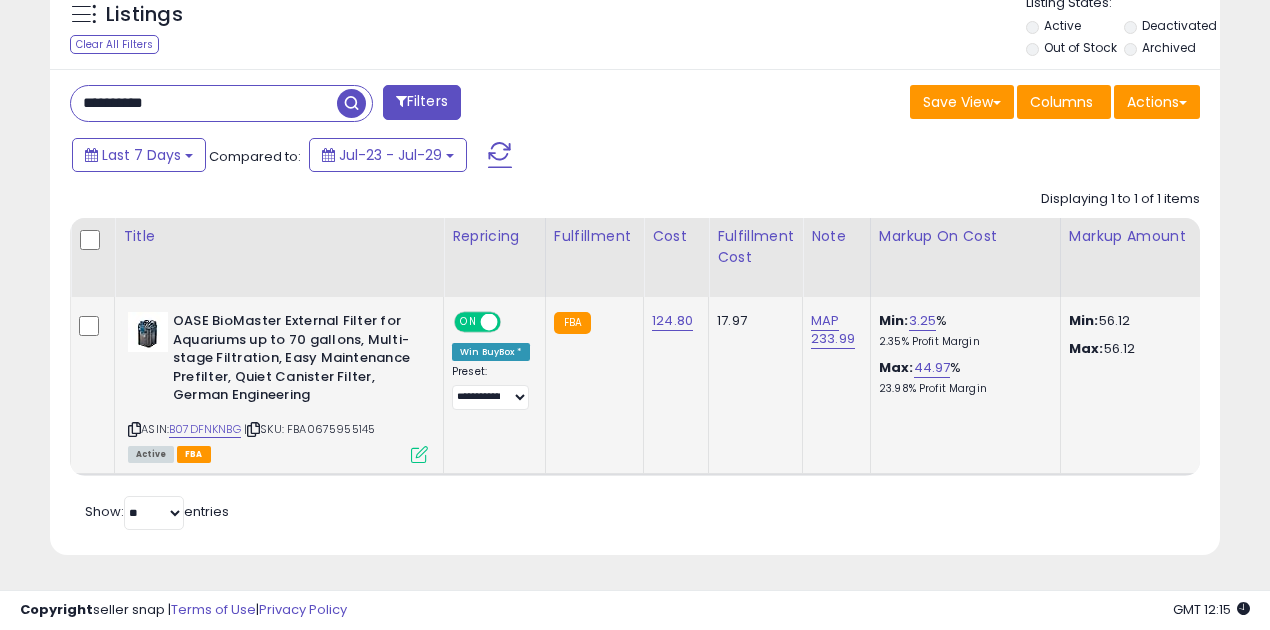 click on "**********" at bounding box center [204, 103] 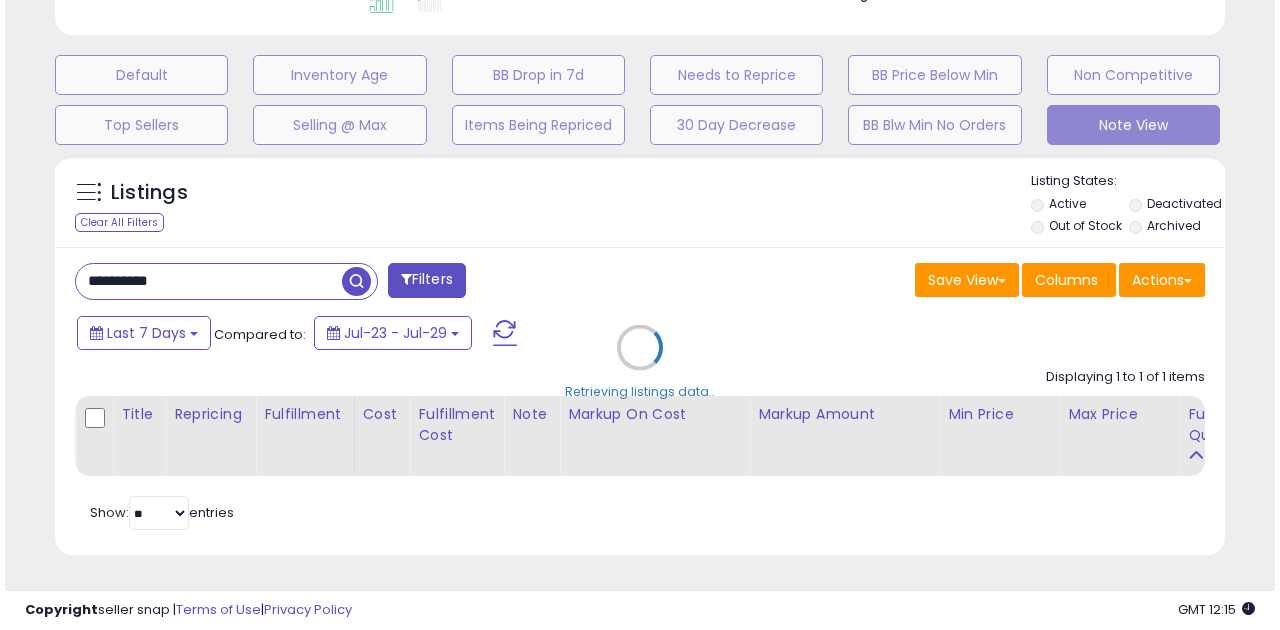 scroll, scrollTop: 583, scrollLeft: 0, axis: vertical 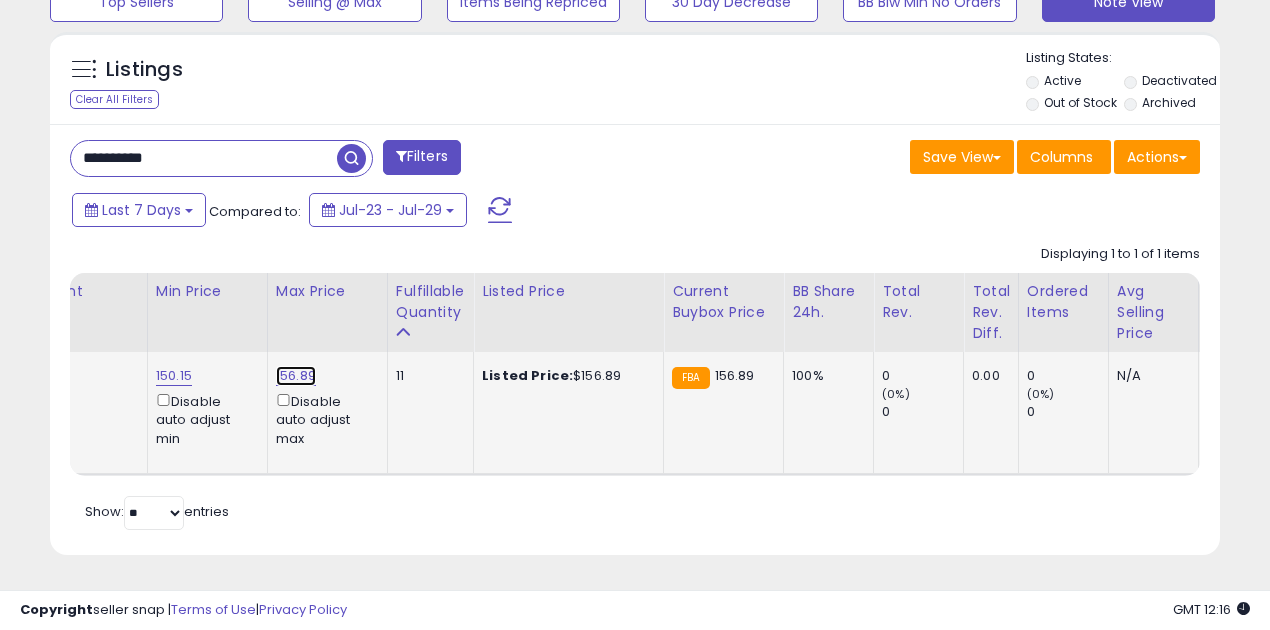 click on "156.89" at bounding box center (296, 376) 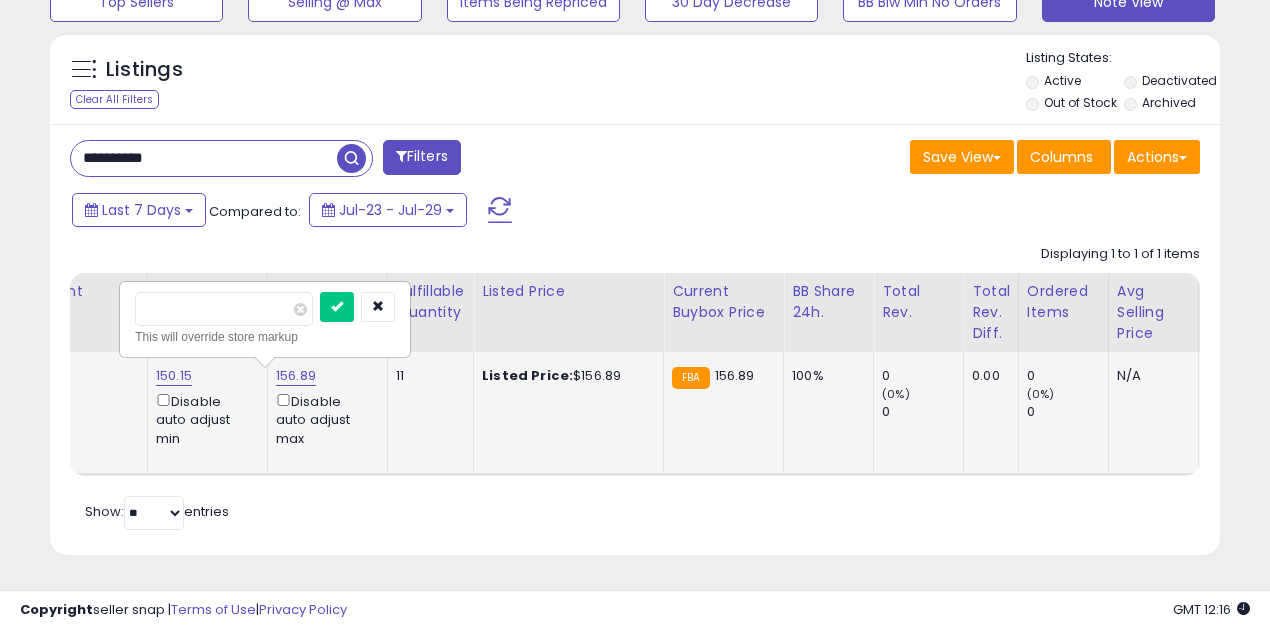 drag, startPoint x: 206, startPoint y: 305, endPoint x: 125, endPoint y: 292, distance: 82.036575 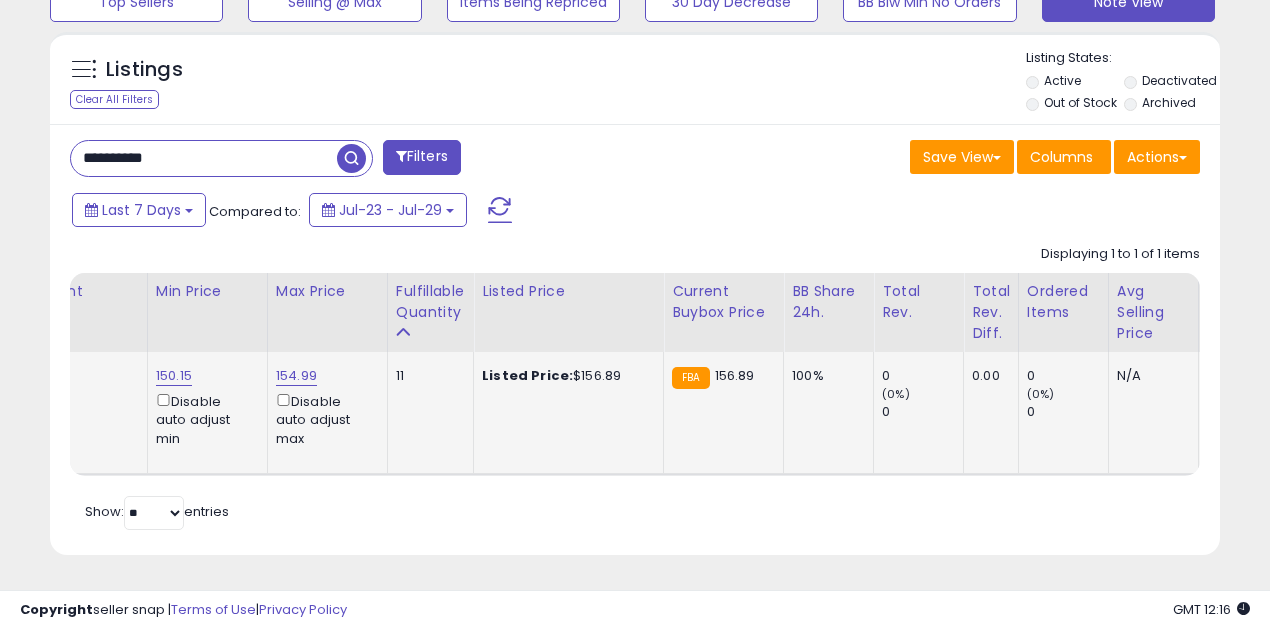 click on "**********" at bounding box center [204, 158] 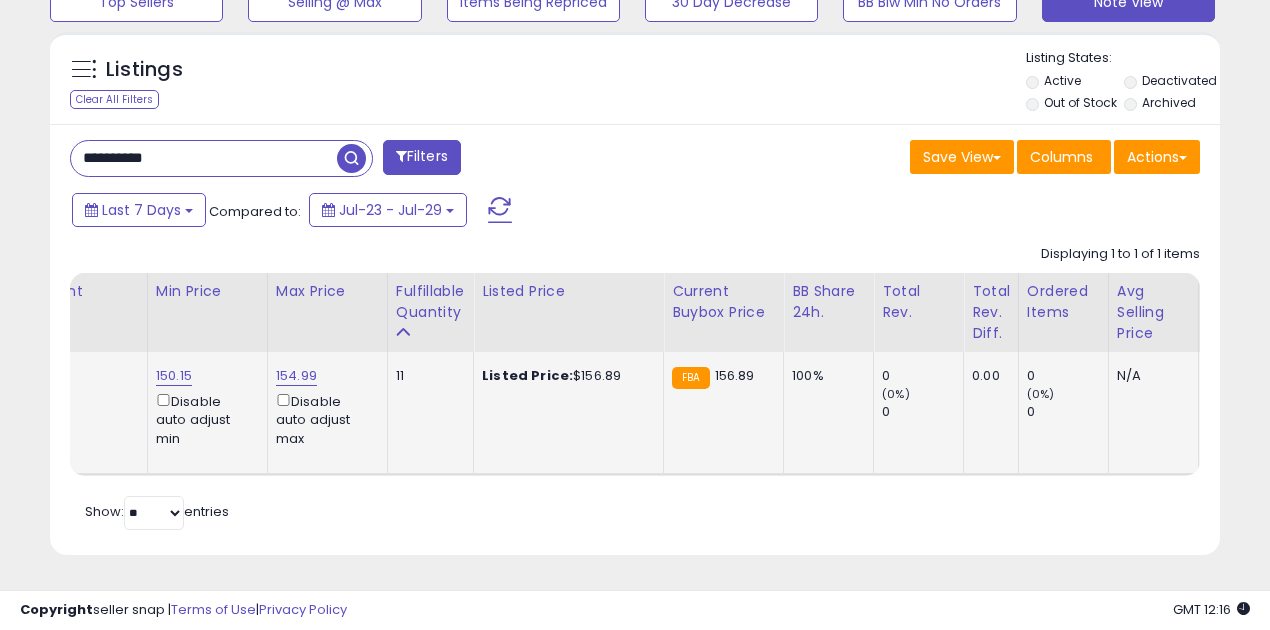 paste 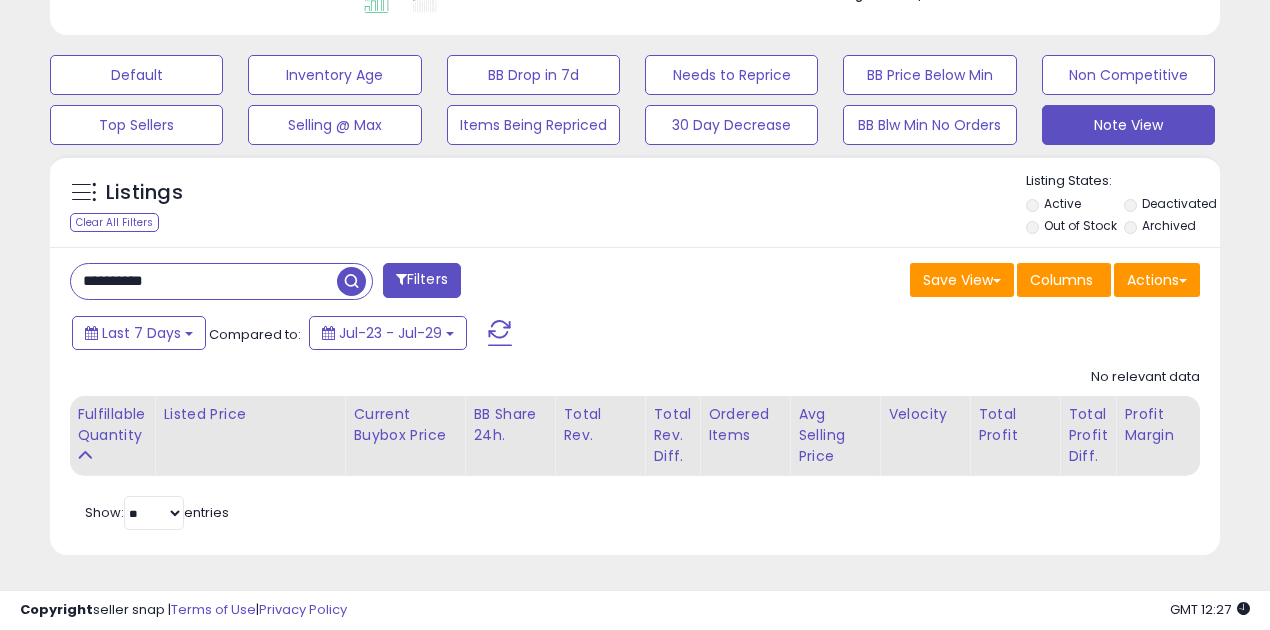 click on "**********" at bounding box center [204, 281] 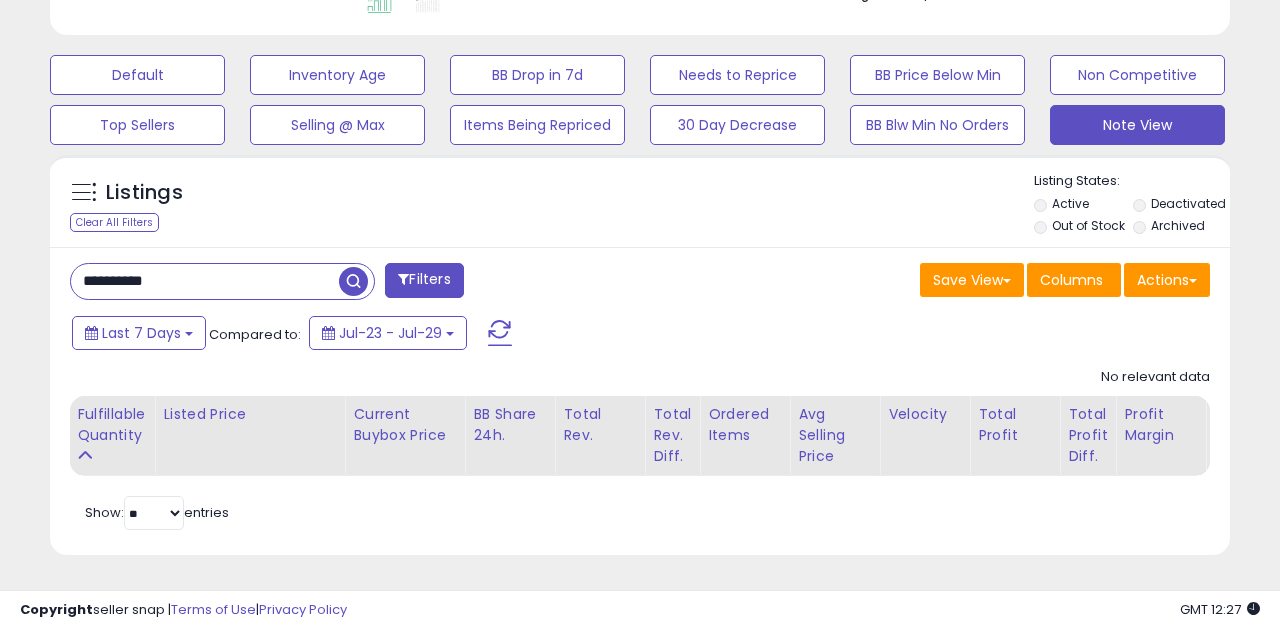 scroll, scrollTop: 999590, scrollLeft: 999317, axis: both 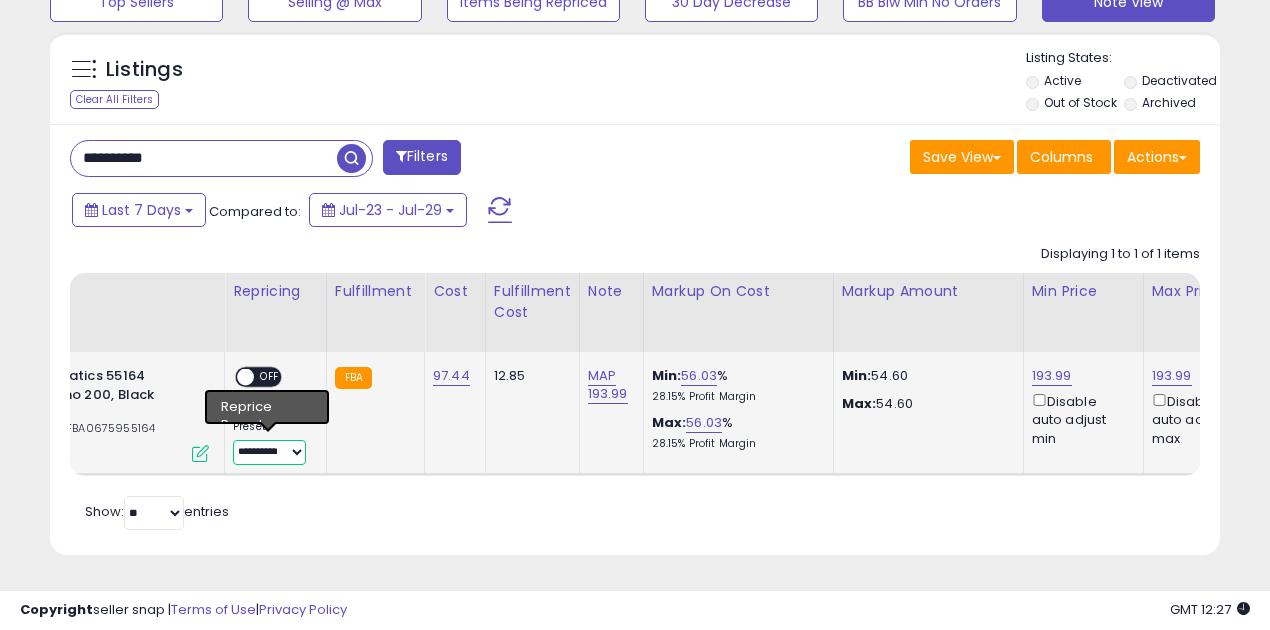 click on "**********" at bounding box center (269, 452) 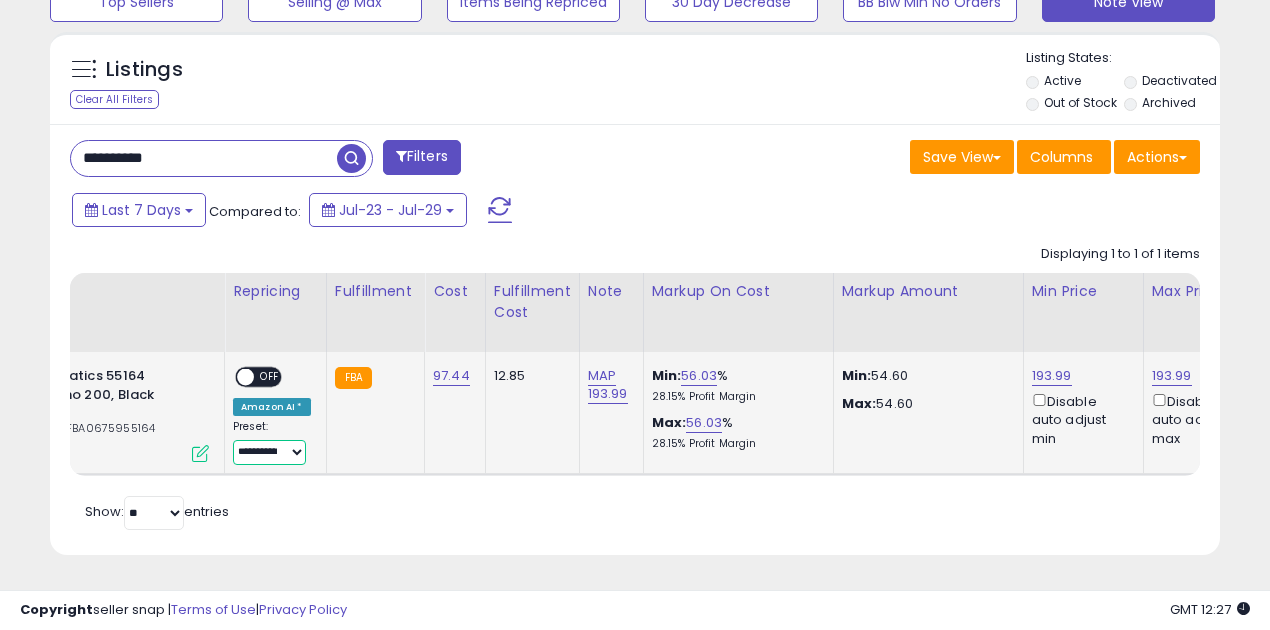 select on "**********" 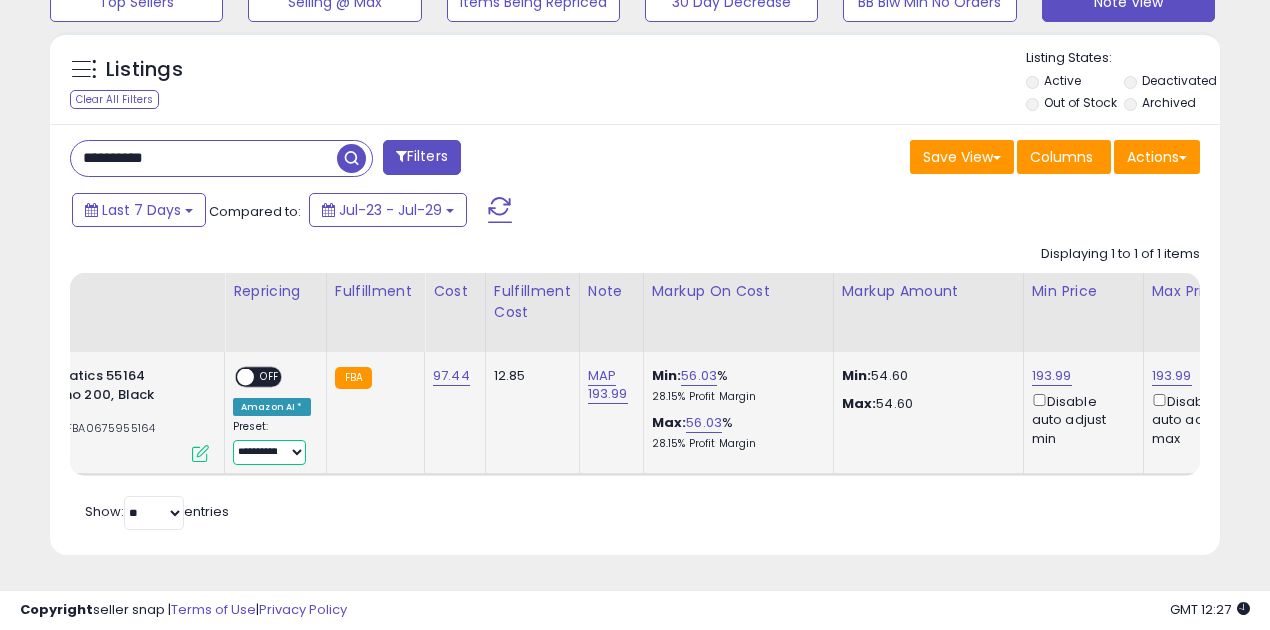 click on "**********" at bounding box center (269, 452) 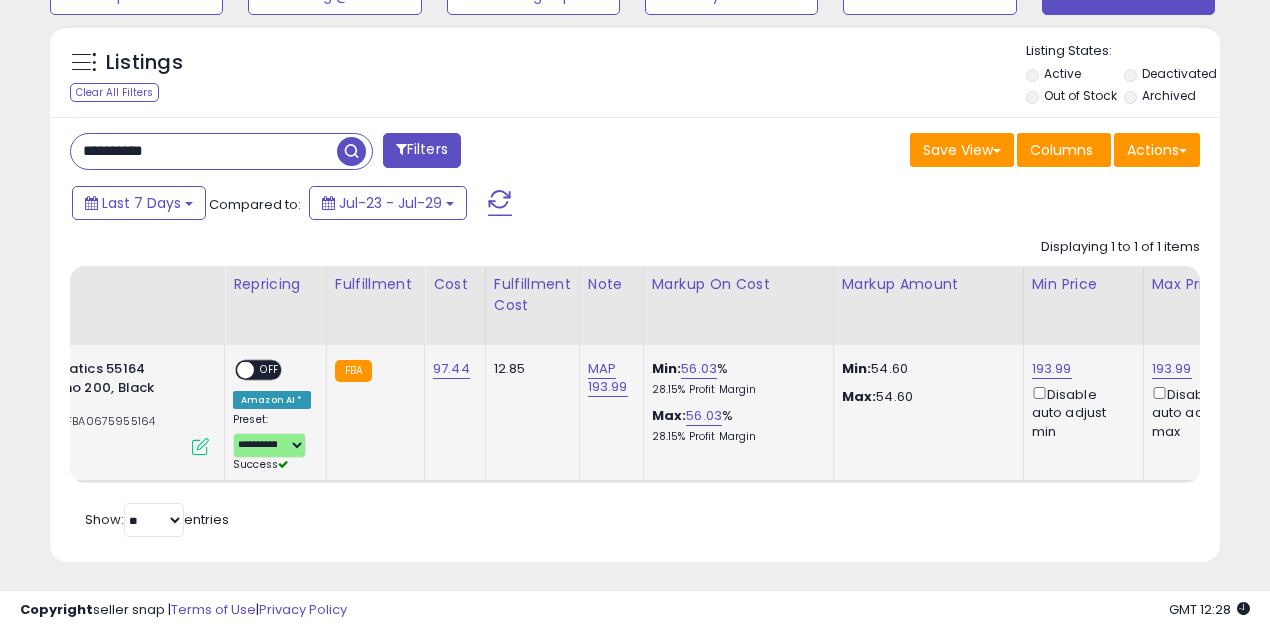 click on "OFF" at bounding box center [270, 370] 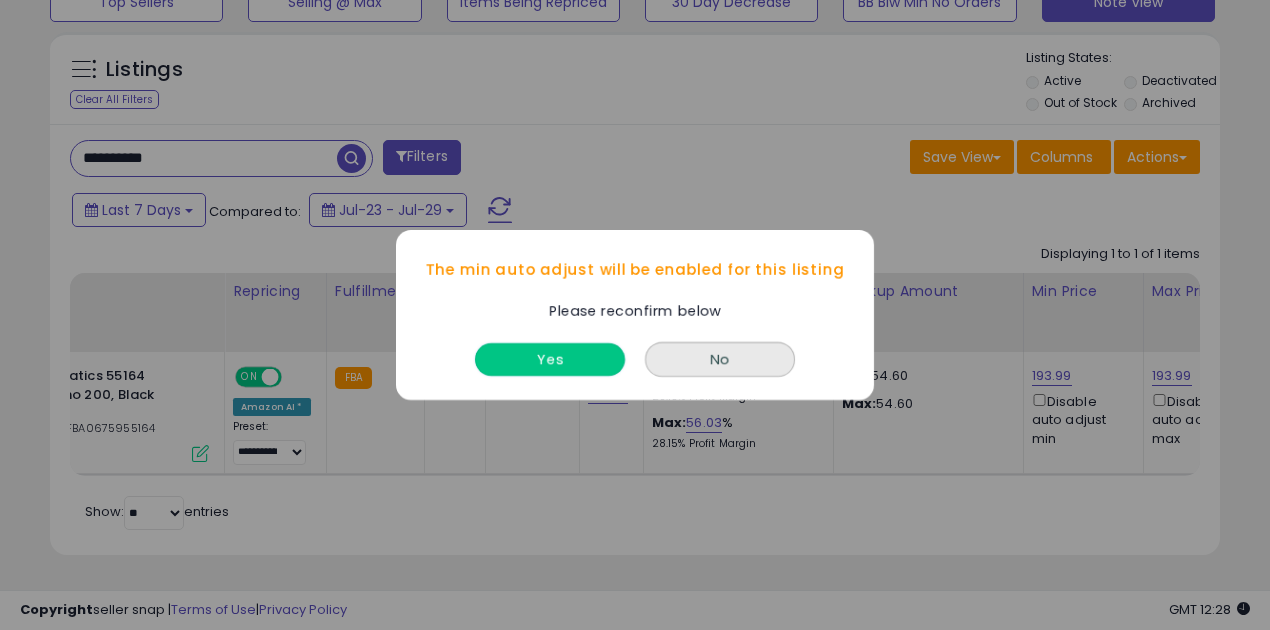 click on "Yes" at bounding box center [550, 359] 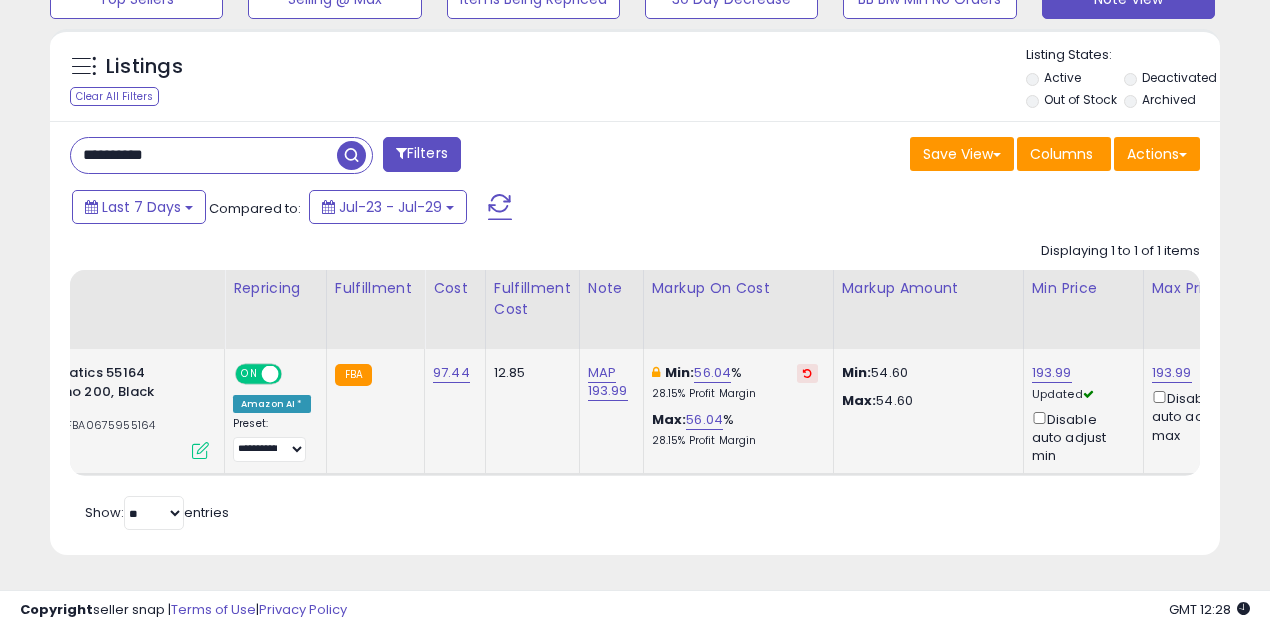 click at bounding box center (807, 373) 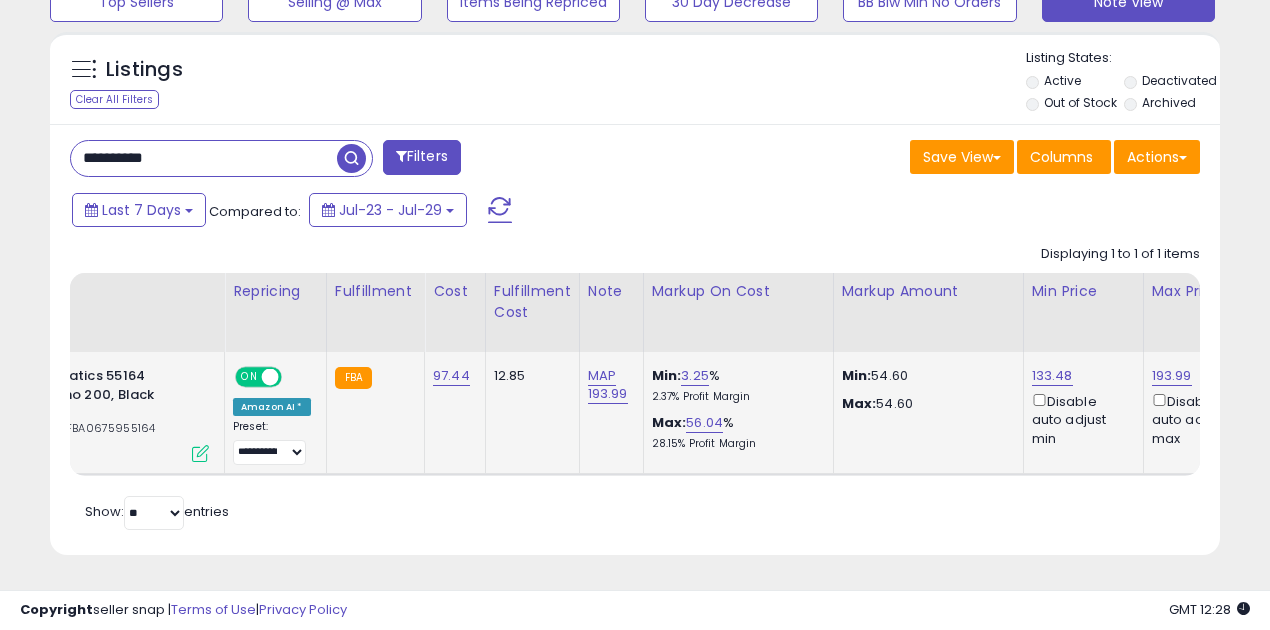 click on "**********" at bounding box center [204, 158] 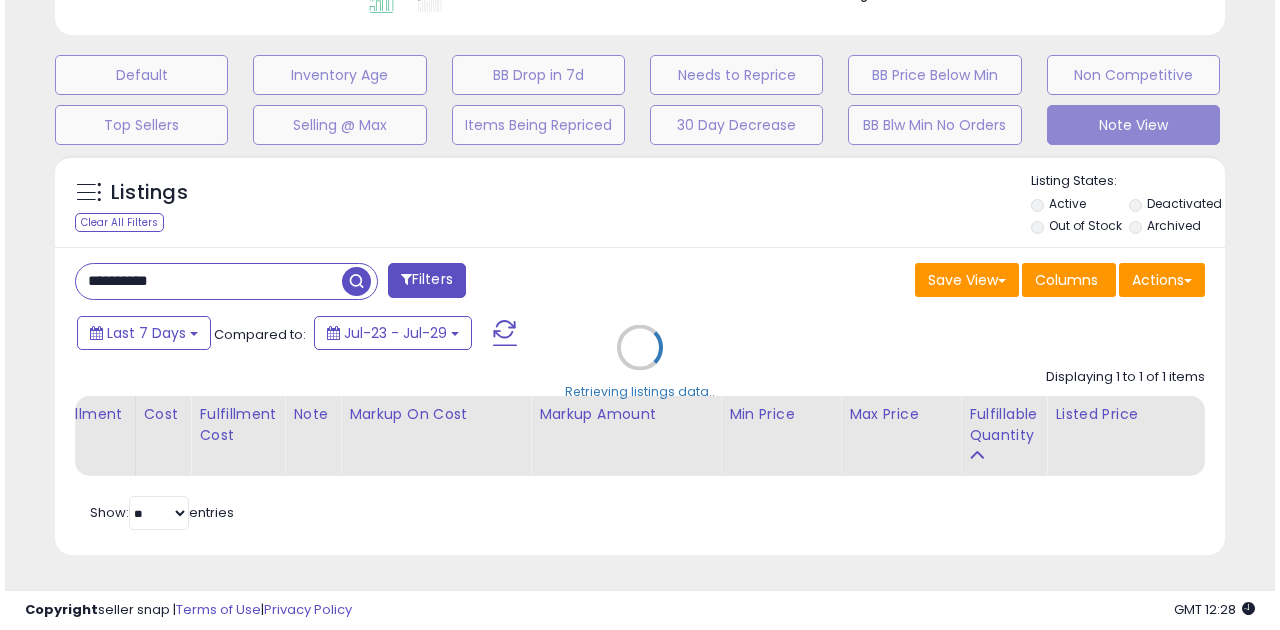 scroll, scrollTop: 583, scrollLeft: 0, axis: vertical 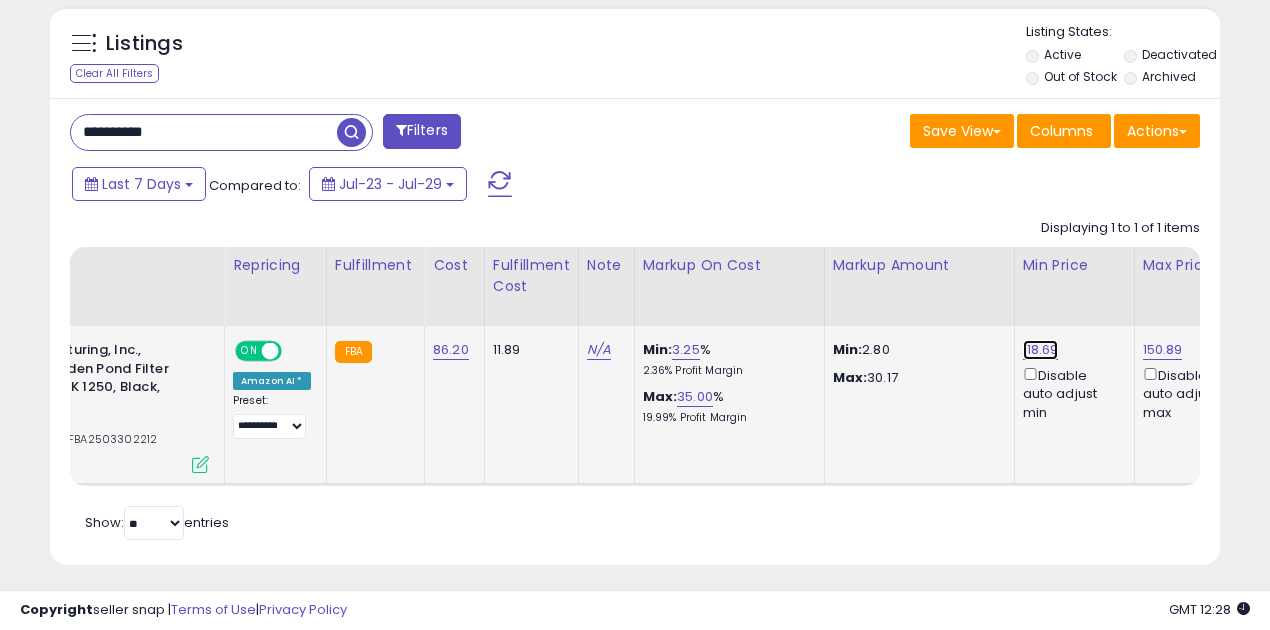 click on "118.69" at bounding box center [1041, 350] 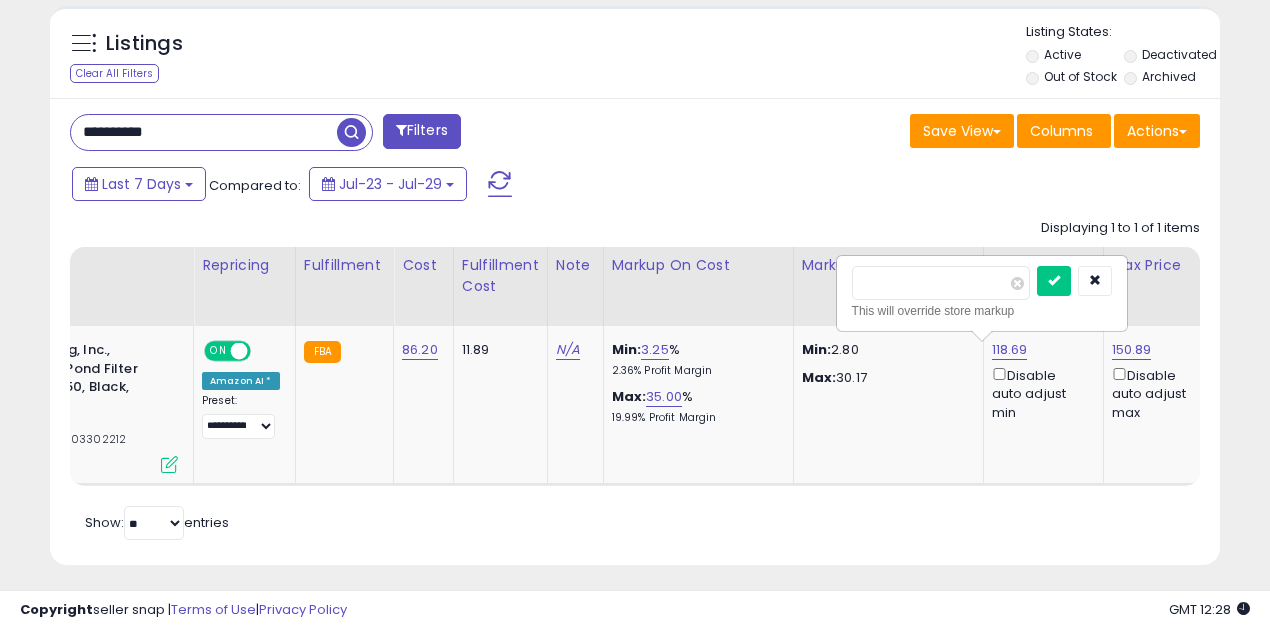 drag, startPoint x: 916, startPoint y: 277, endPoint x: 805, endPoint y: 278, distance: 111.0045 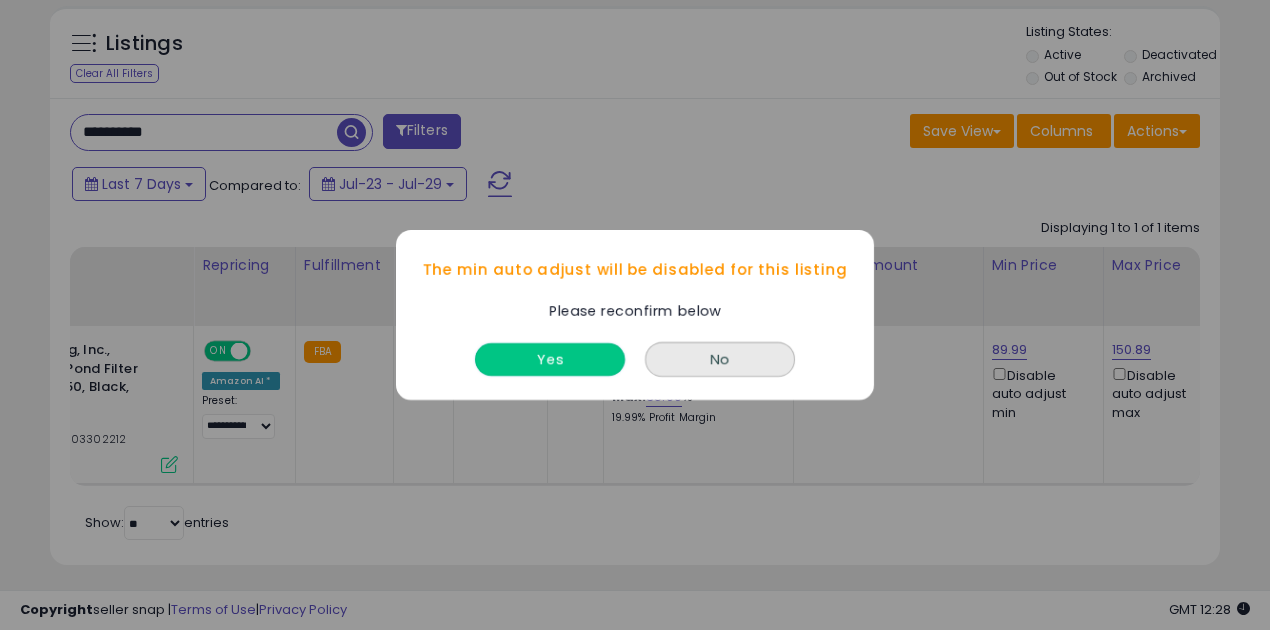 click on "Yes" at bounding box center [550, 359] 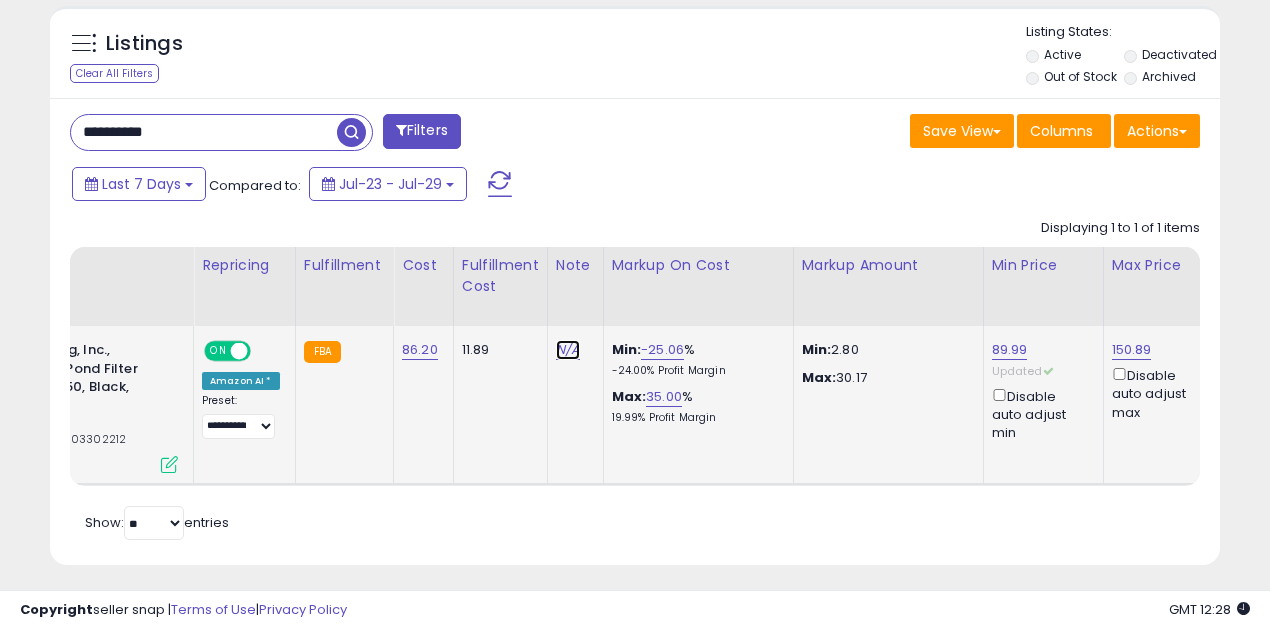 click on "N/A" at bounding box center [568, 350] 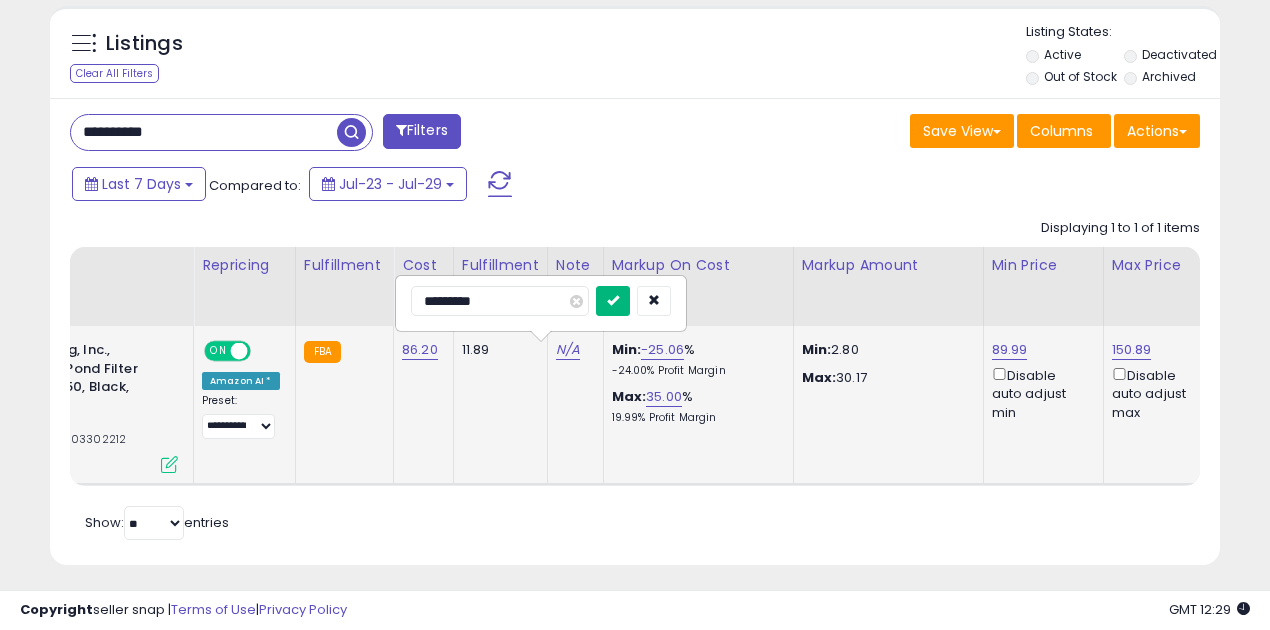 type on "********" 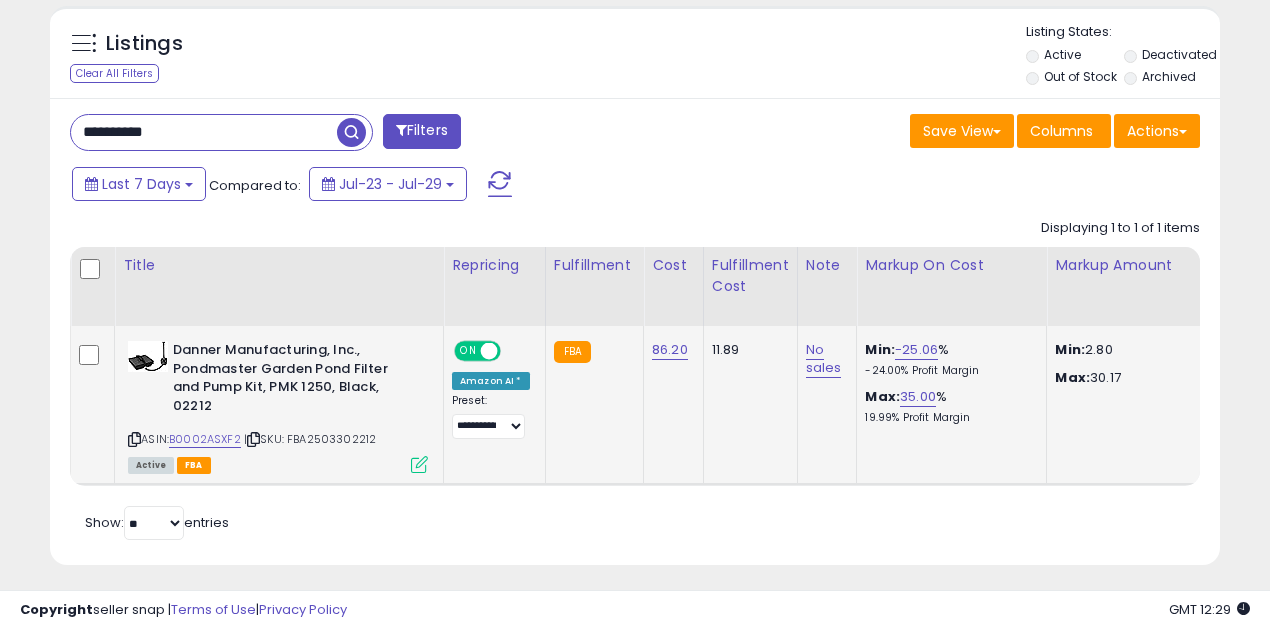 click on "**********" at bounding box center (204, 132) 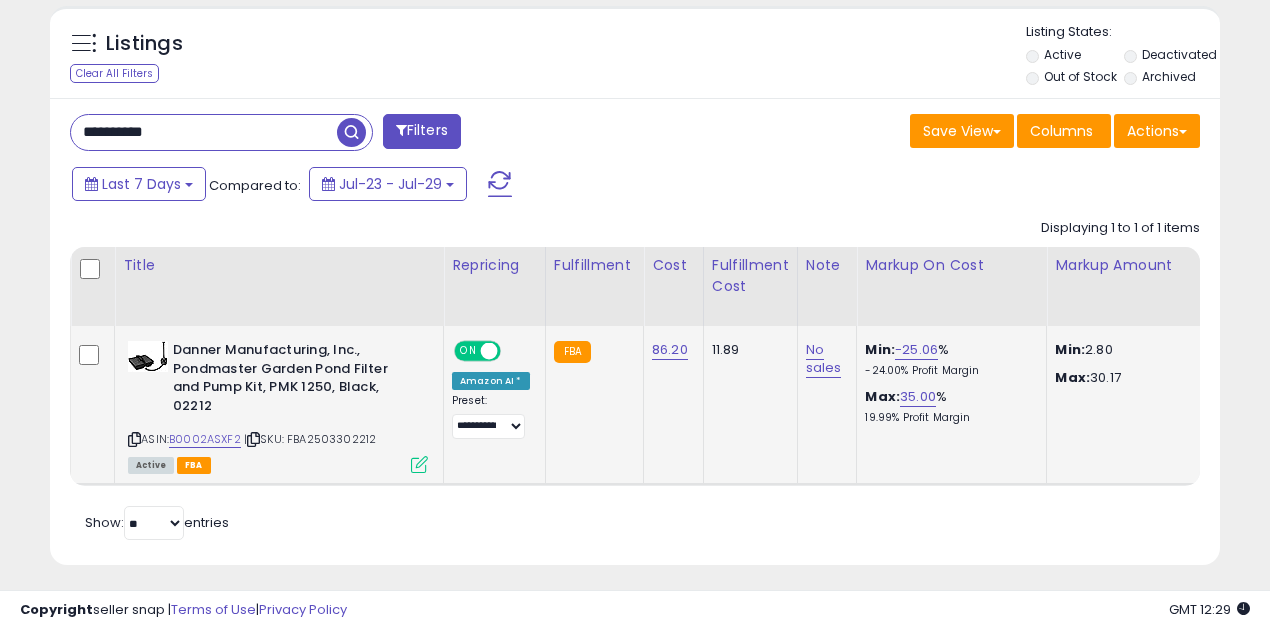 paste 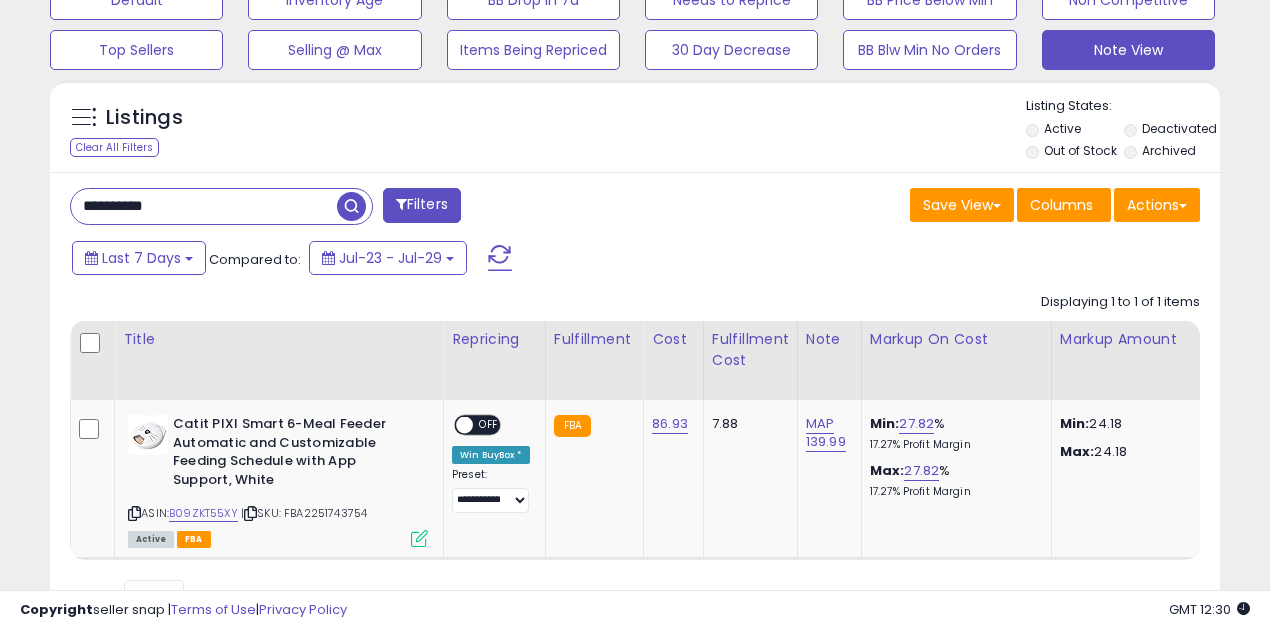 click on "**********" at bounding box center [204, 206] 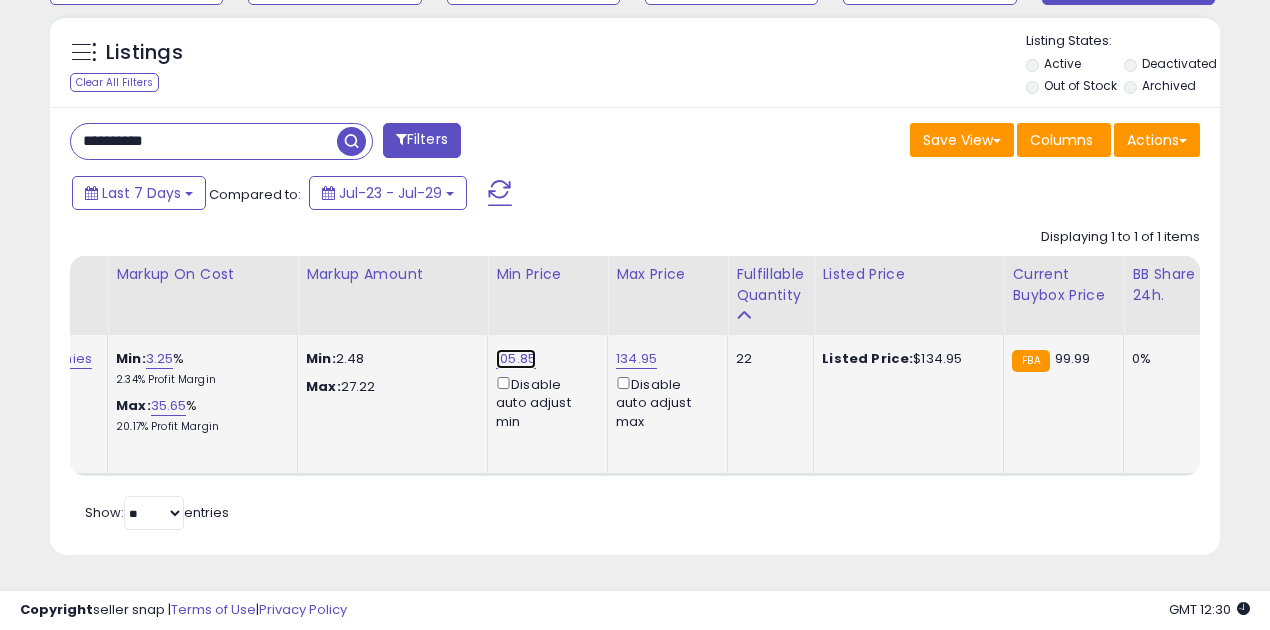 click on "105.85" at bounding box center [516, 359] 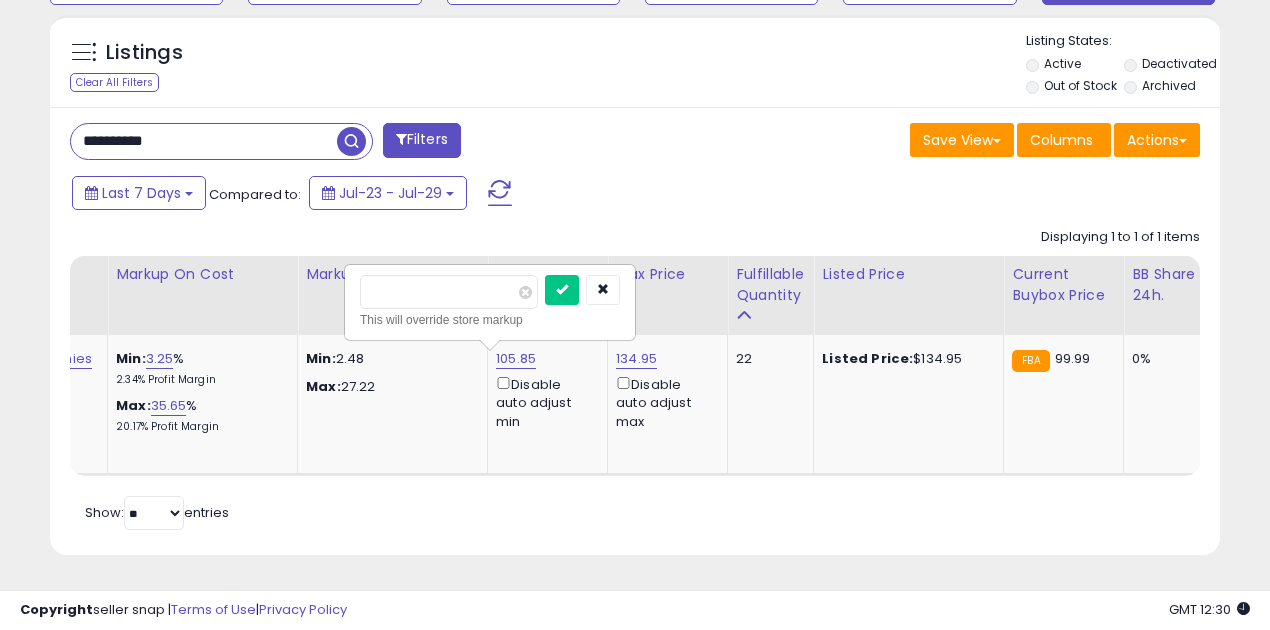 drag, startPoint x: 438, startPoint y: 283, endPoint x: 318, endPoint y: 284, distance: 120.004166 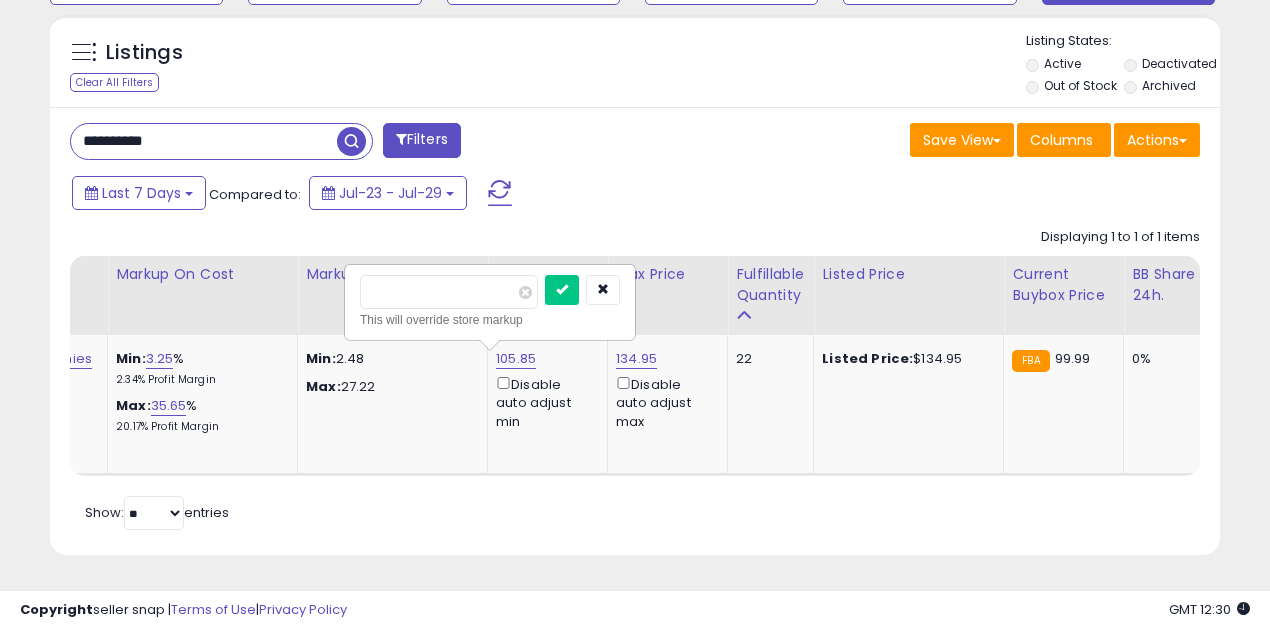 type on "*****" 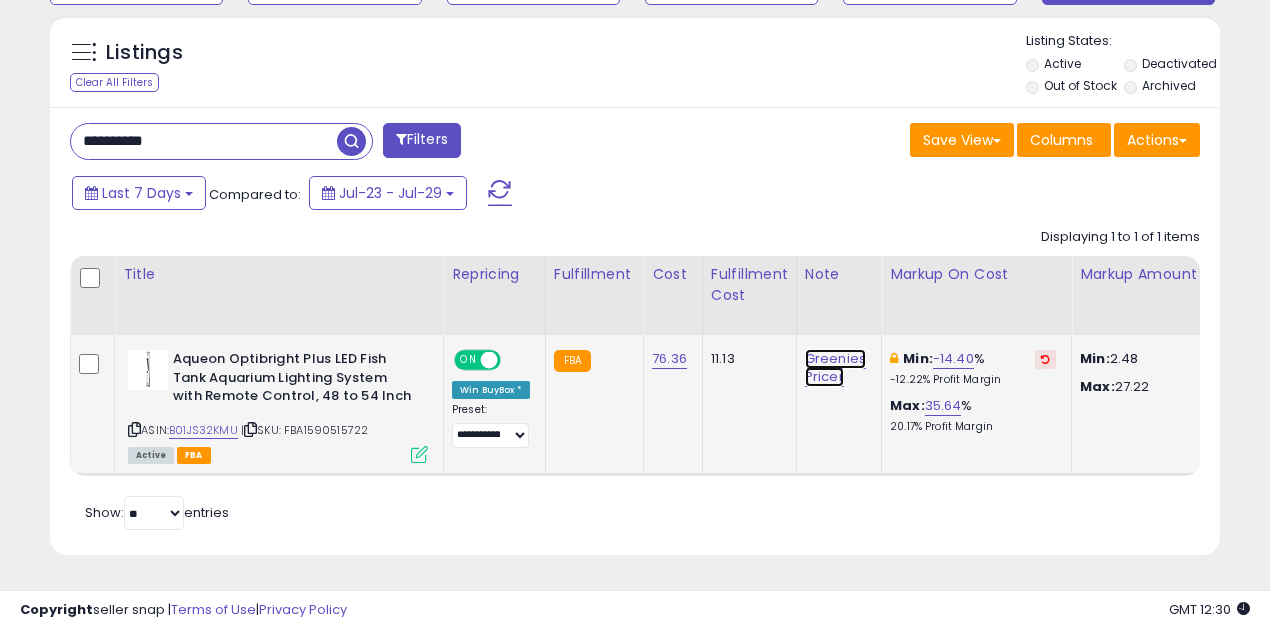 click on "Greenies Pricer" at bounding box center [835, 368] 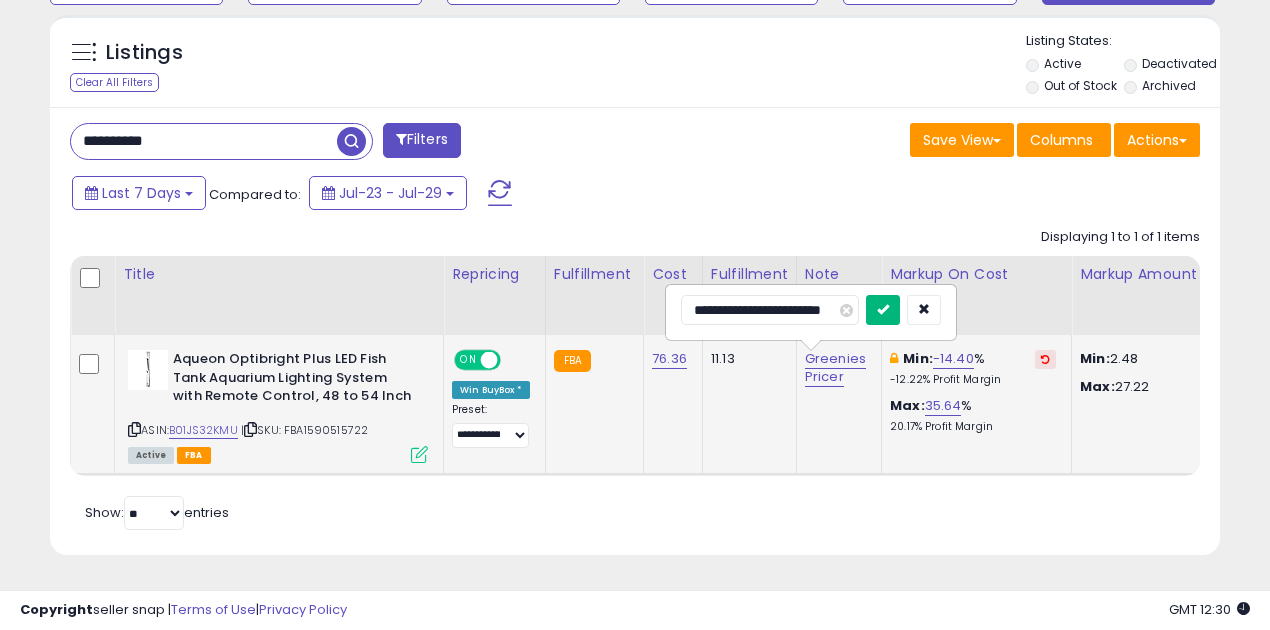 type on "**********" 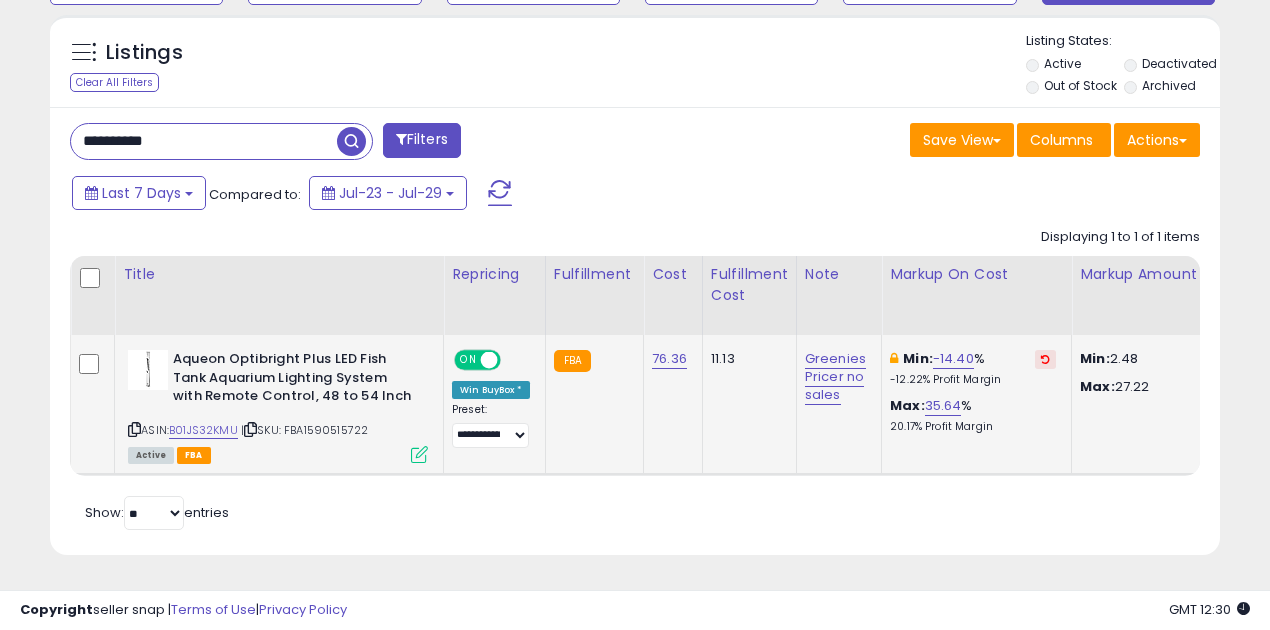 click on "**********" at bounding box center [204, 141] 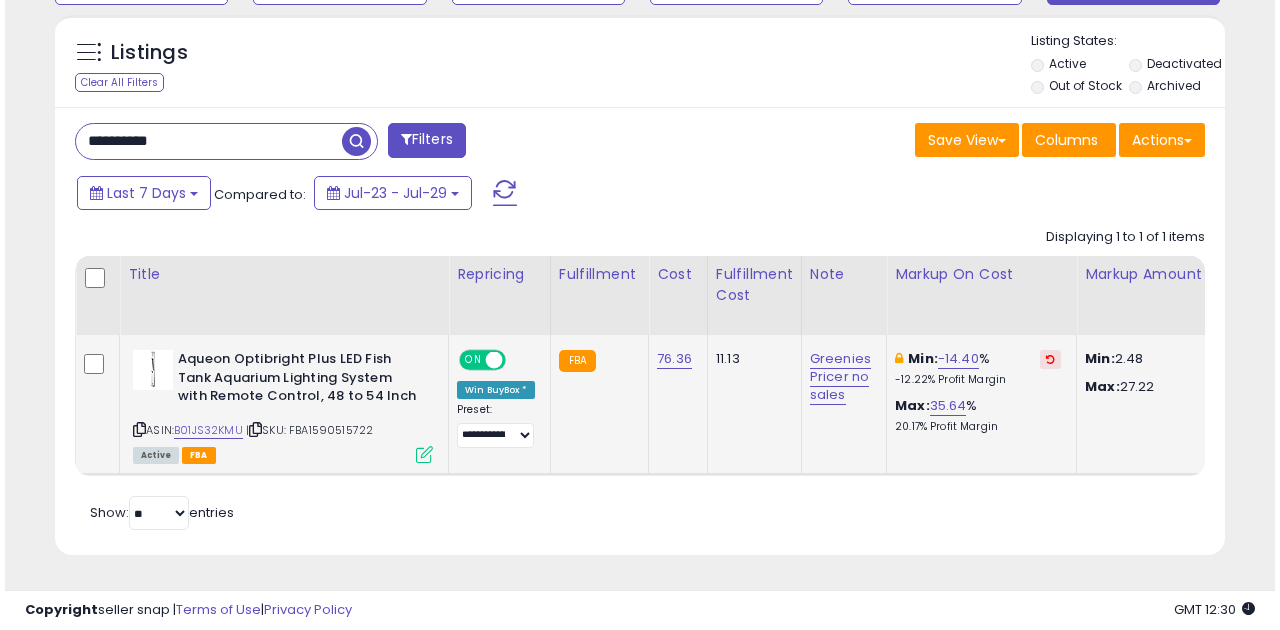 scroll, scrollTop: 583, scrollLeft: 0, axis: vertical 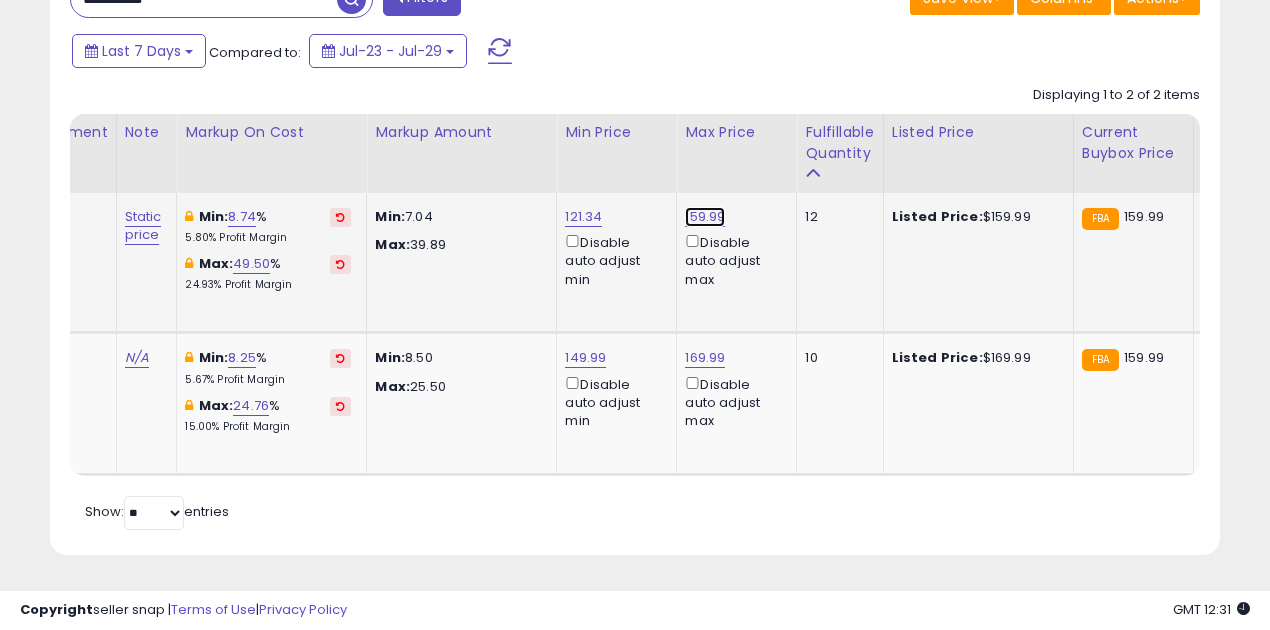 click on "159.99" at bounding box center [705, 217] 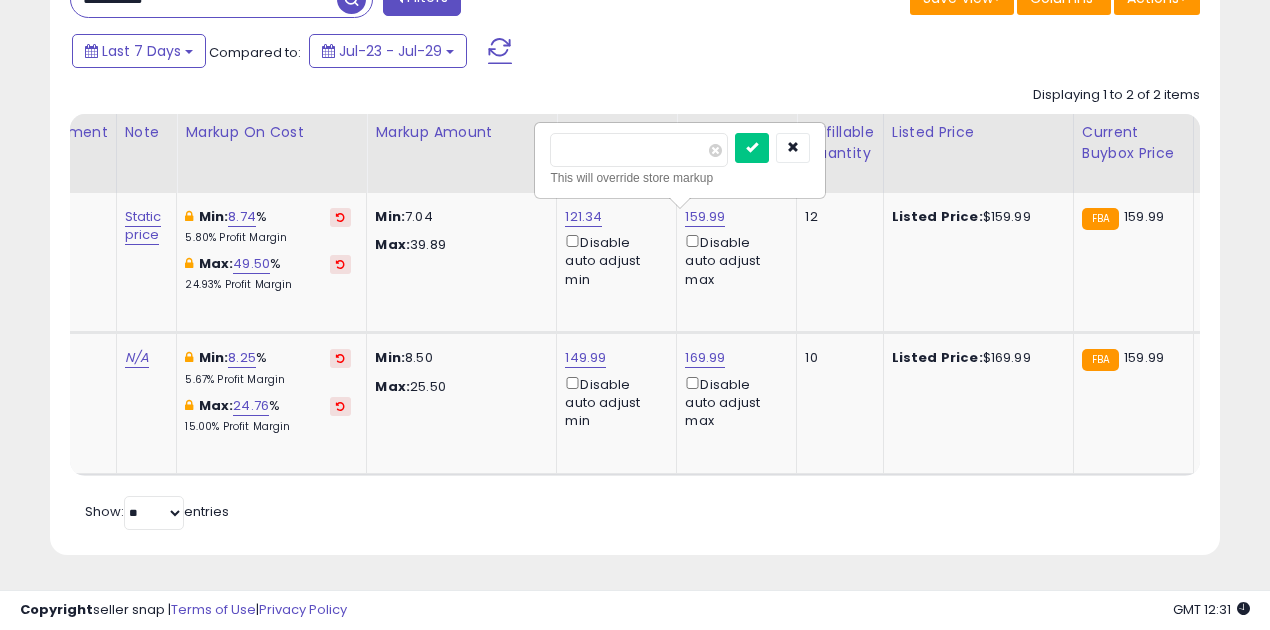 drag, startPoint x: 622, startPoint y: 142, endPoint x: 526, endPoint y: 145, distance: 96.04687 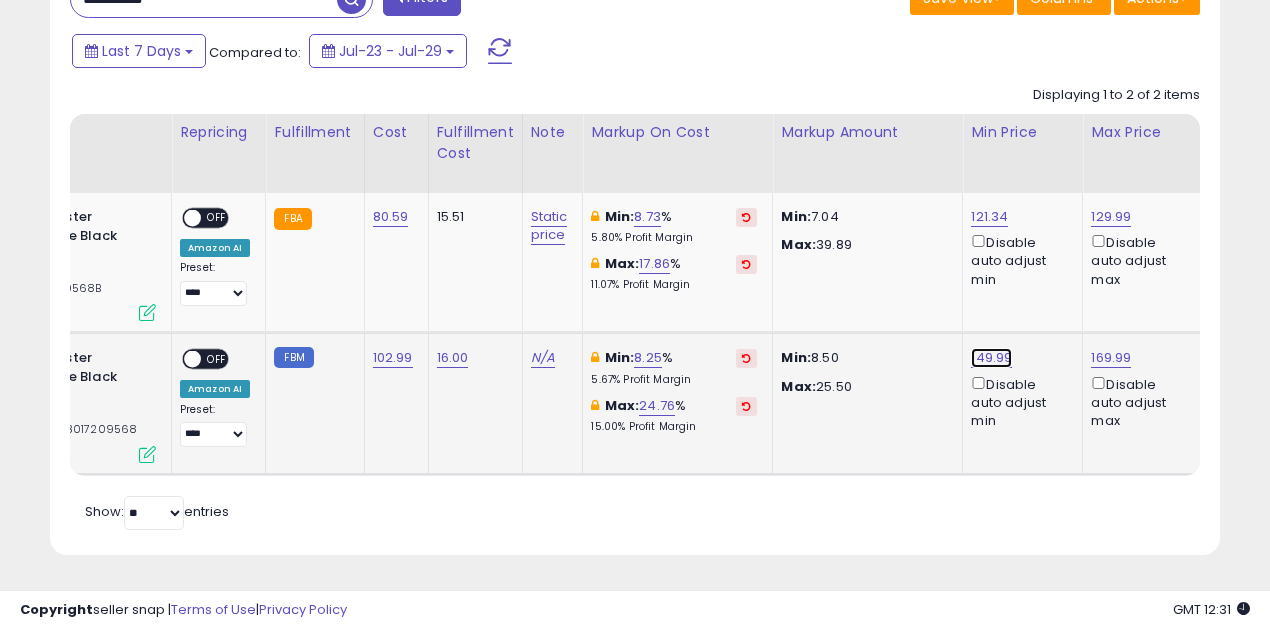click on "149.99" at bounding box center (989, 217) 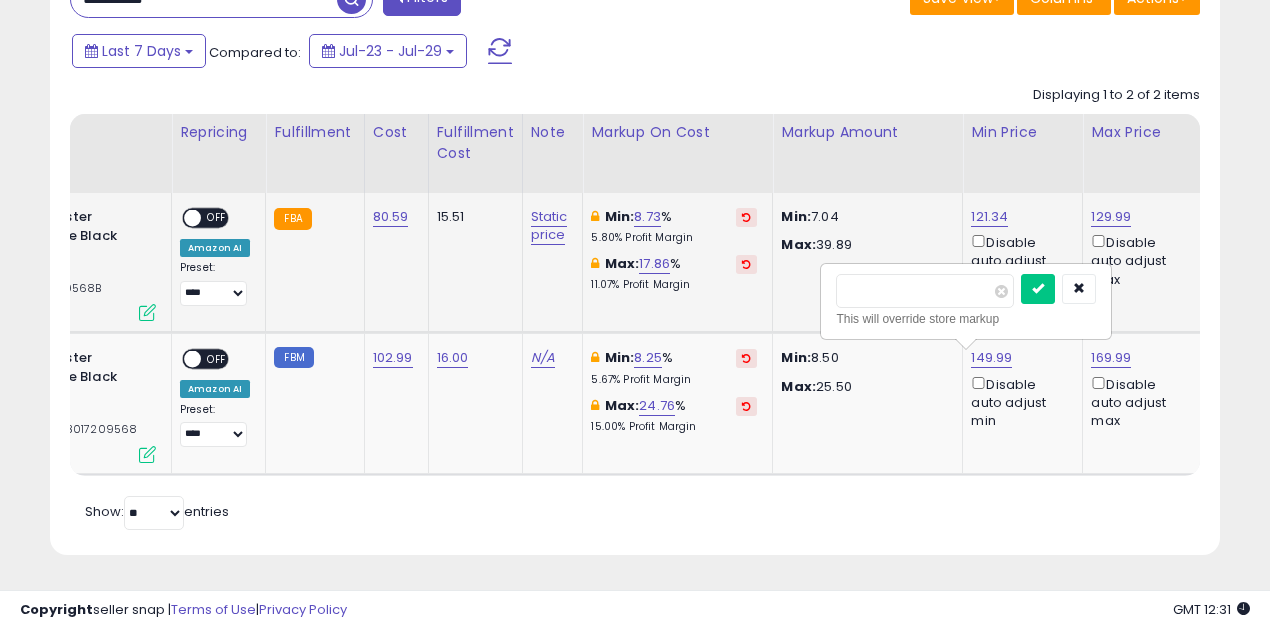 drag, startPoint x: 923, startPoint y: 280, endPoint x: 802, endPoint y: 285, distance: 121.103264 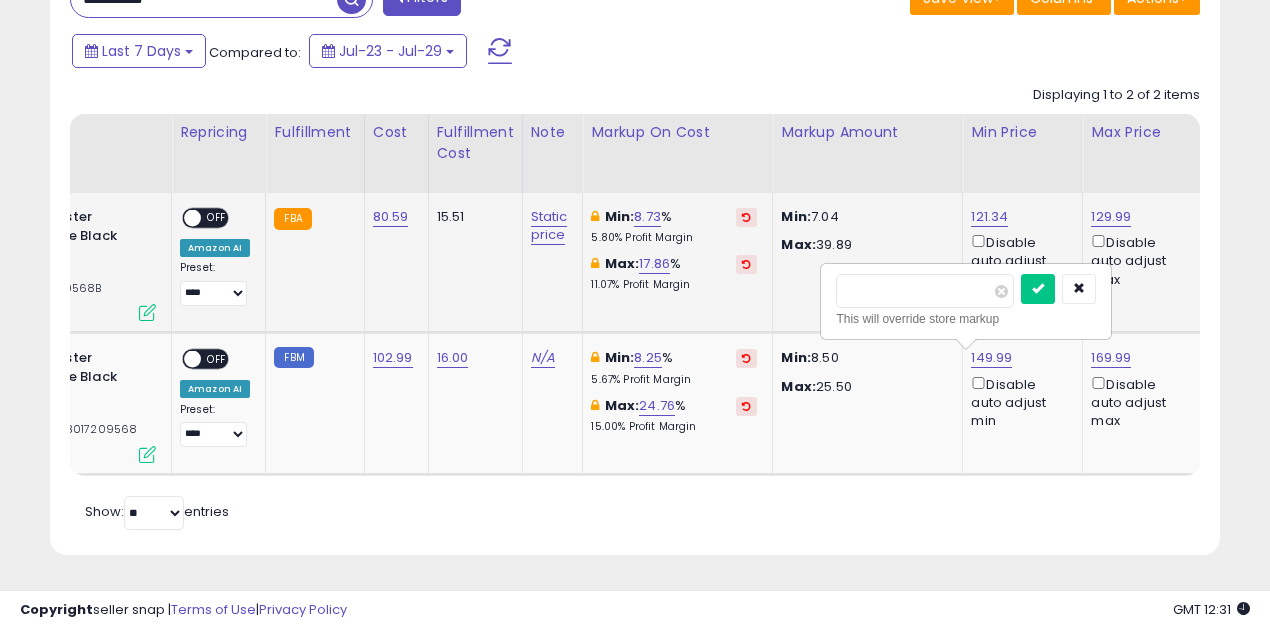 type on "******" 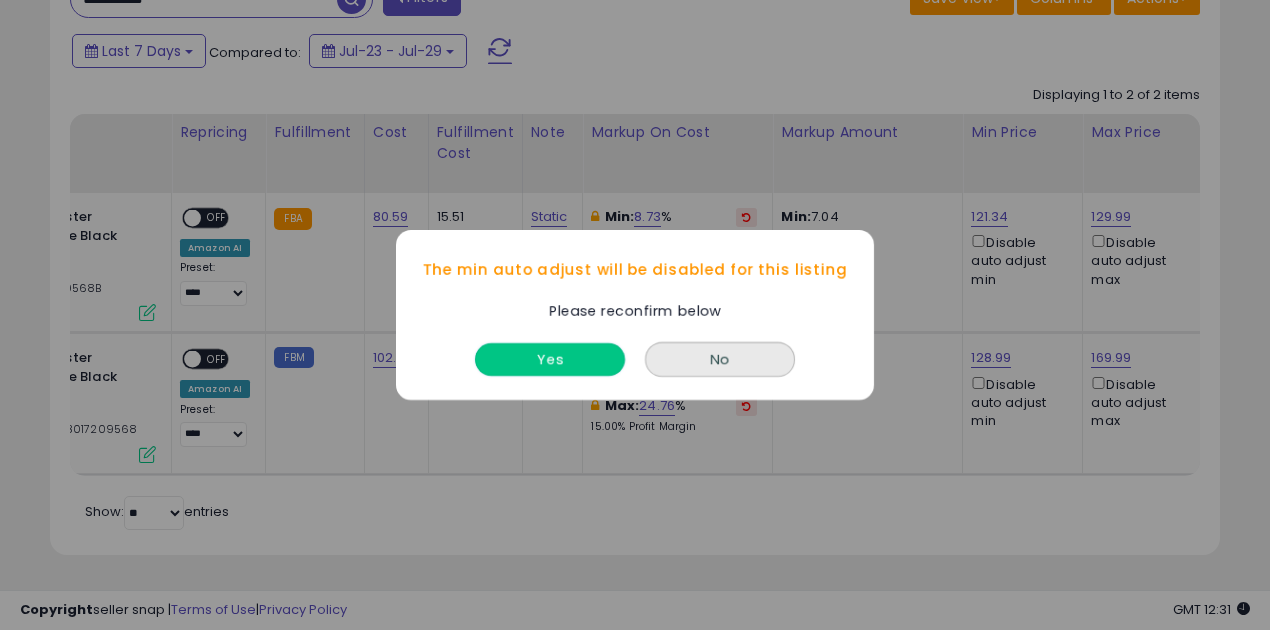 click on "Yes" at bounding box center [550, 359] 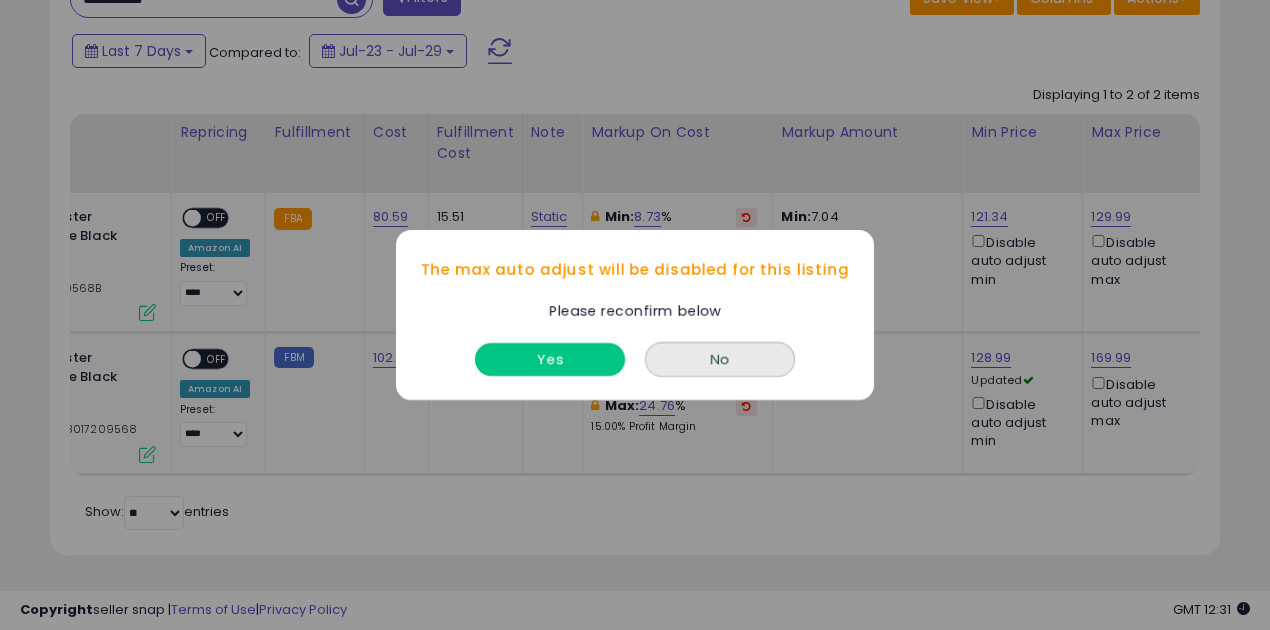 click on "Yes" at bounding box center [550, 359] 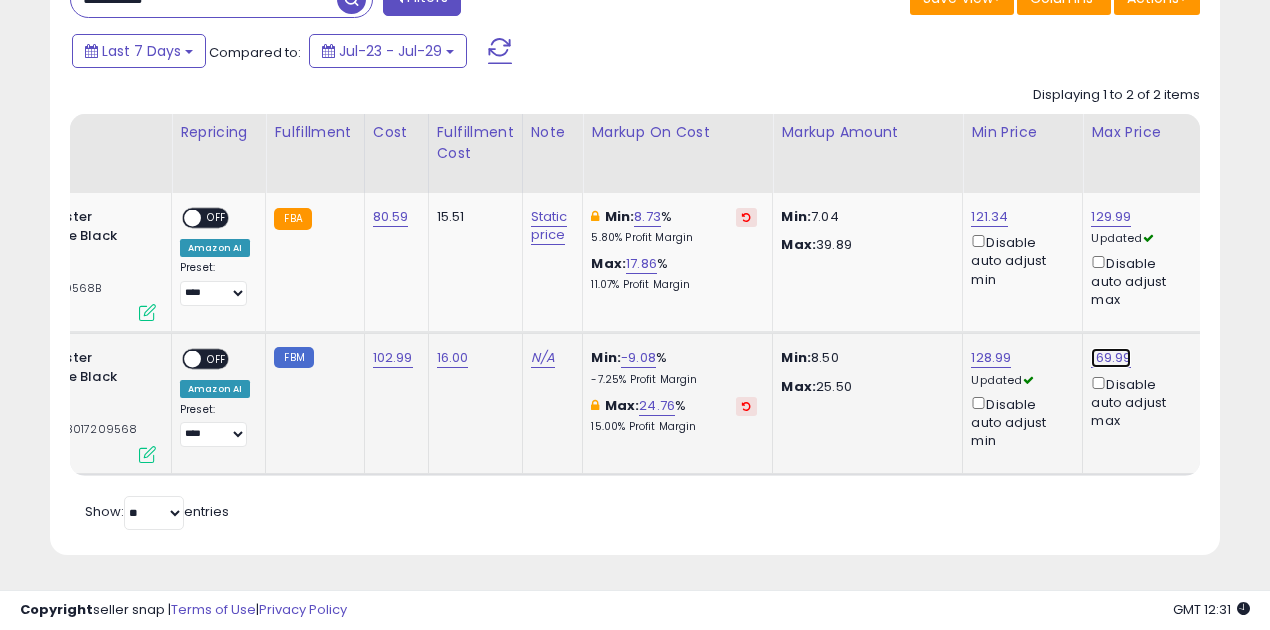 click on "169.99" at bounding box center (1111, 217) 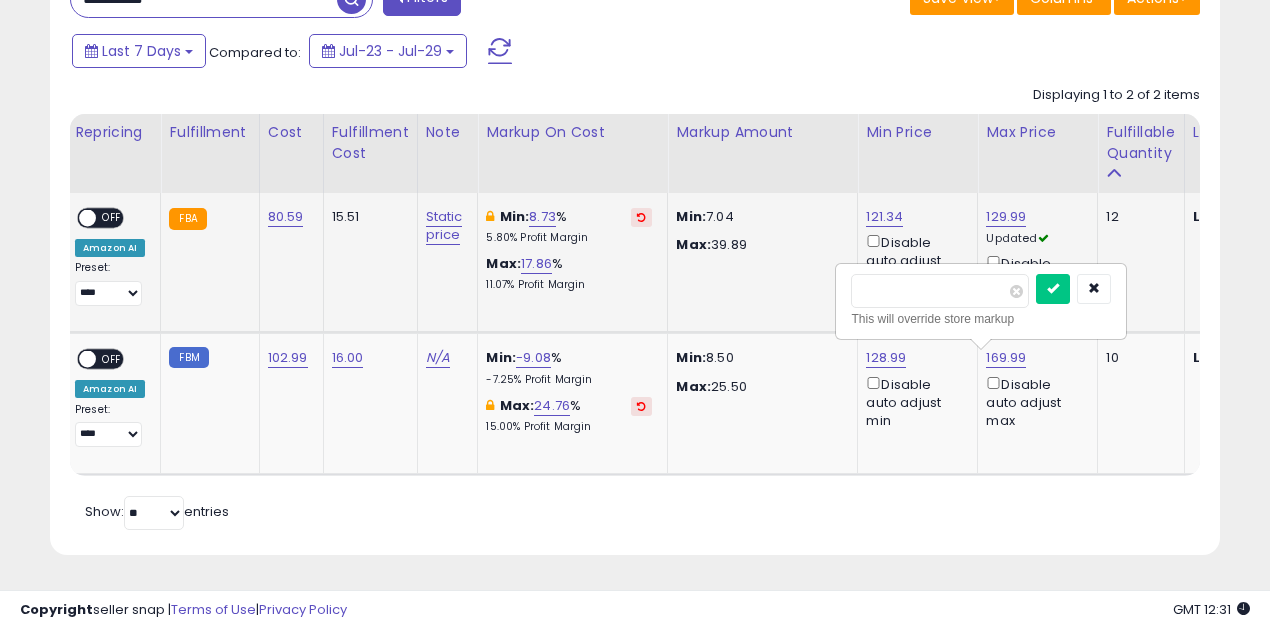 drag, startPoint x: 933, startPoint y: 282, endPoint x: 830, endPoint y: 284, distance: 103.01942 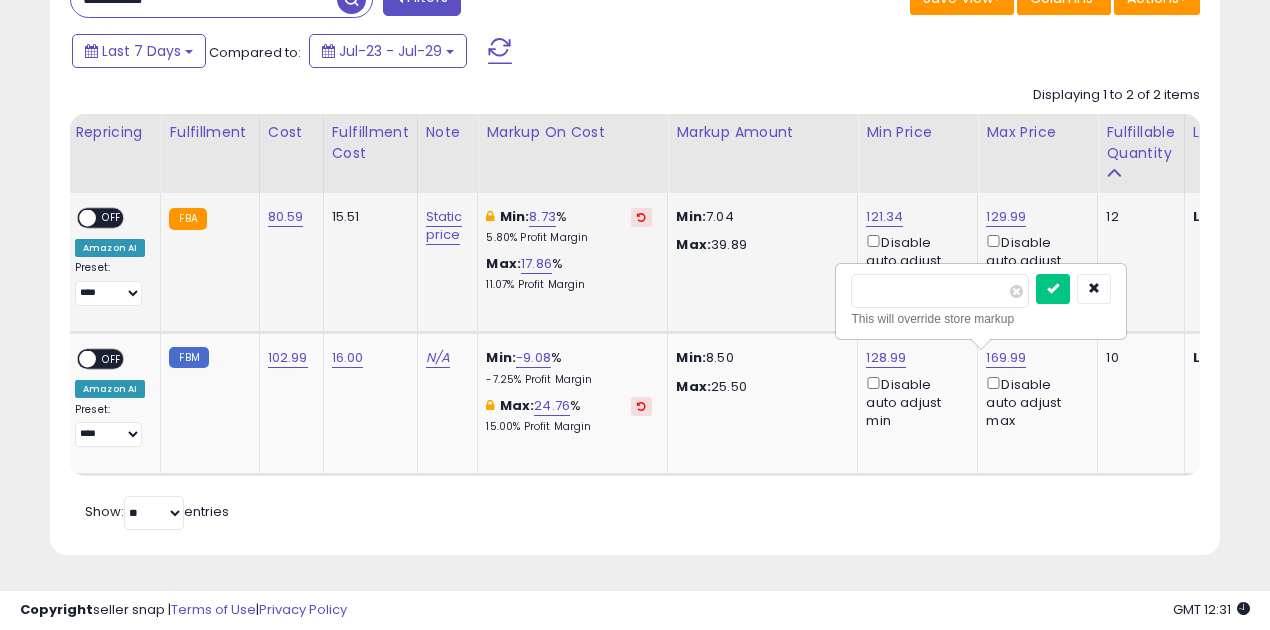 type on "******" 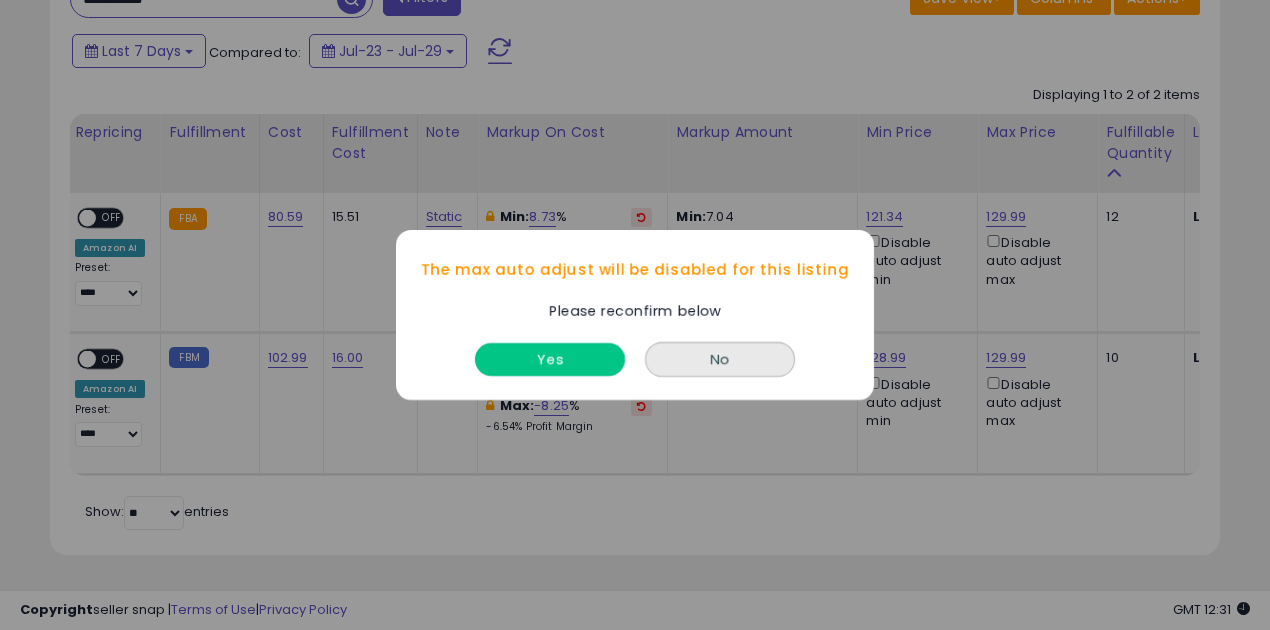 click on "Yes" at bounding box center (550, 359) 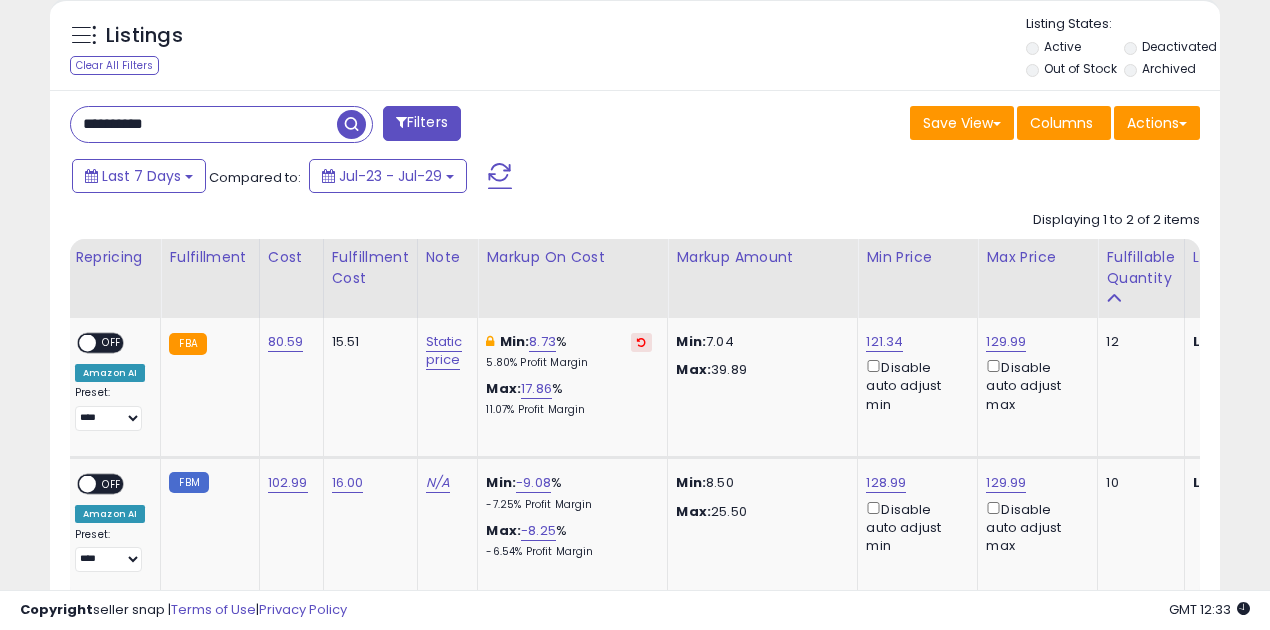 scroll, scrollTop: 731, scrollLeft: 0, axis: vertical 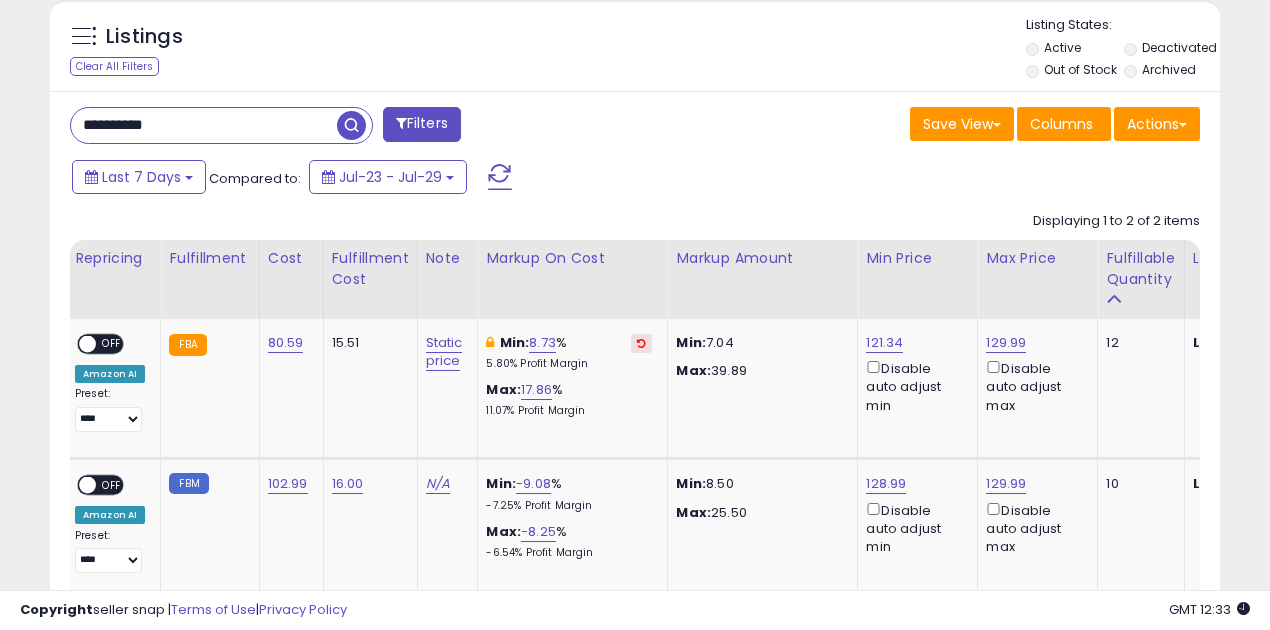 click on "**********" at bounding box center [204, 125] 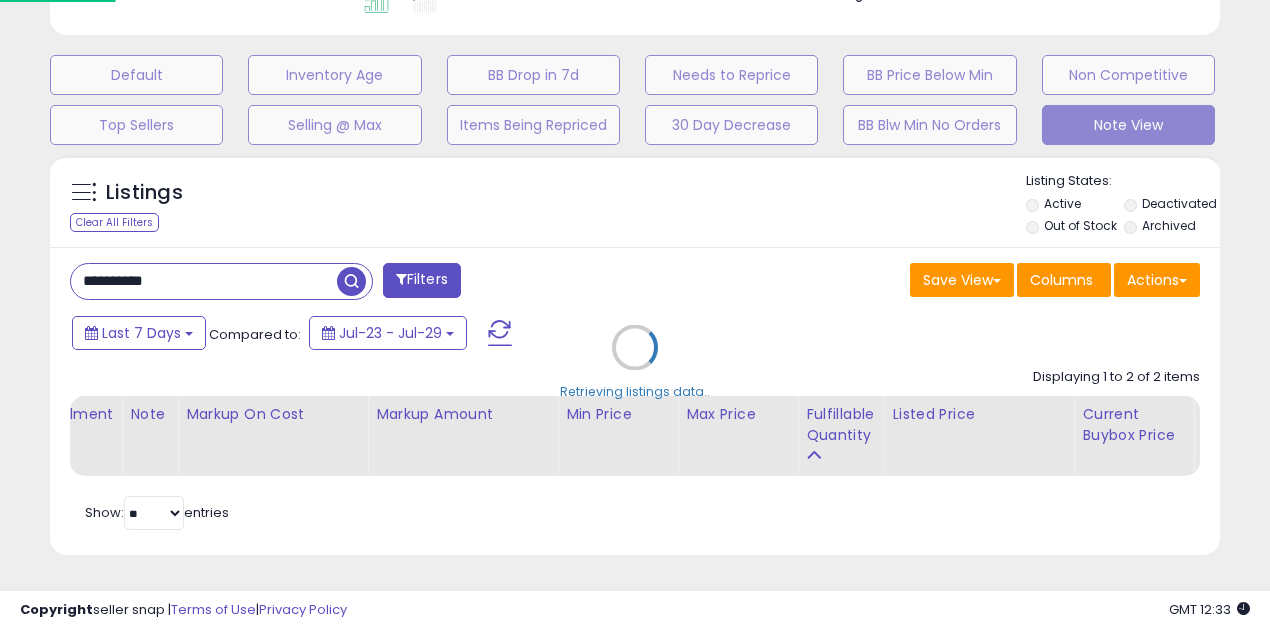 scroll, scrollTop: 999590, scrollLeft: 999317, axis: both 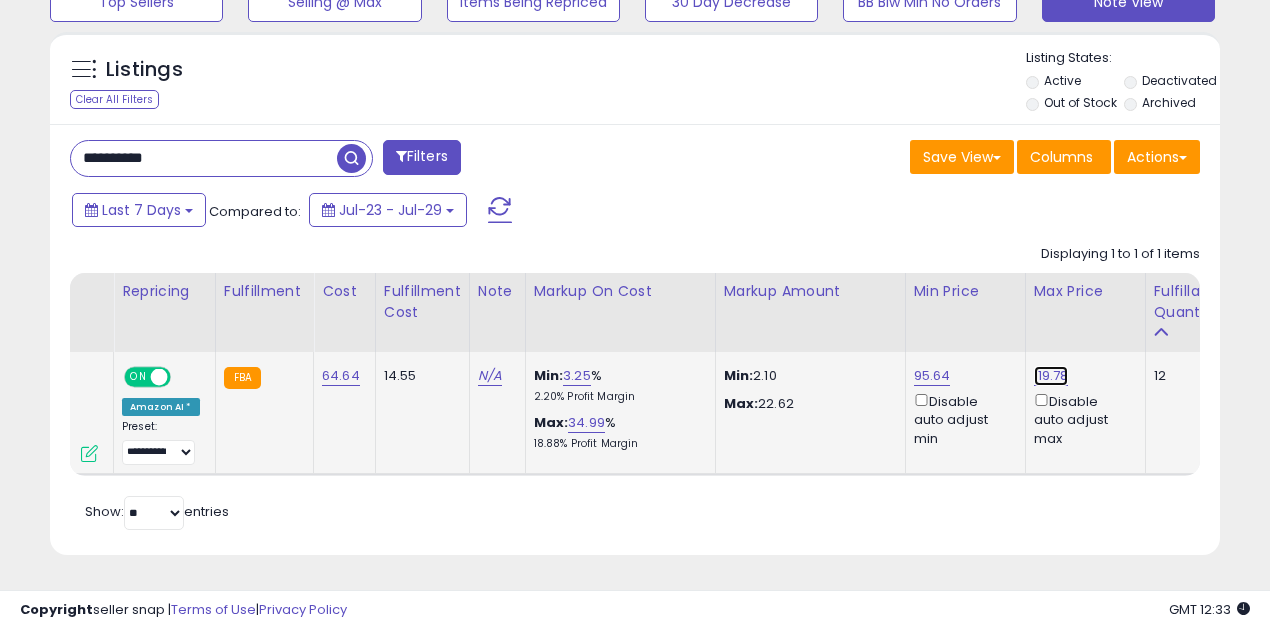 click on "119.78" at bounding box center [1051, 376] 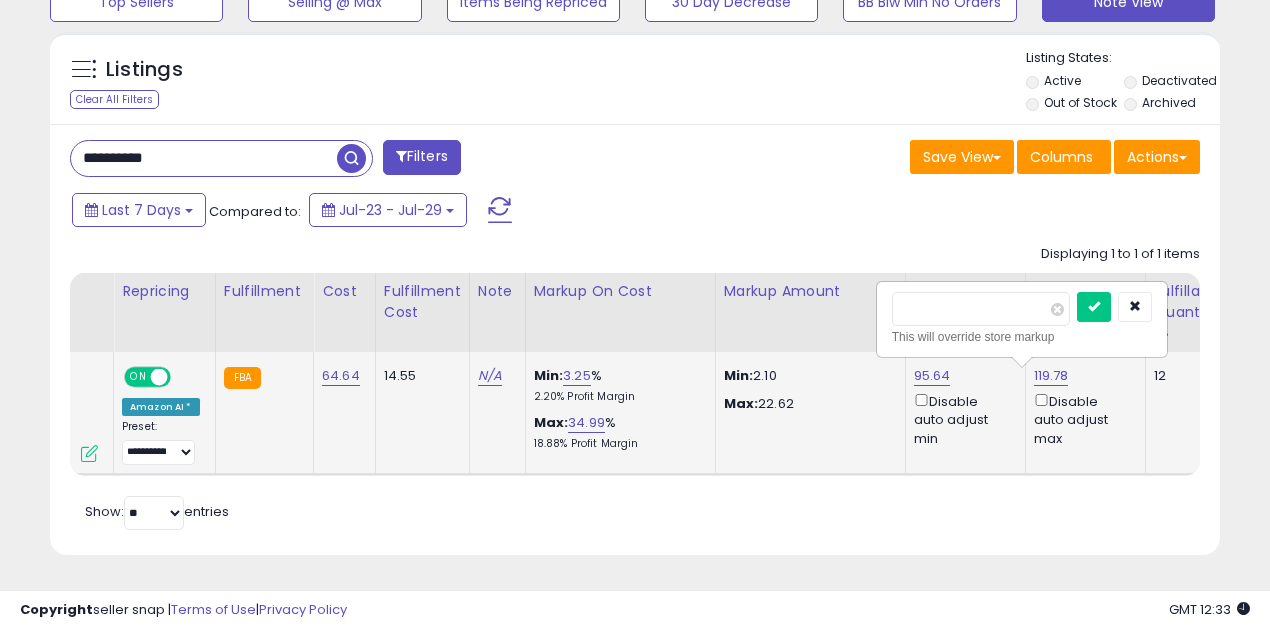 scroll, scrollTop: 0, scrollLeft: 370, axis: horizontal 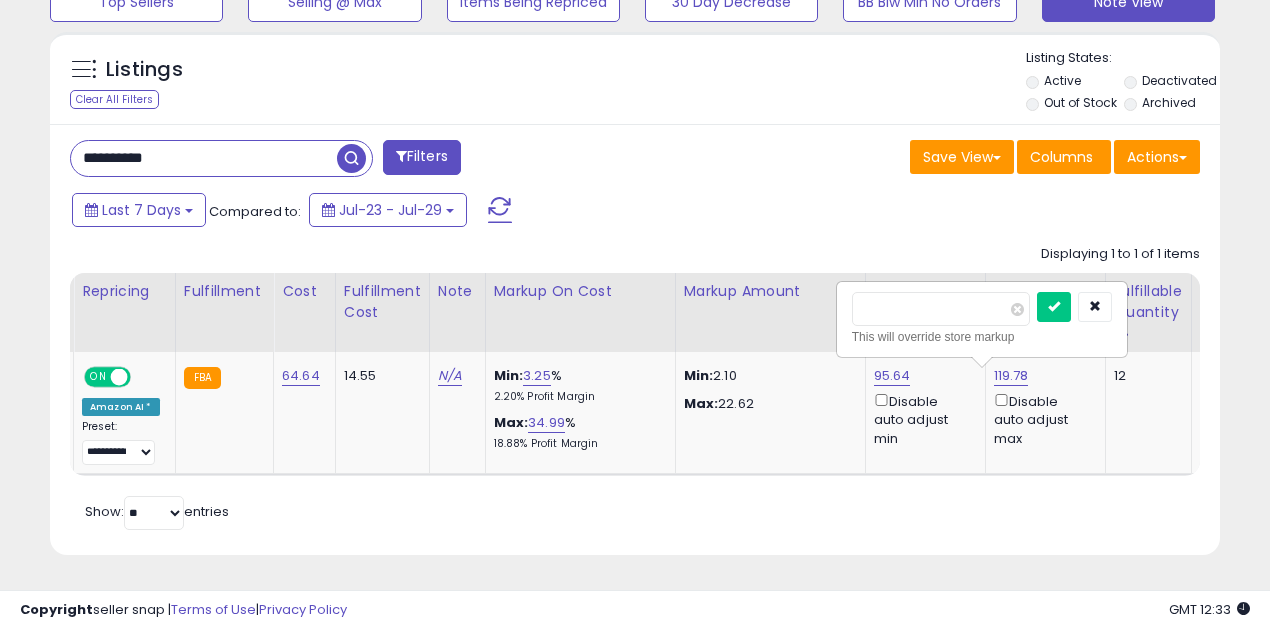 drag, startPoint x: 912, startPoint y: 296, endPoint x: 826, endPoint y: 303, distance: 86.28442 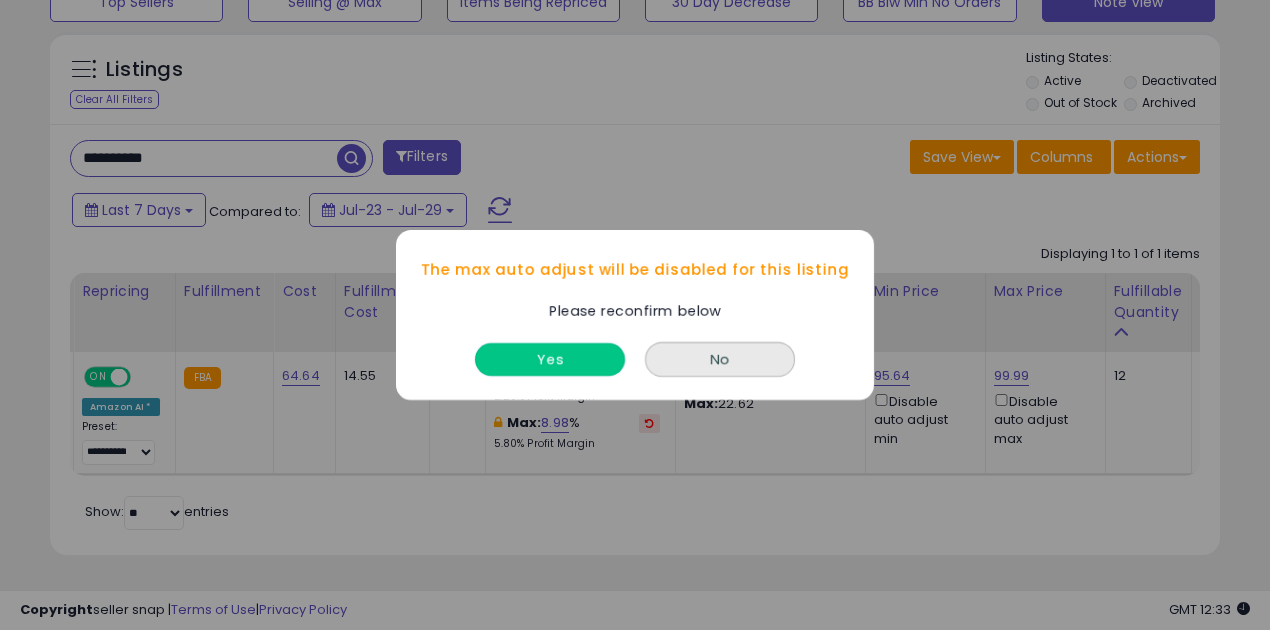 click on "Yes" at bounding box center (550, 359) 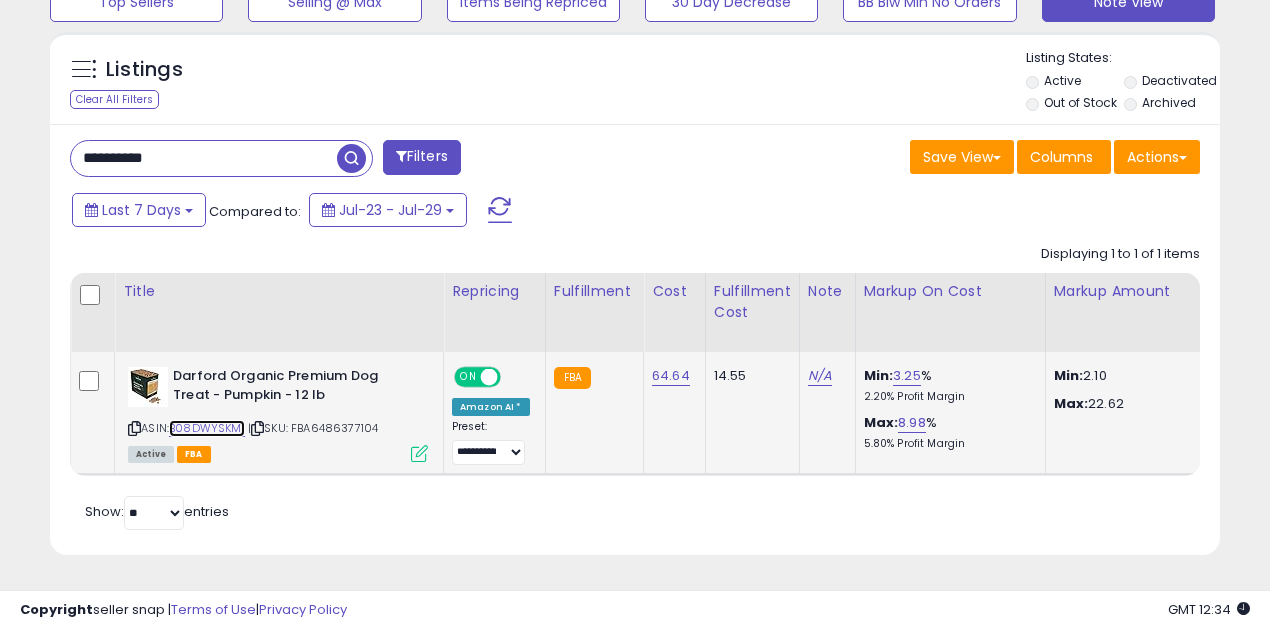 click on "B08DWYSKM1" at bounding box center [207, 428] 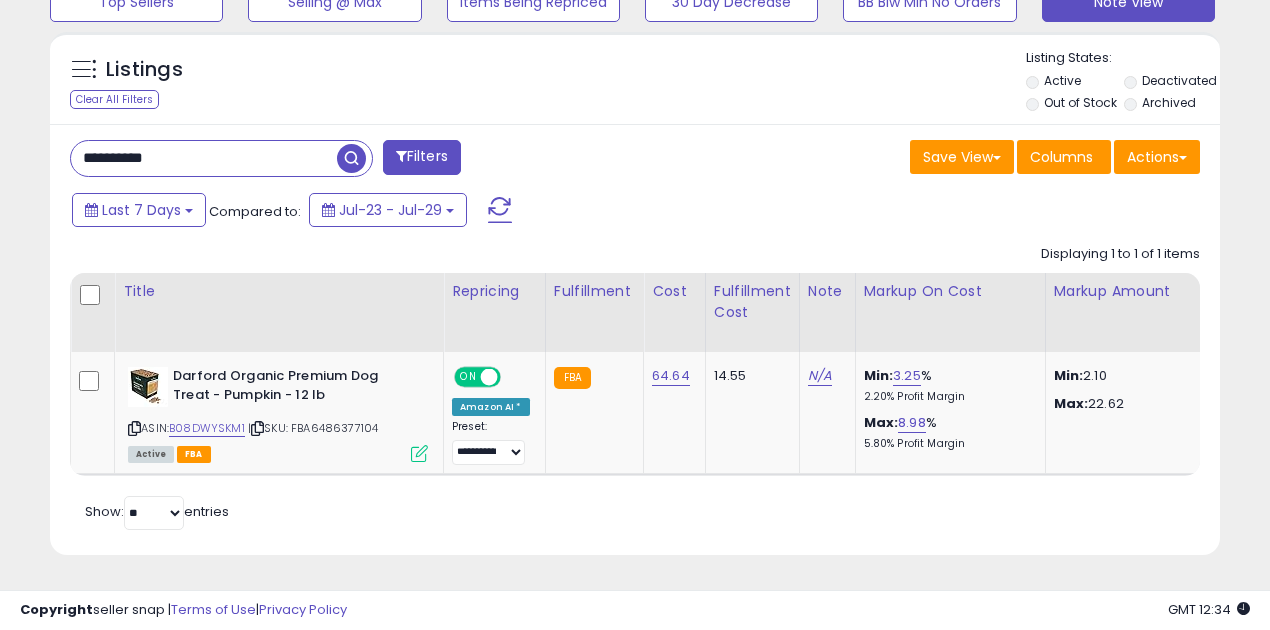 click on "**********" at bounding box center [204, 158] 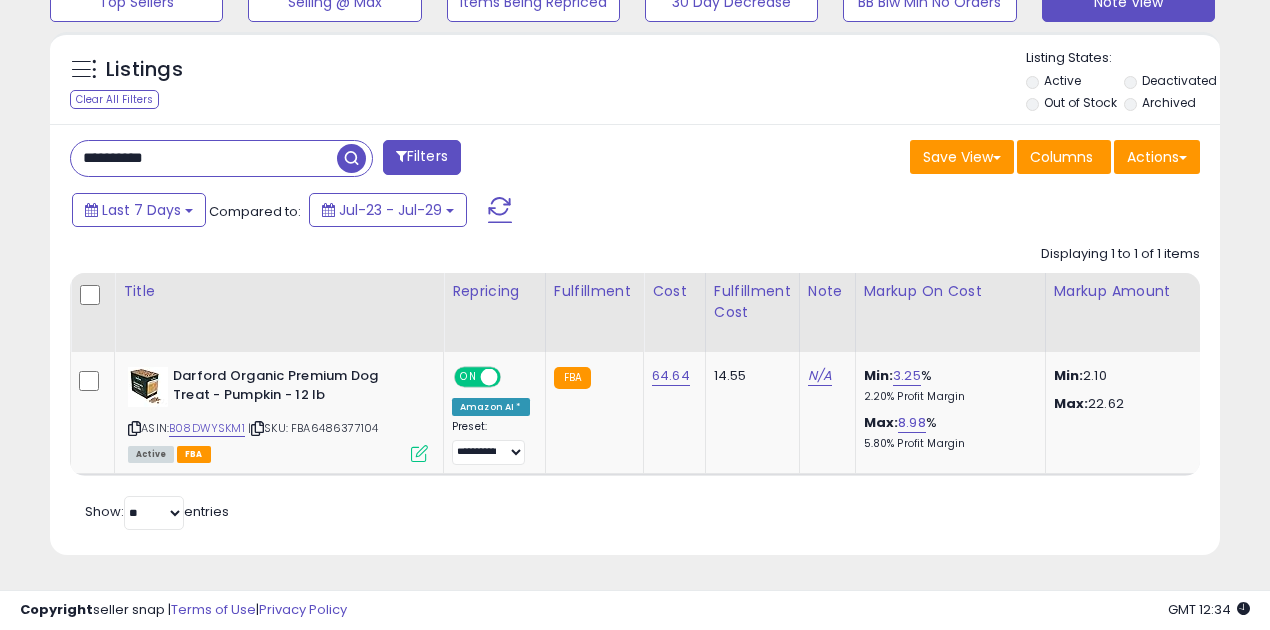 click at bounding box center (351, 158) 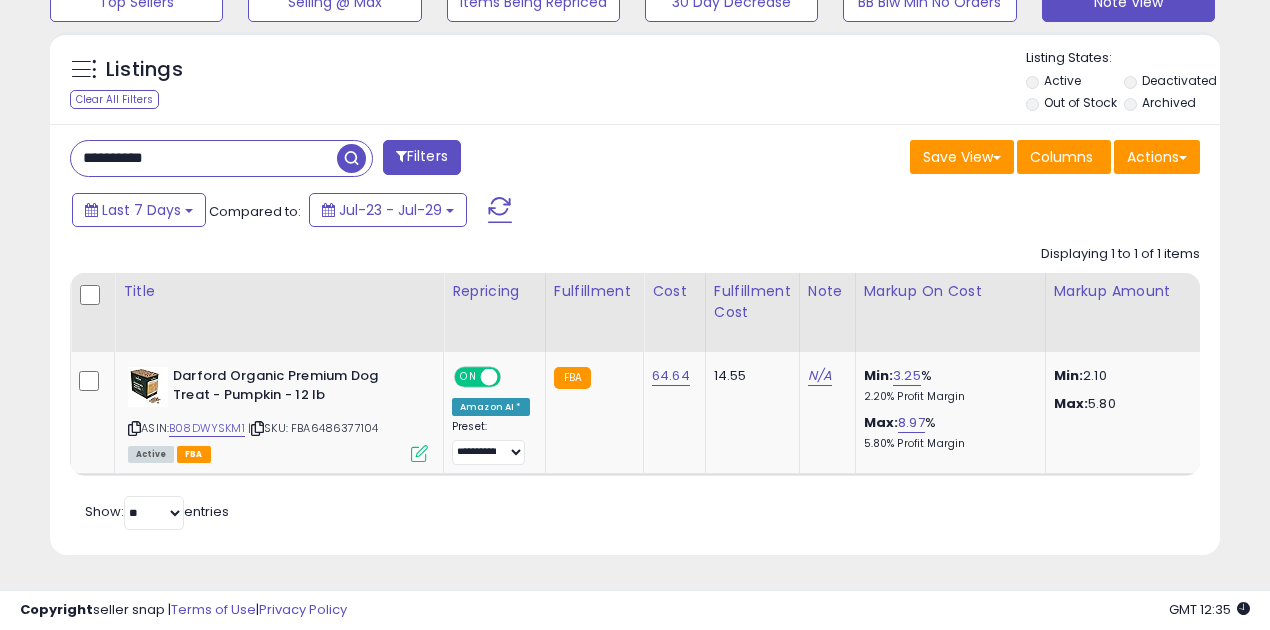 click on "**********" at bounding box center (204, 158) 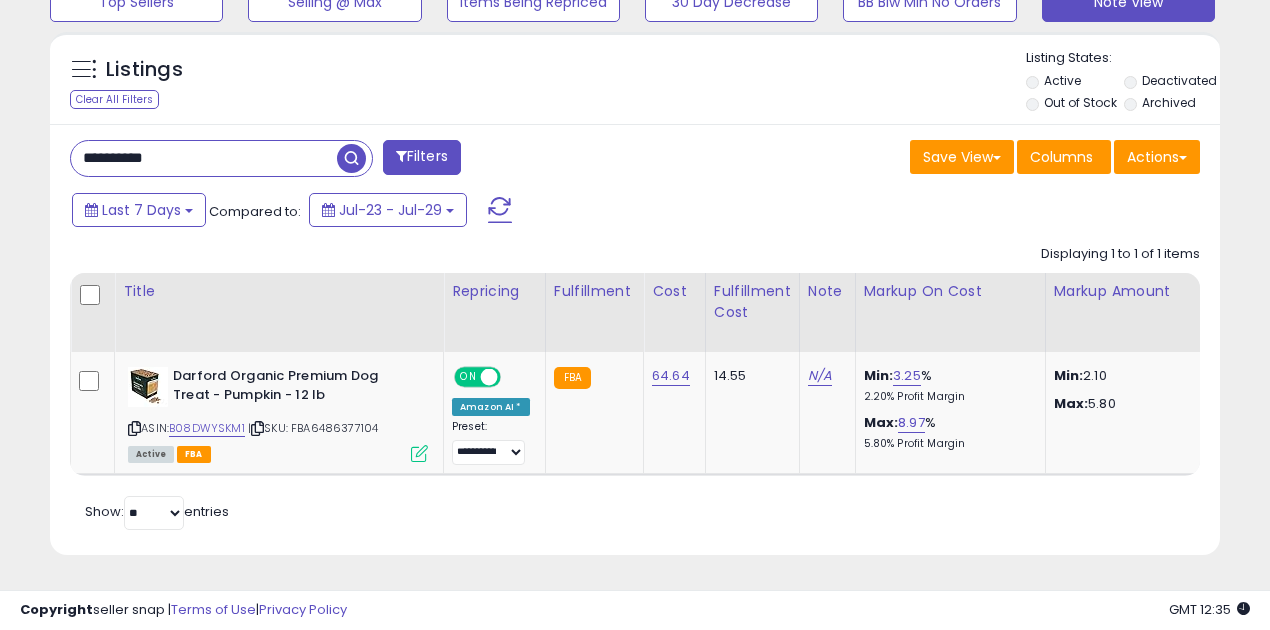 paste 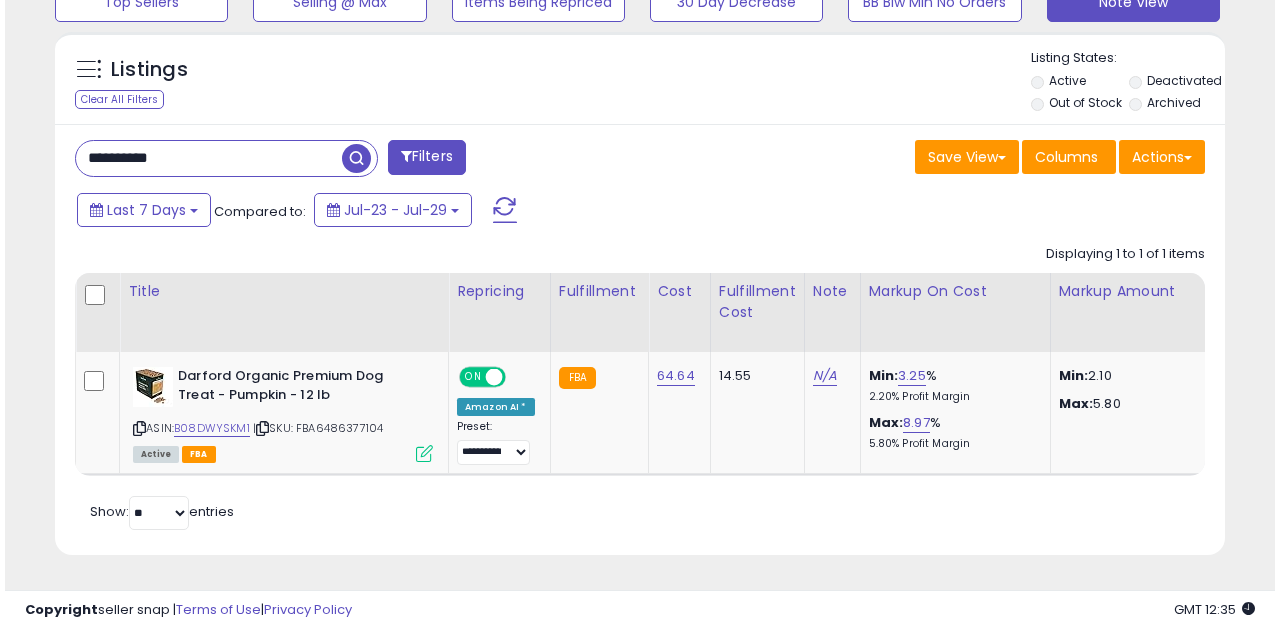 scroll, scrollTop: 583, scrollLeft: 0, axis: vertical 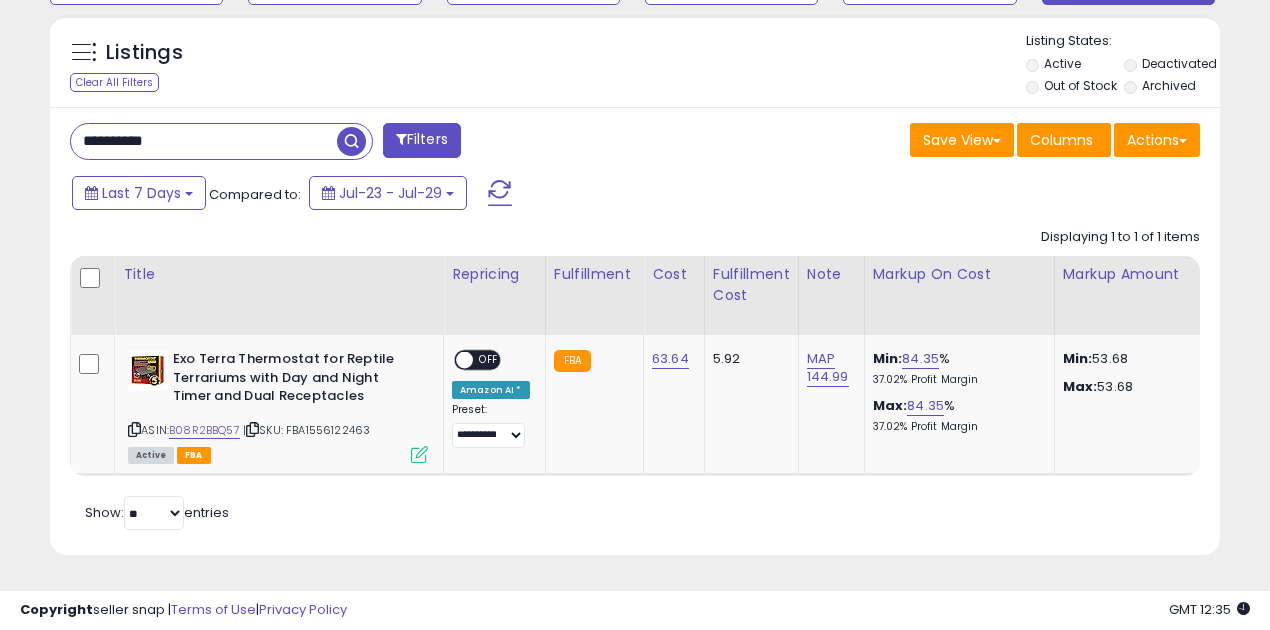 click on "**********" at bounding box center [204, 141] 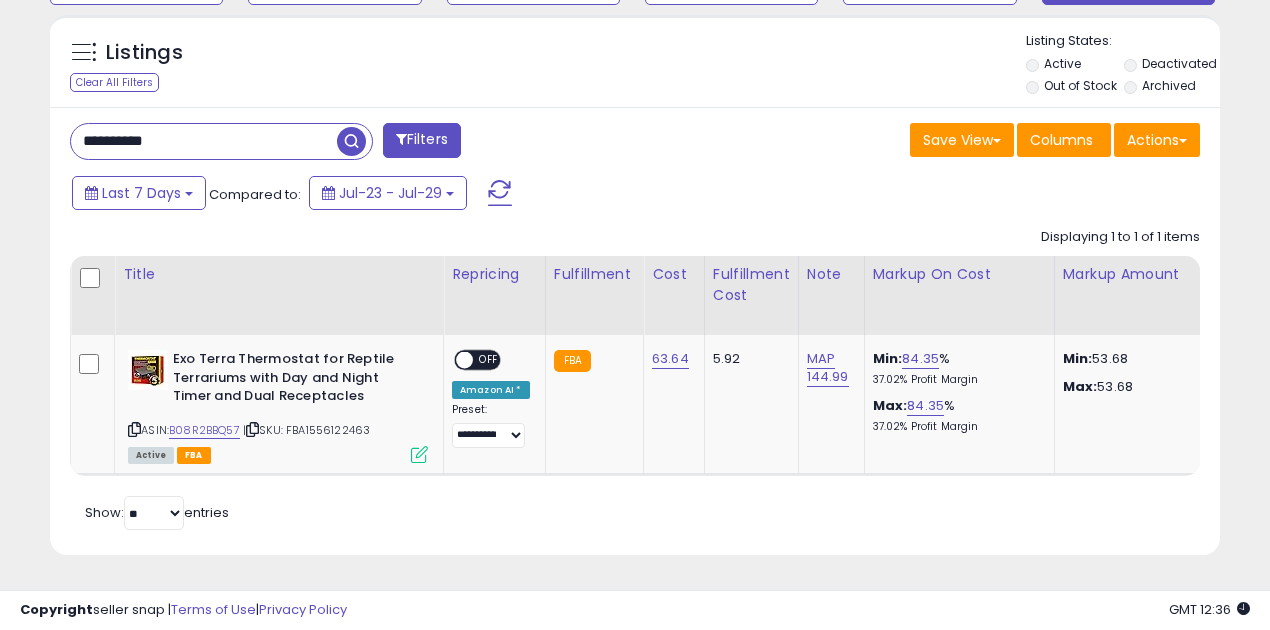 paste 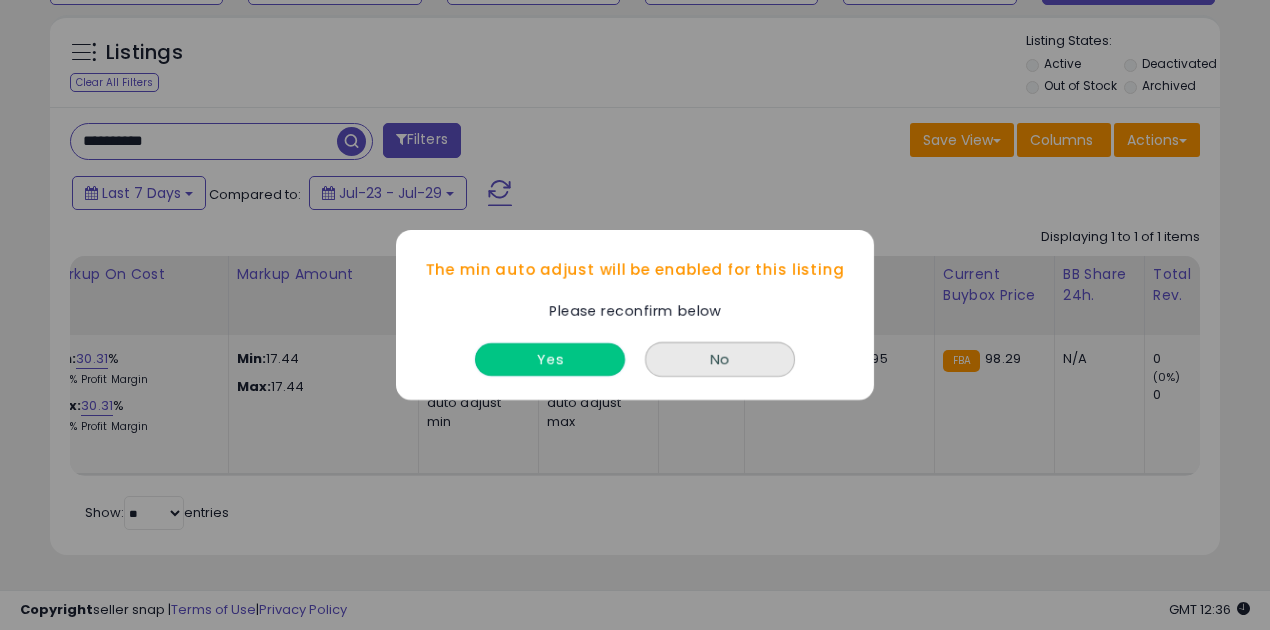 drag, startPoint x: 521, startPoint y: 353, endPoint x: 439, endPoint y: 342, distance: 82.73451 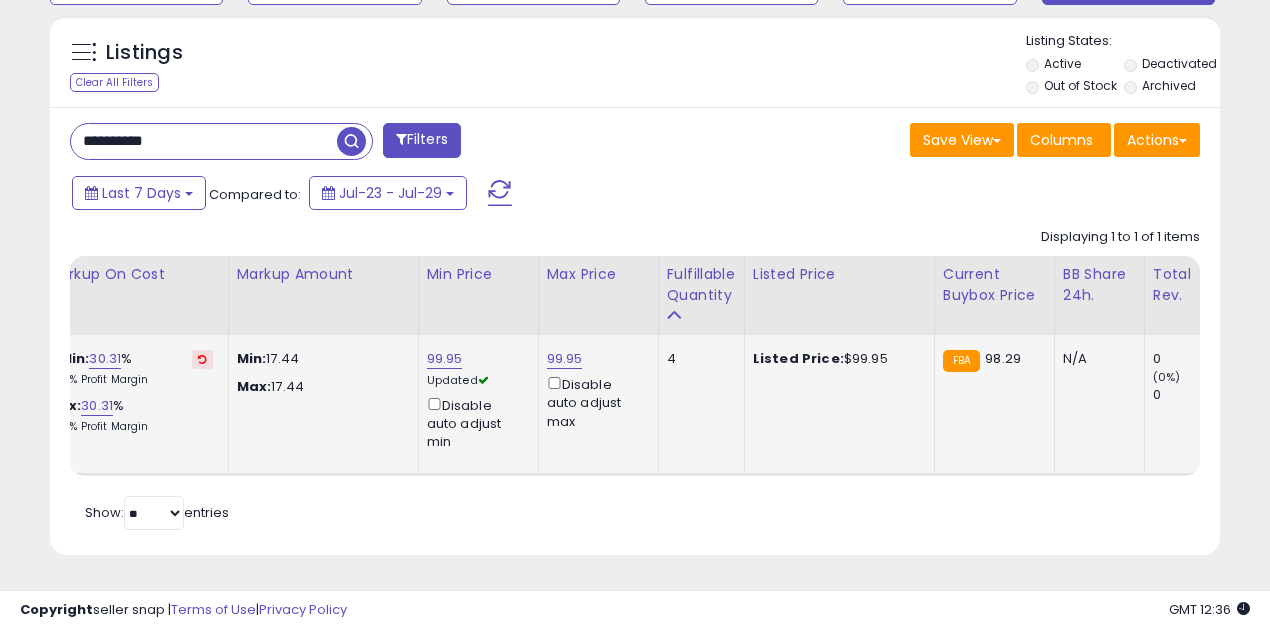click at bounding box center (202, 359) 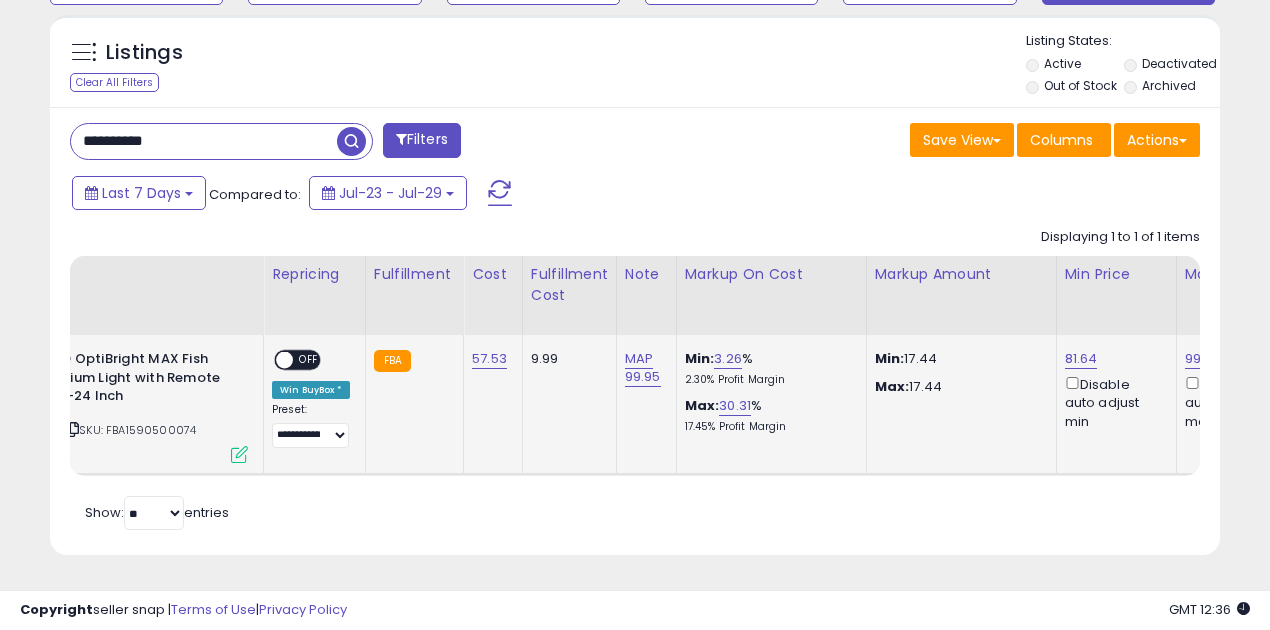 click on "OFF" at bounding box center (309, 360) 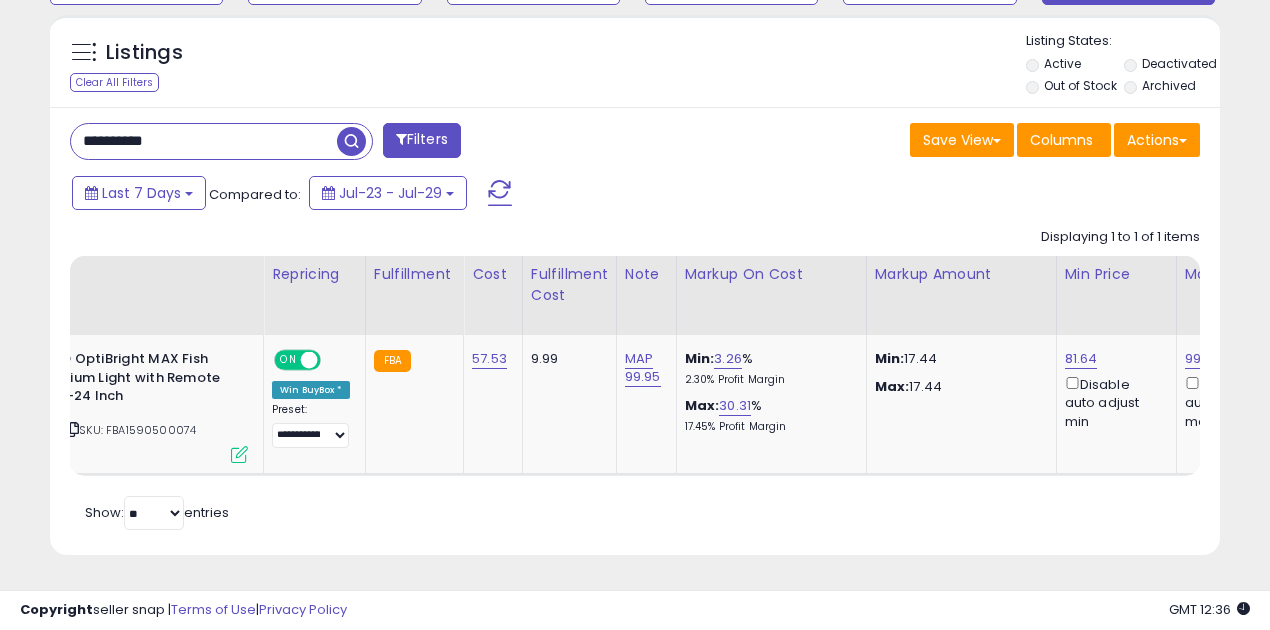 click on "**********" at bounding box center (204, 141) 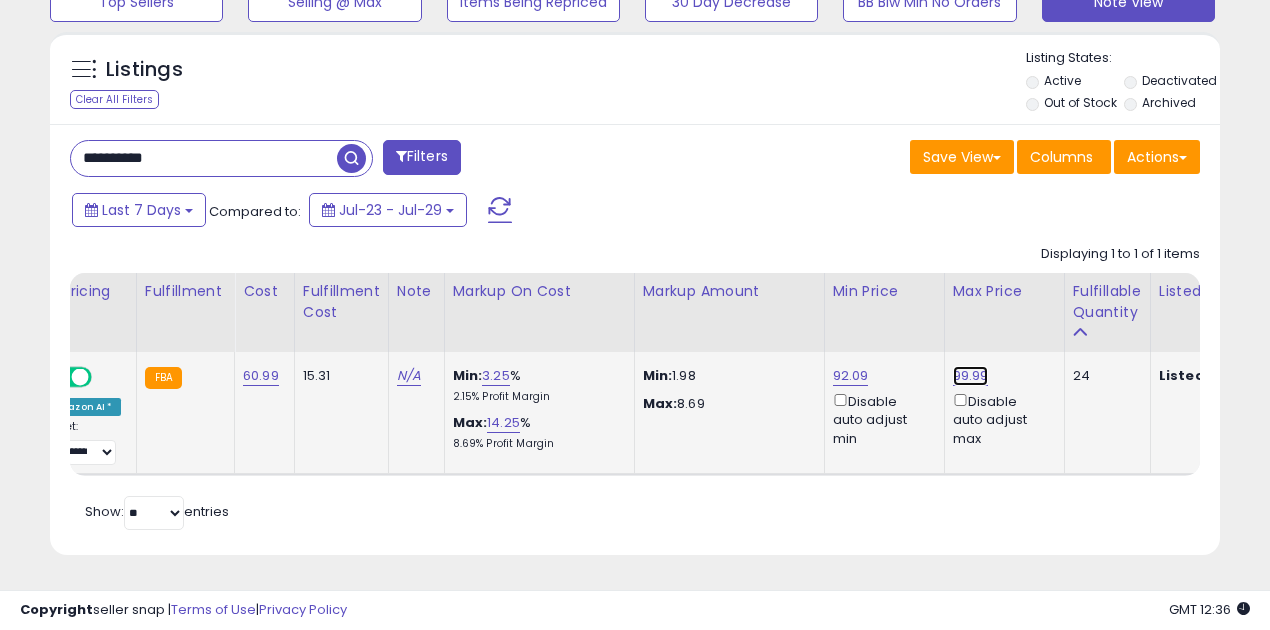 drag, startPoint x: 953, startPoint y: 368, endPoint x: 885, endPoint y: 360, distance: 68.46897 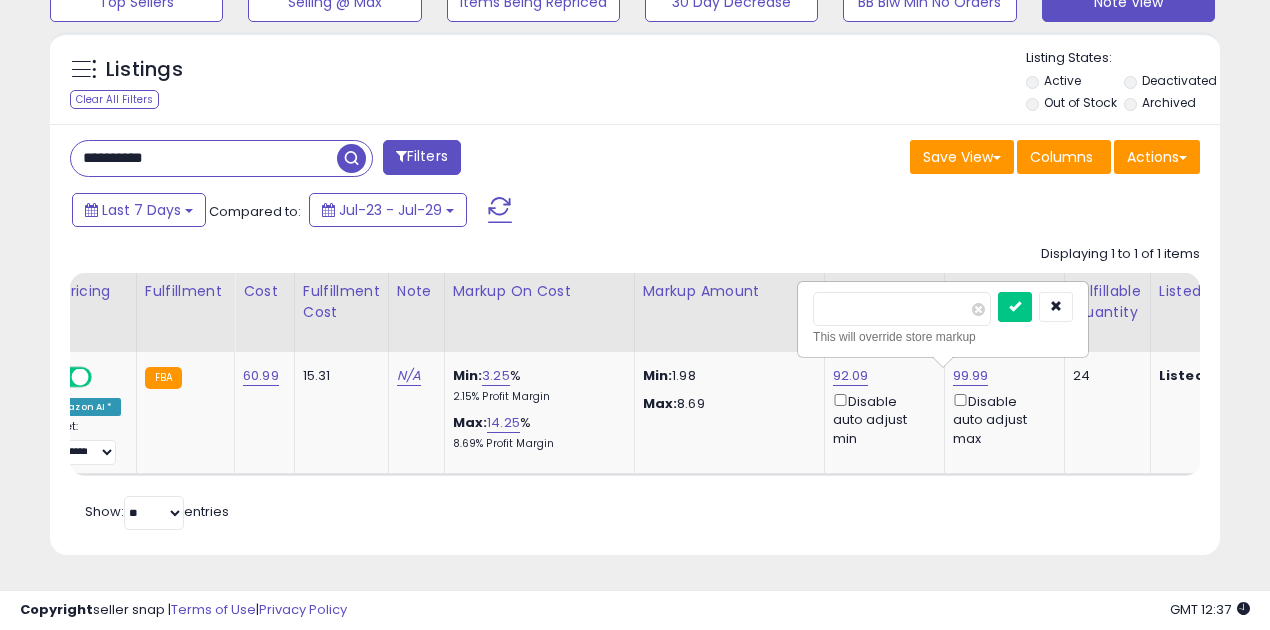 drag, startPoint x: 866, startPoint y: 294, endPoint x: 770, endPoint y: 316, distance: 98.48858 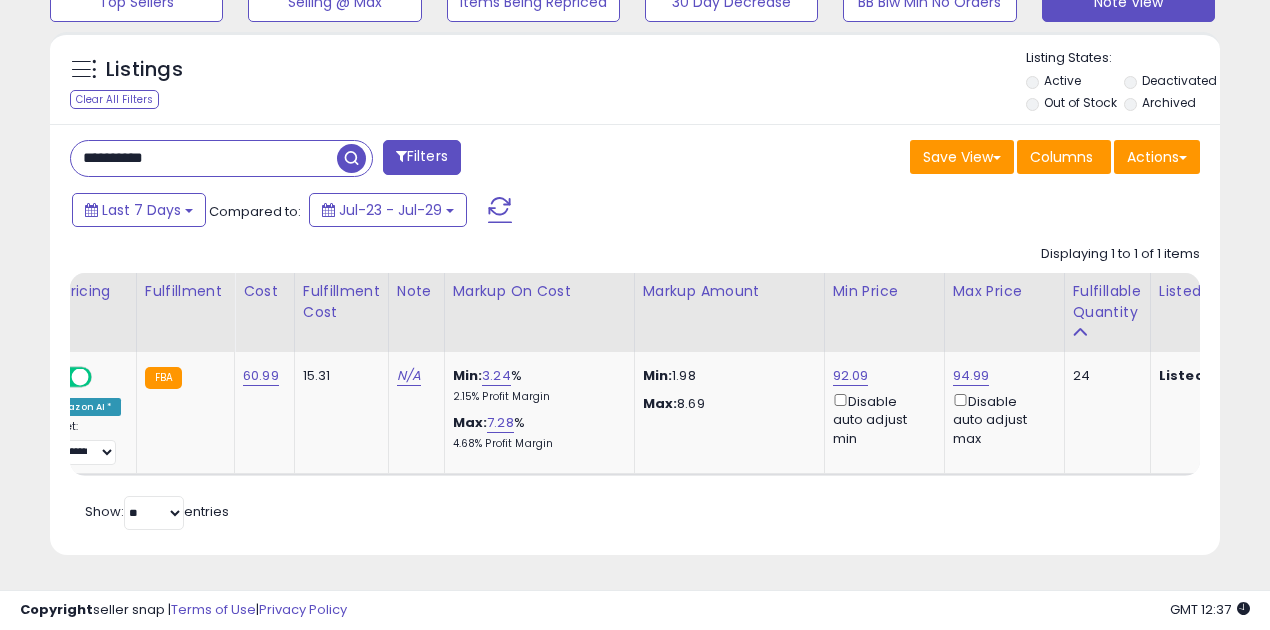 click on "**********" at bounding box center (204, 158) 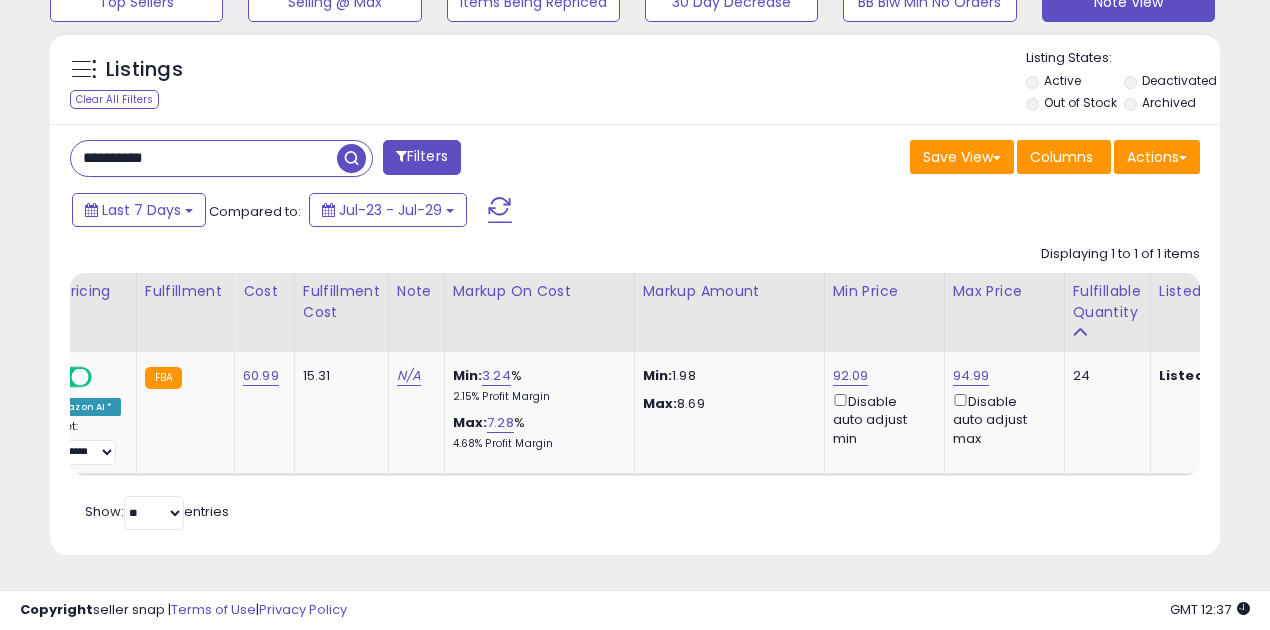 paste 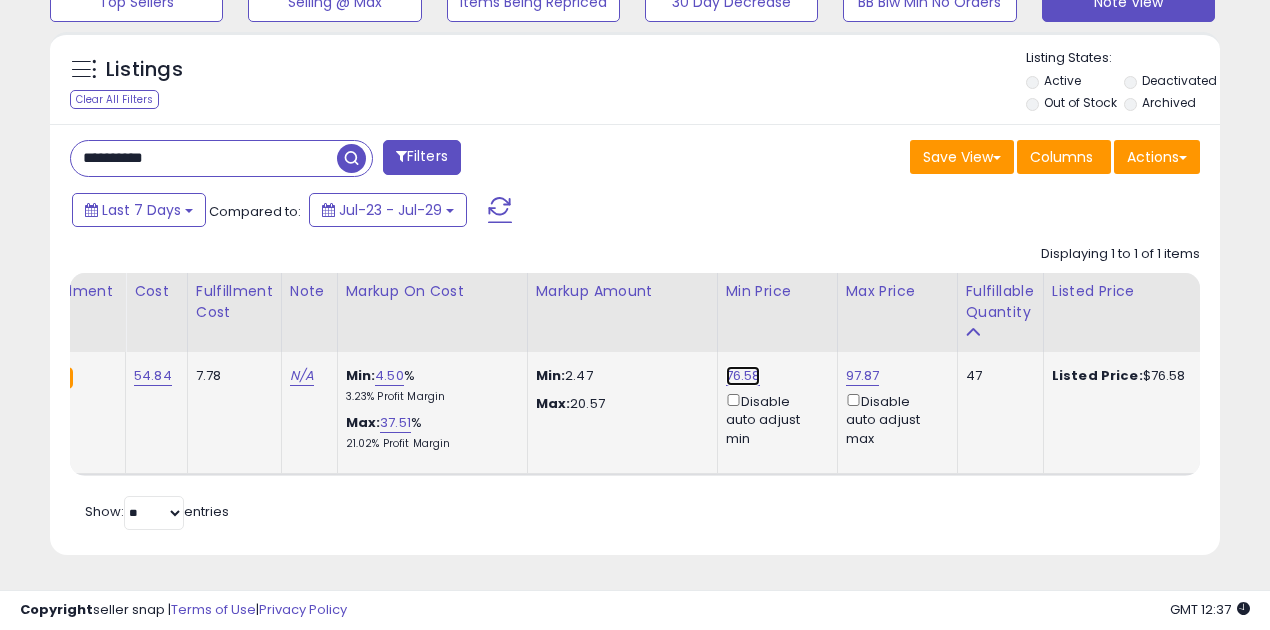 click on "76.58" at bounding box center (743, 376) 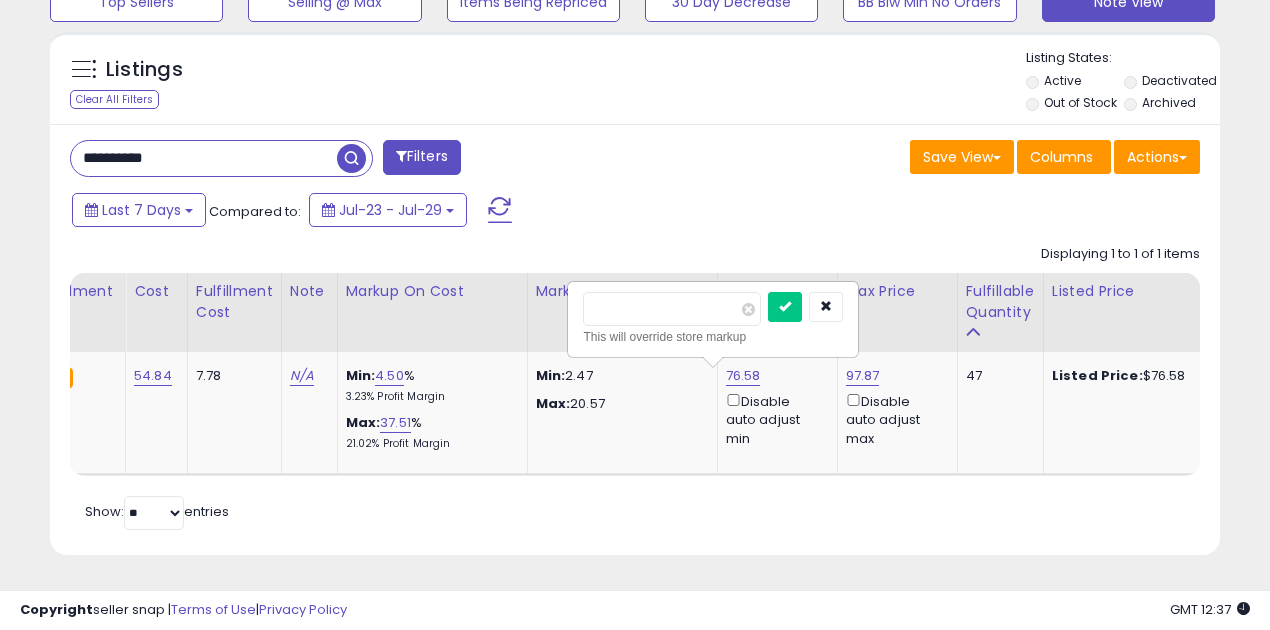 drag, startPoint x: 639, startPoint y: 297, endPoint x: 520, endPoint y: 302, distance: 119.104996 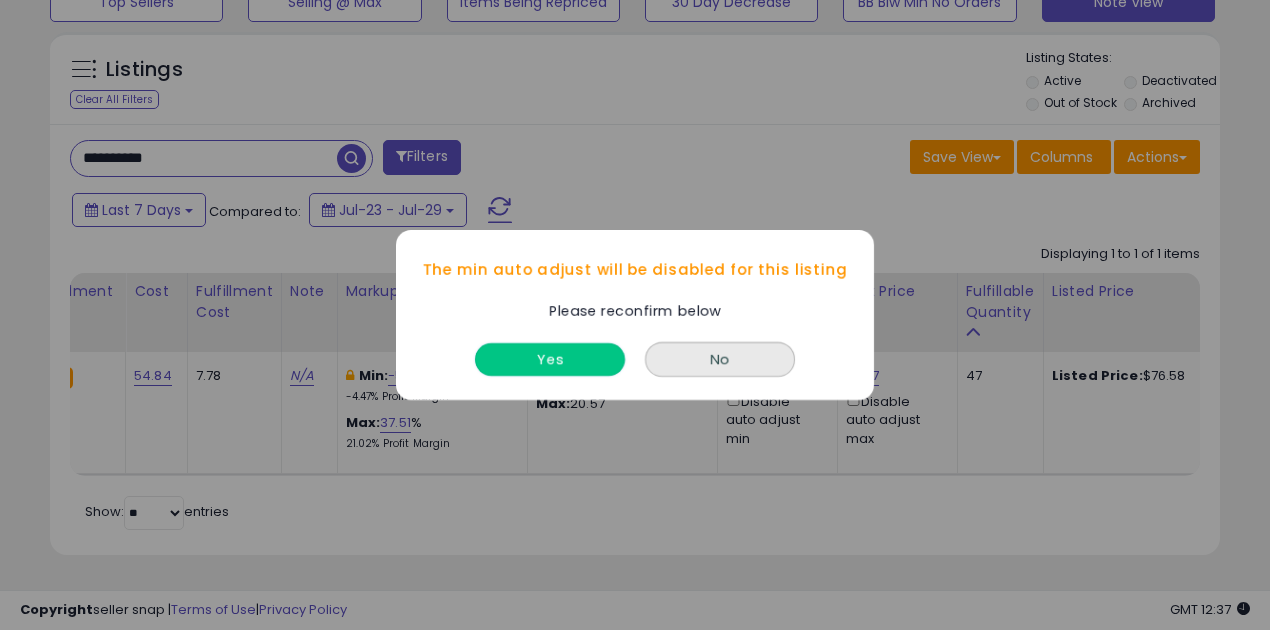 click on "Yes" at bounding box center [550, 359] 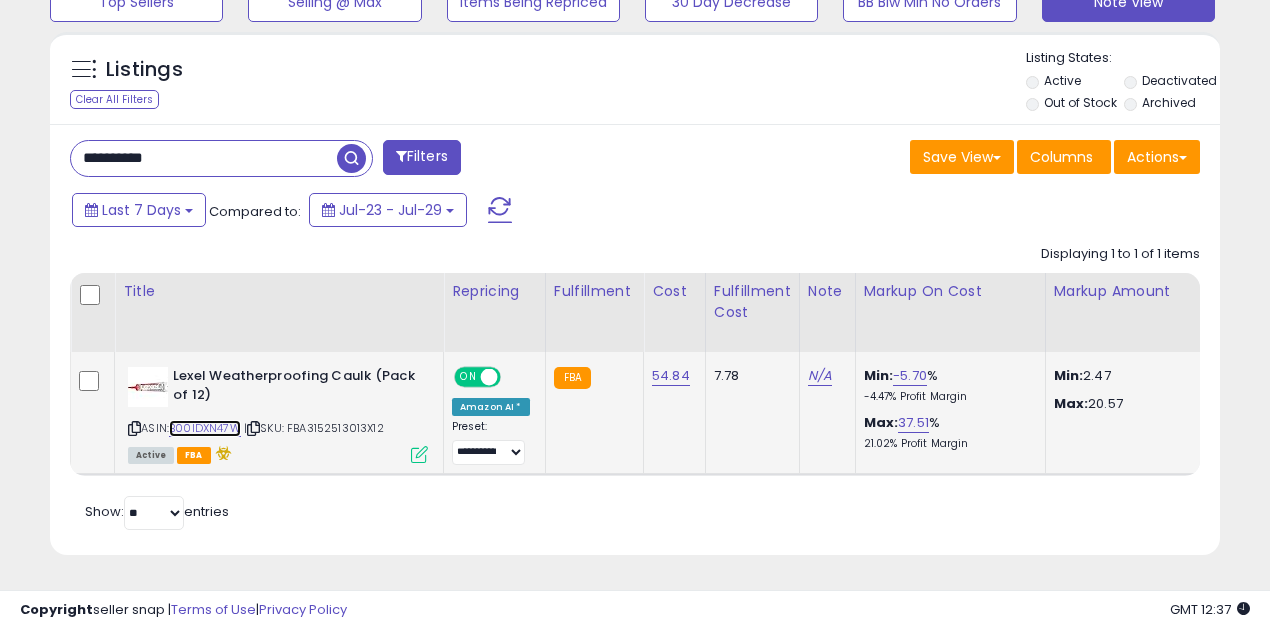 click on "B00IDXN47W" at bounding box center (205, 428) 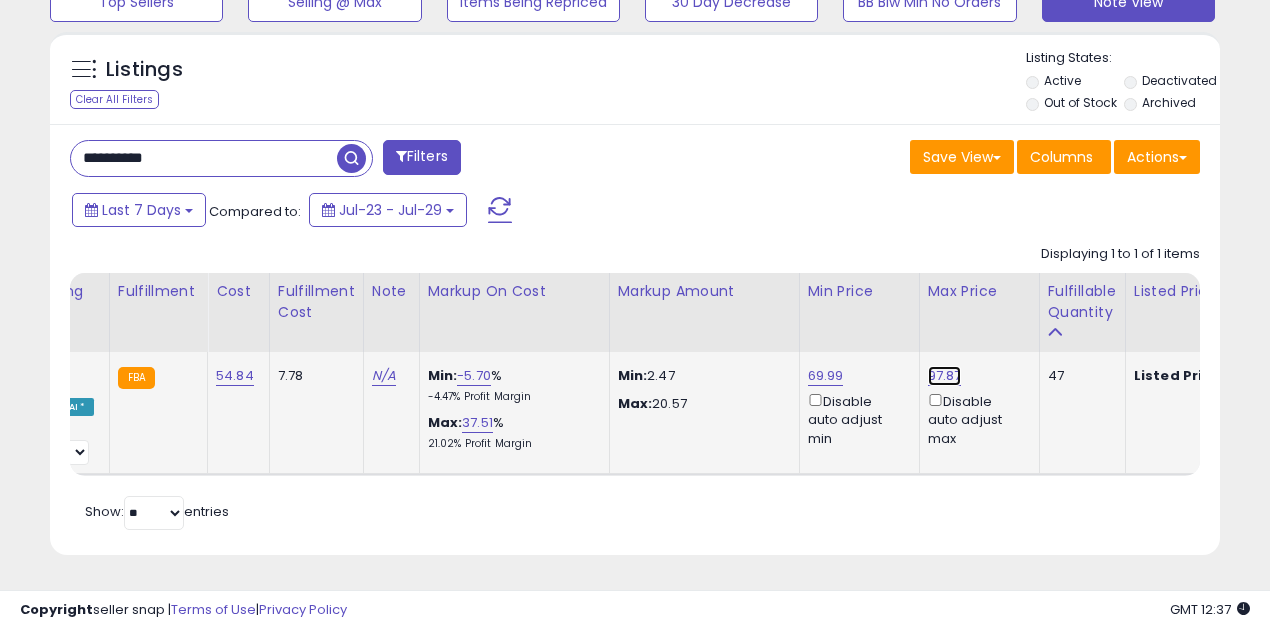 click on "97.87" at bounding box center (945, 376) 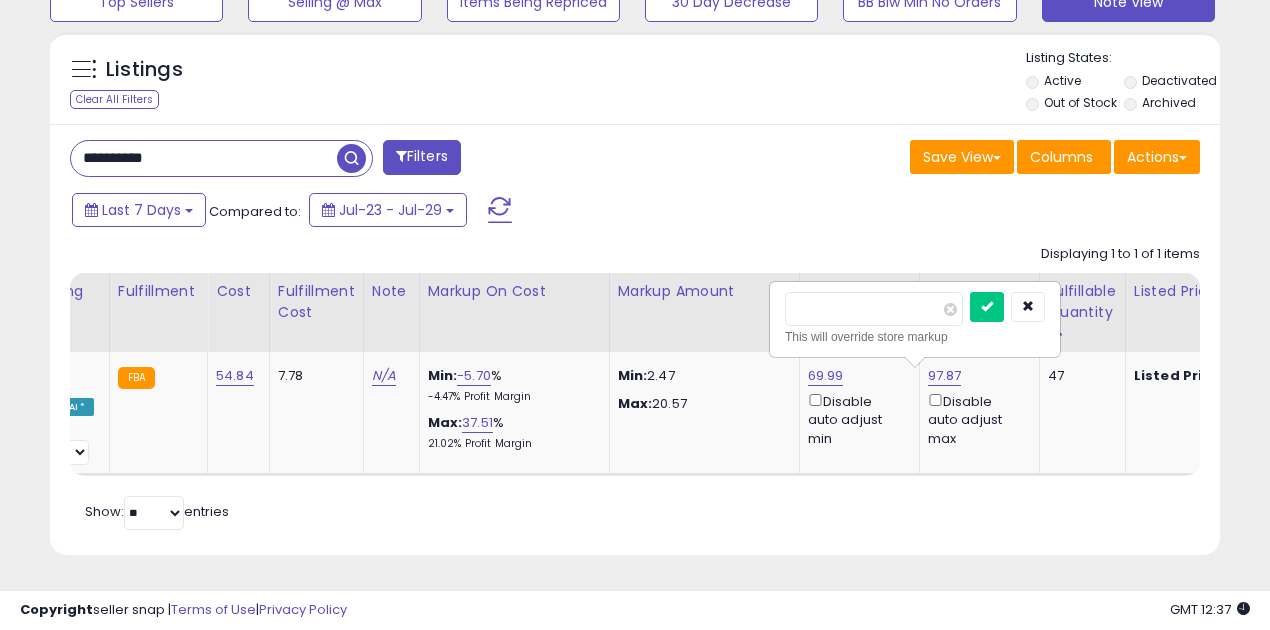 drag, startPoint x: 848, startPoint y: 290, endPoint x: 752, endPoint y: 296, distance: 96.18732 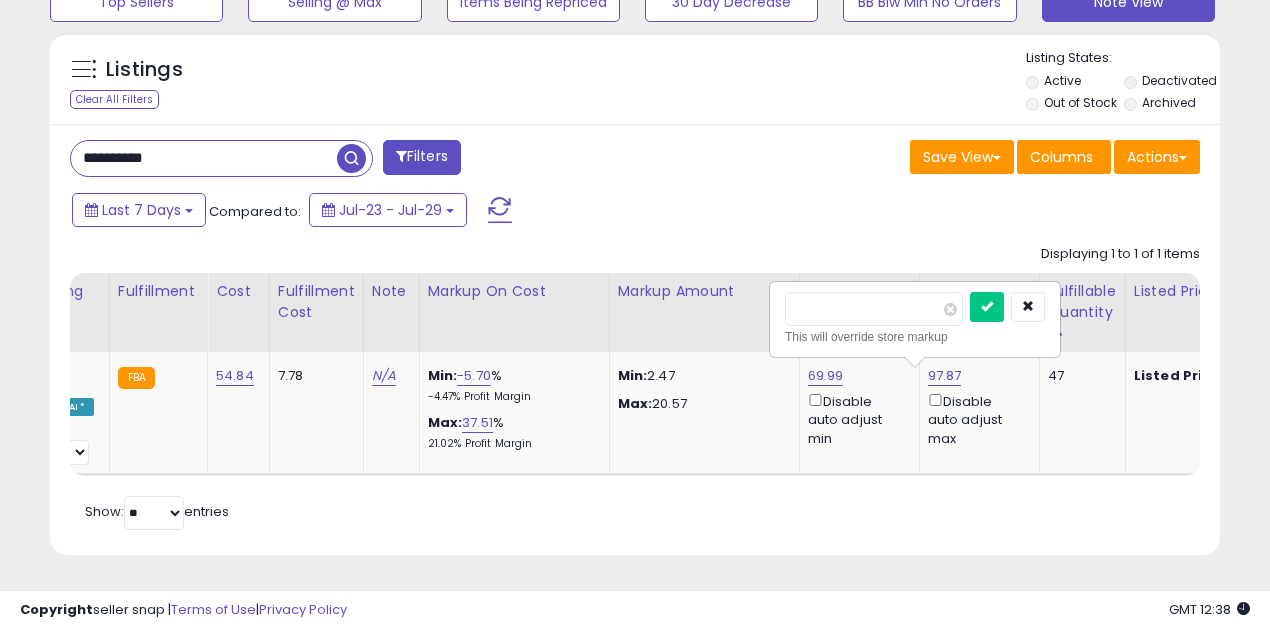 type on "*****" 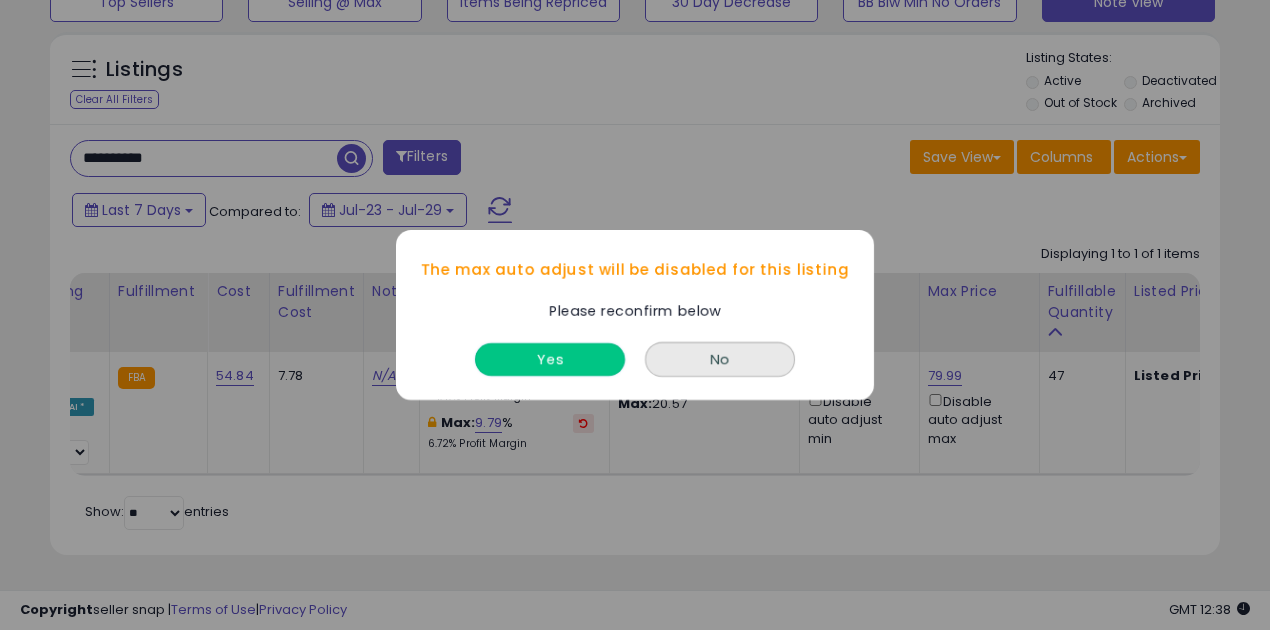 click on "Yes" at bounding box center (550, 359) 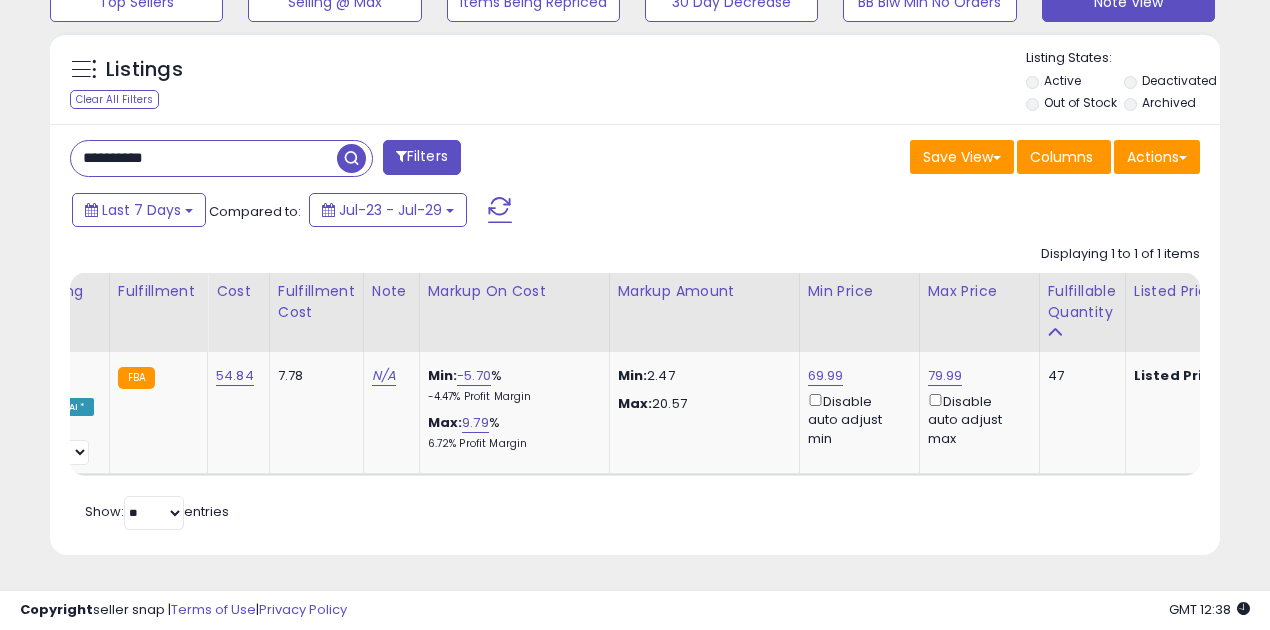 click on "**********" at bounding box center [204, 158] 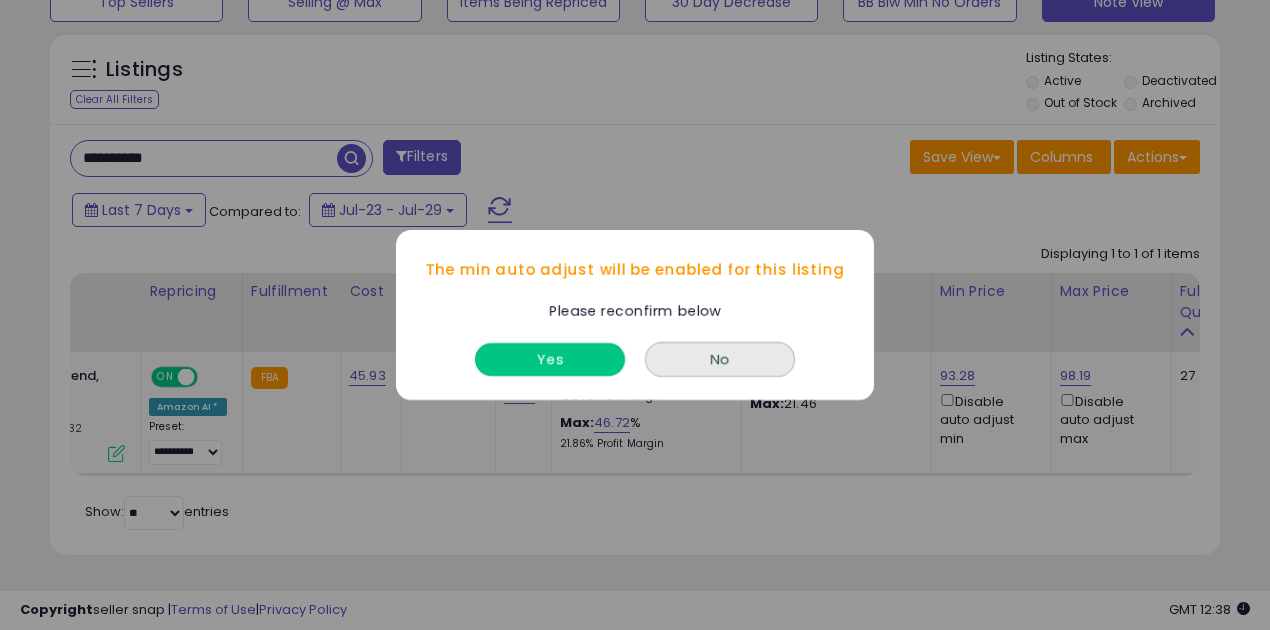 click on "Yes" at bounding box center (550, 359) 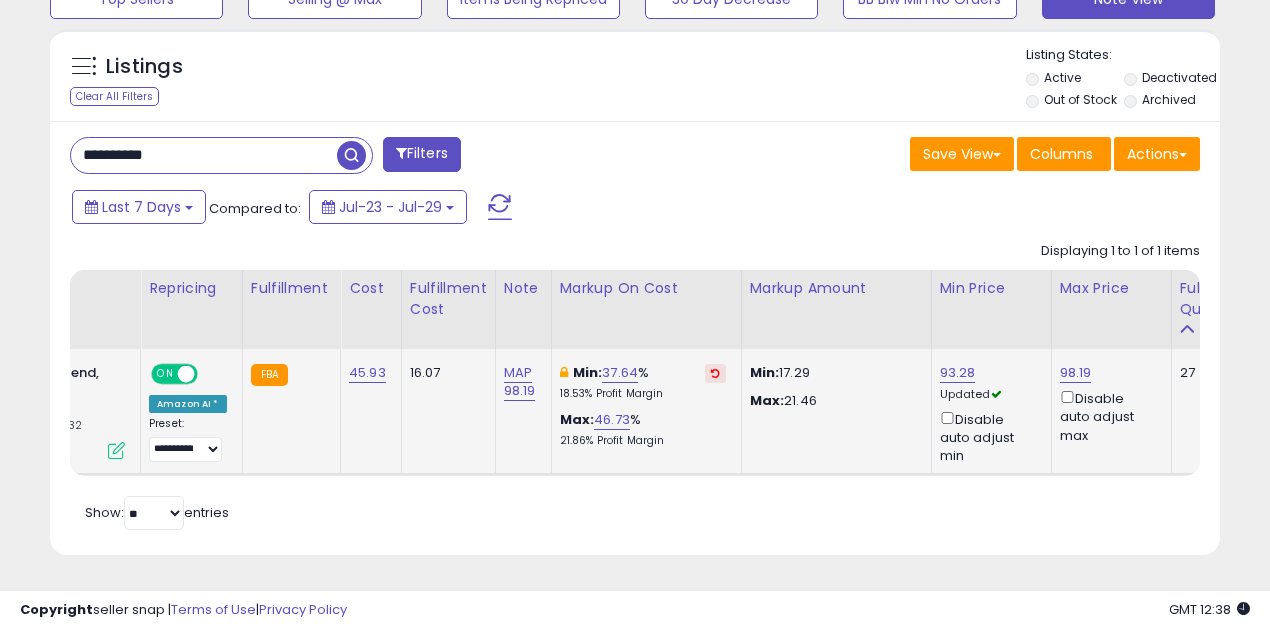 click at bounding box center (715, 373) 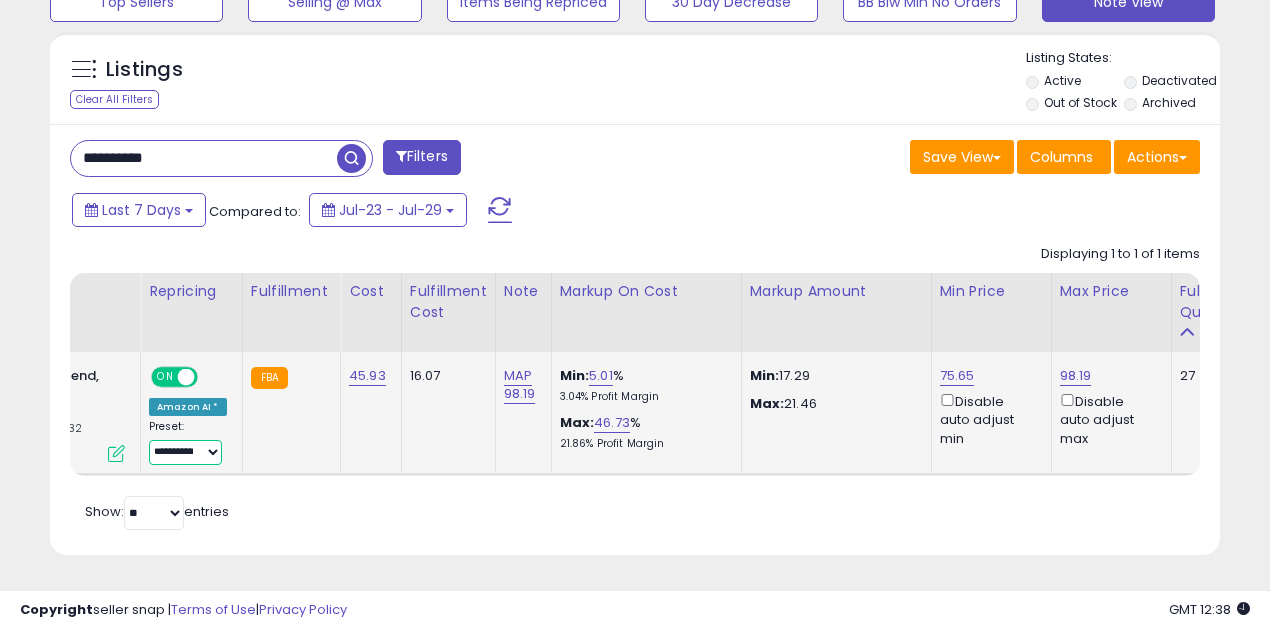 click on "**********" at bounding box center (185, 452) 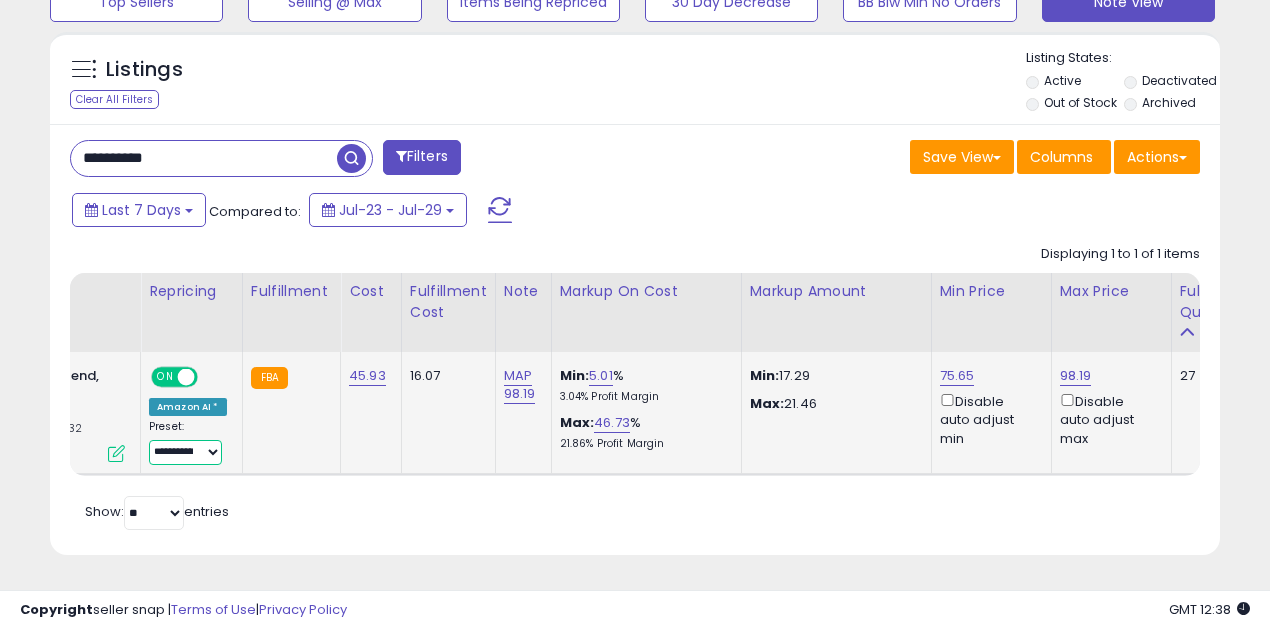 click on "**********" at bounding box center (185, 452) 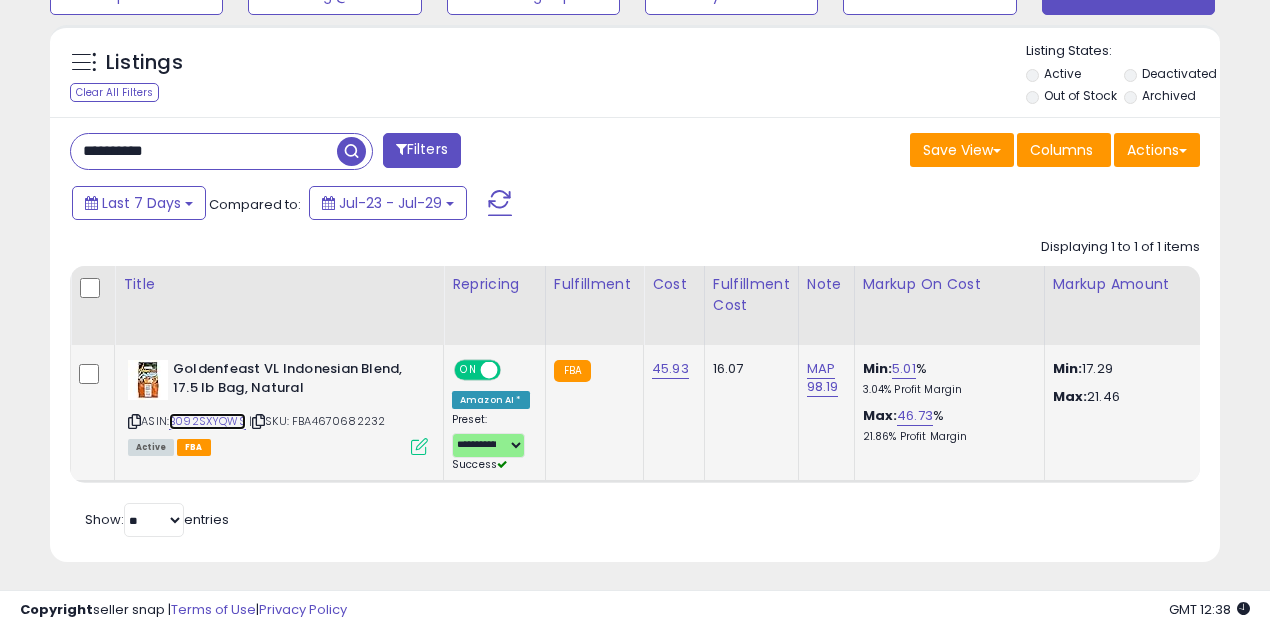 click on "B092SXYQWS" at bounding box center [207, 421] 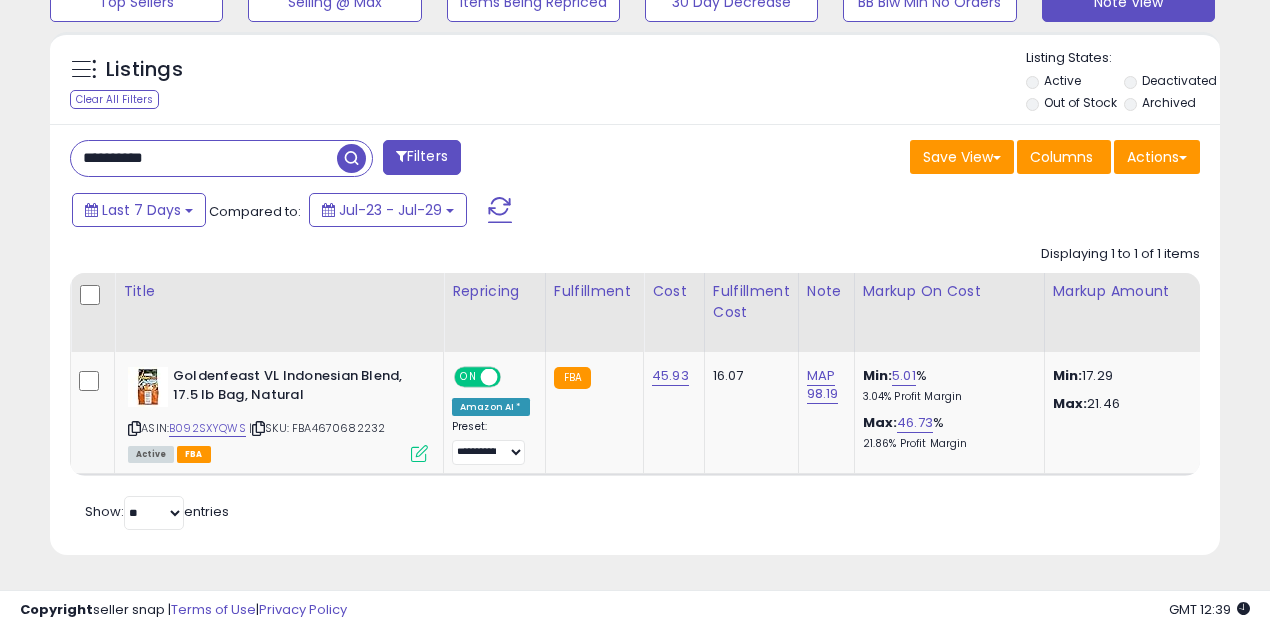 click on "**********" at bounding box center [204, 158] 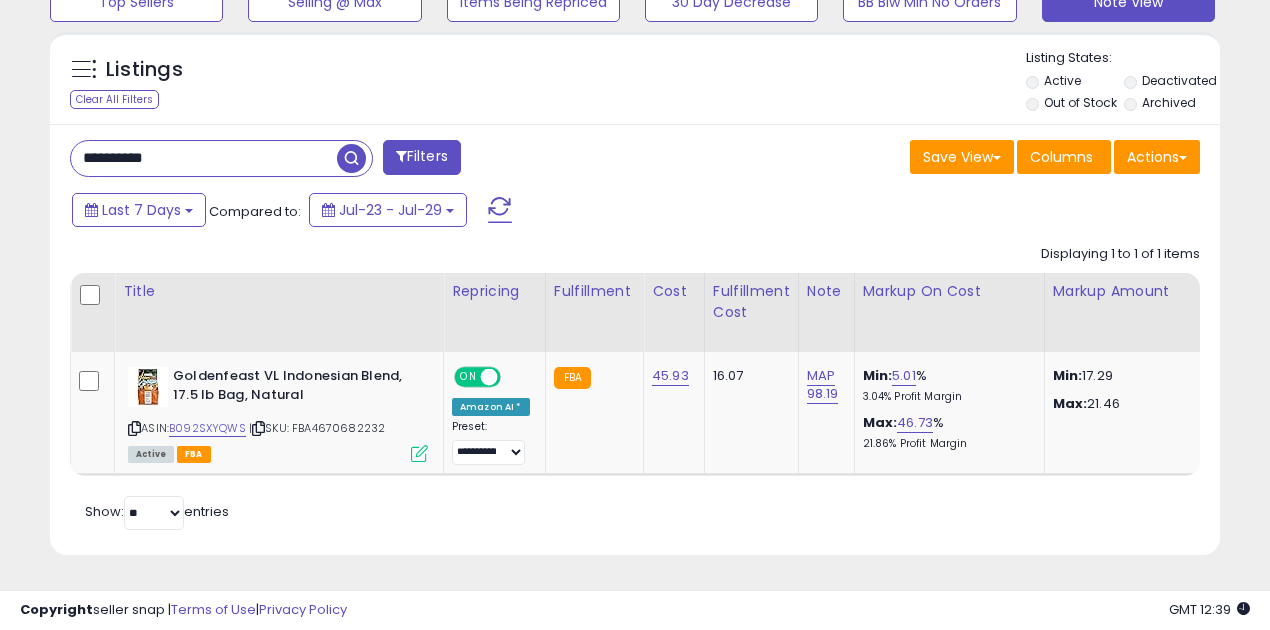 paste 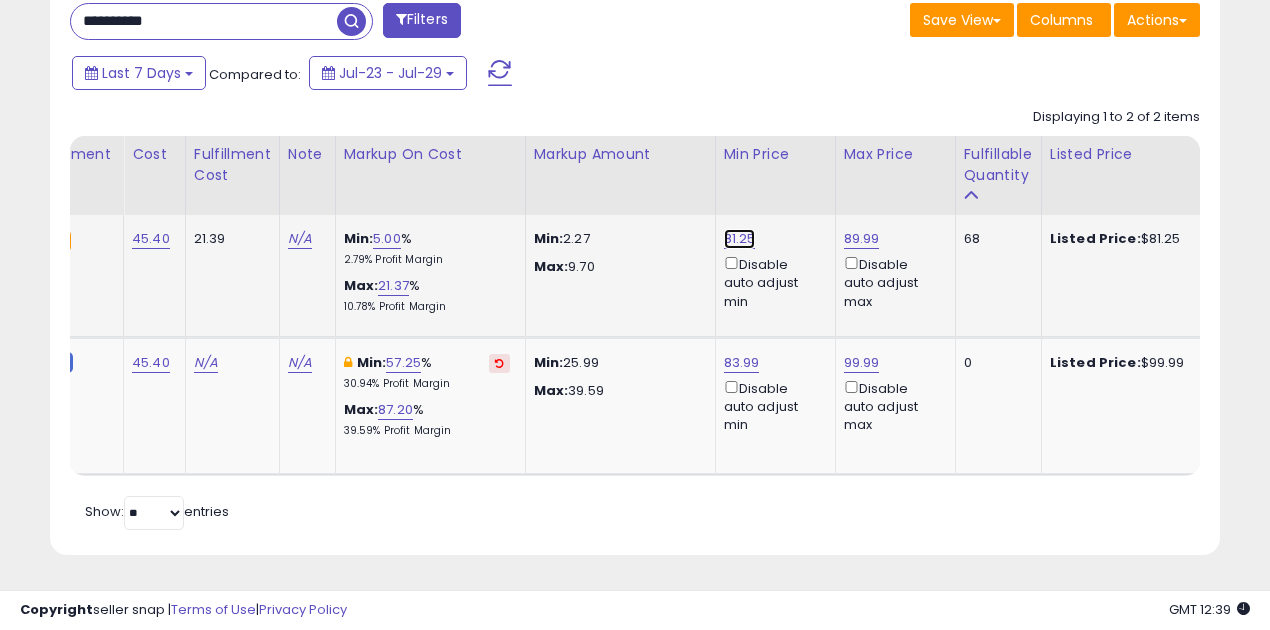 click on "81.25" at bounding box center [740, 239] 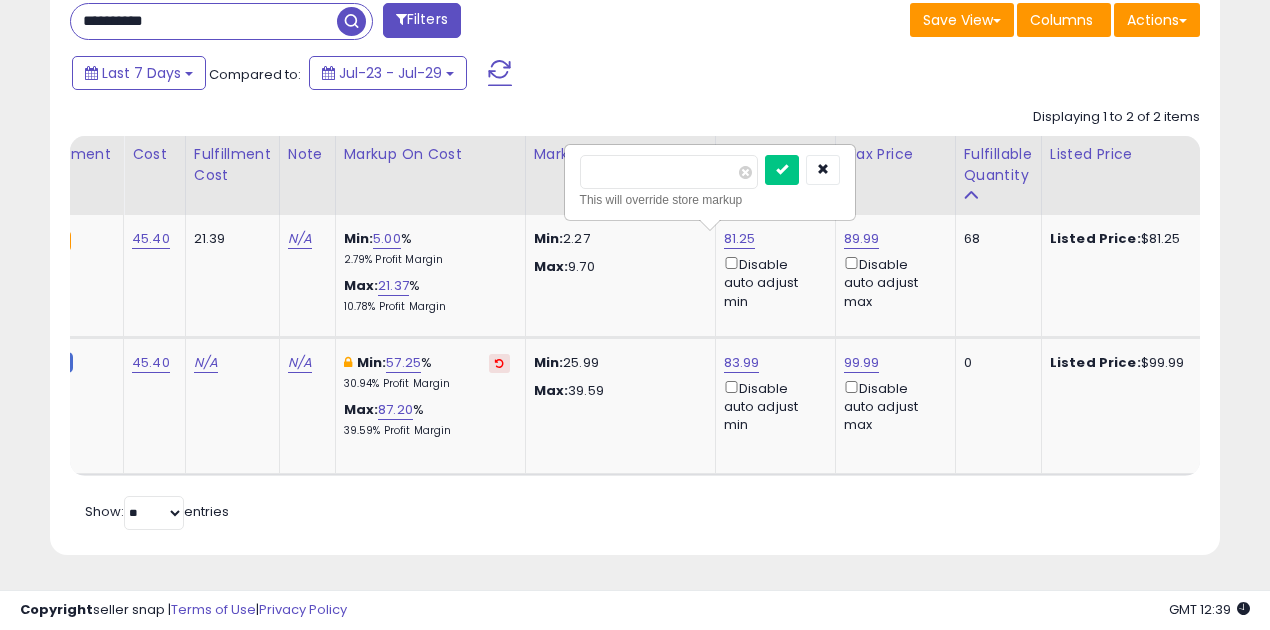 drag, startPoint x: 649, startPoint y: 162, endPoint x: 537, endPoint y: 160, distance: 112.01785 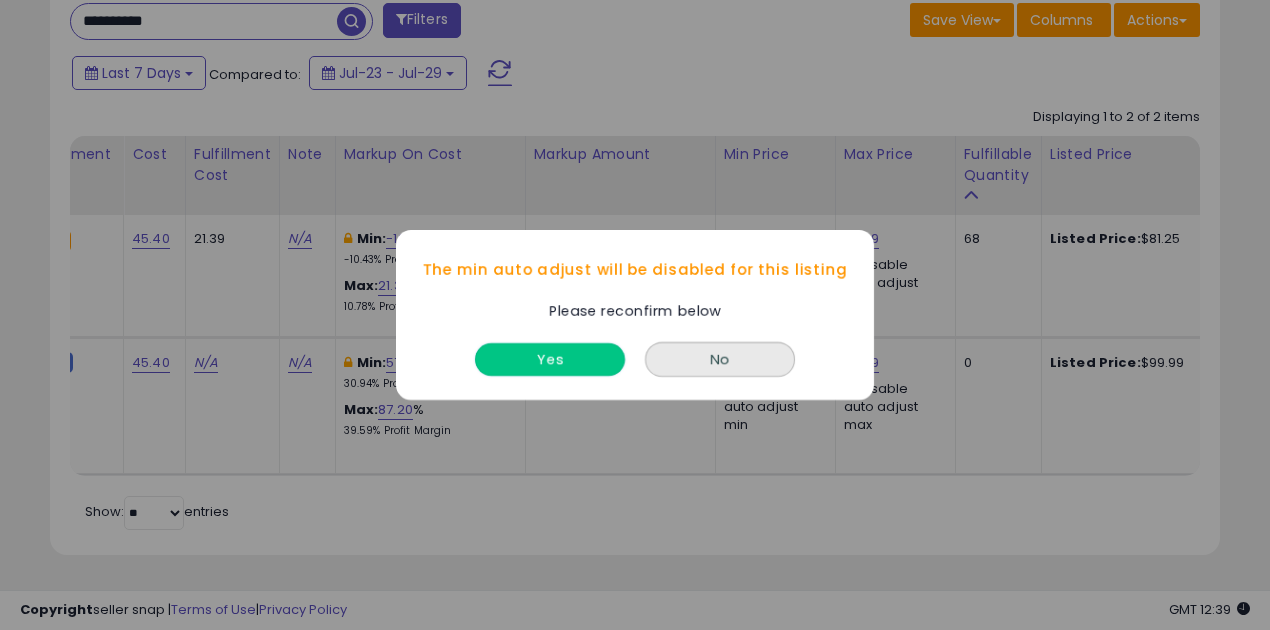 click on "Yes" at bounding box center [550, 359] 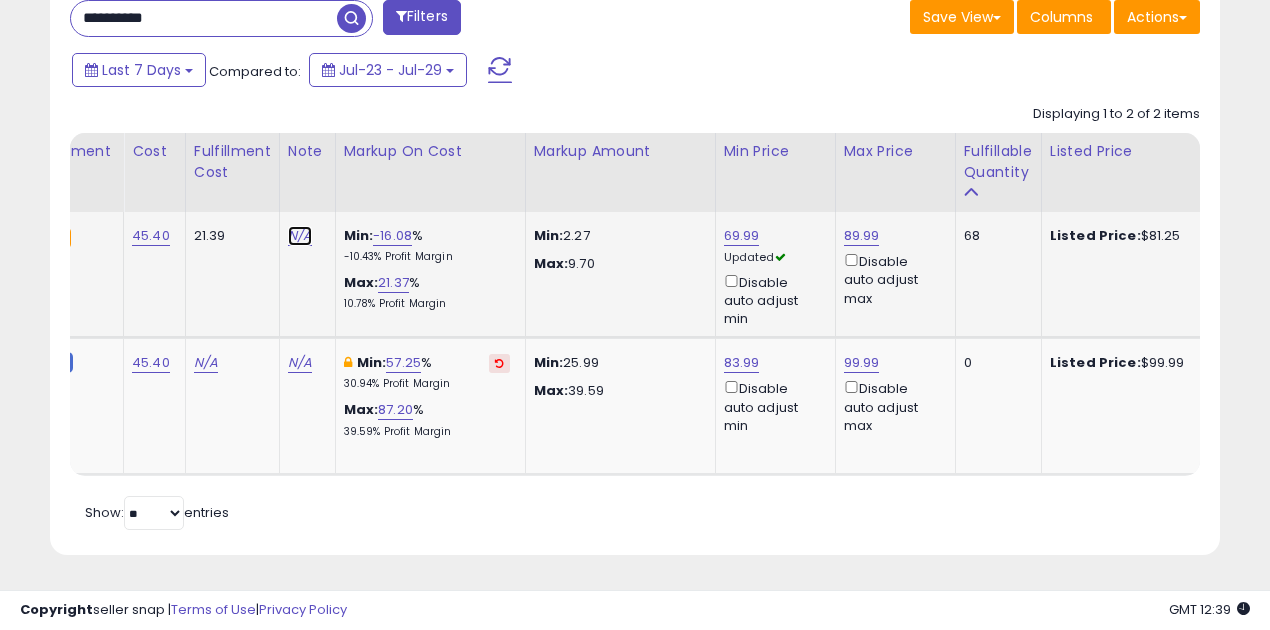 click on "N/A" at bounding box center (300, 236) 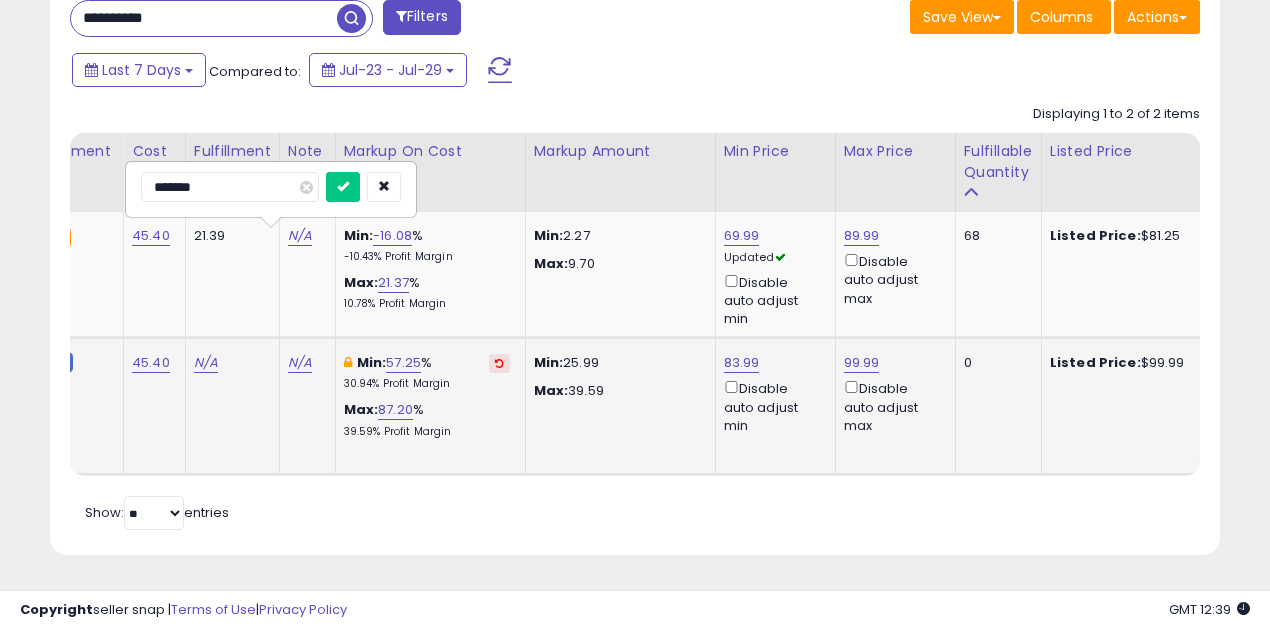 type on "********" 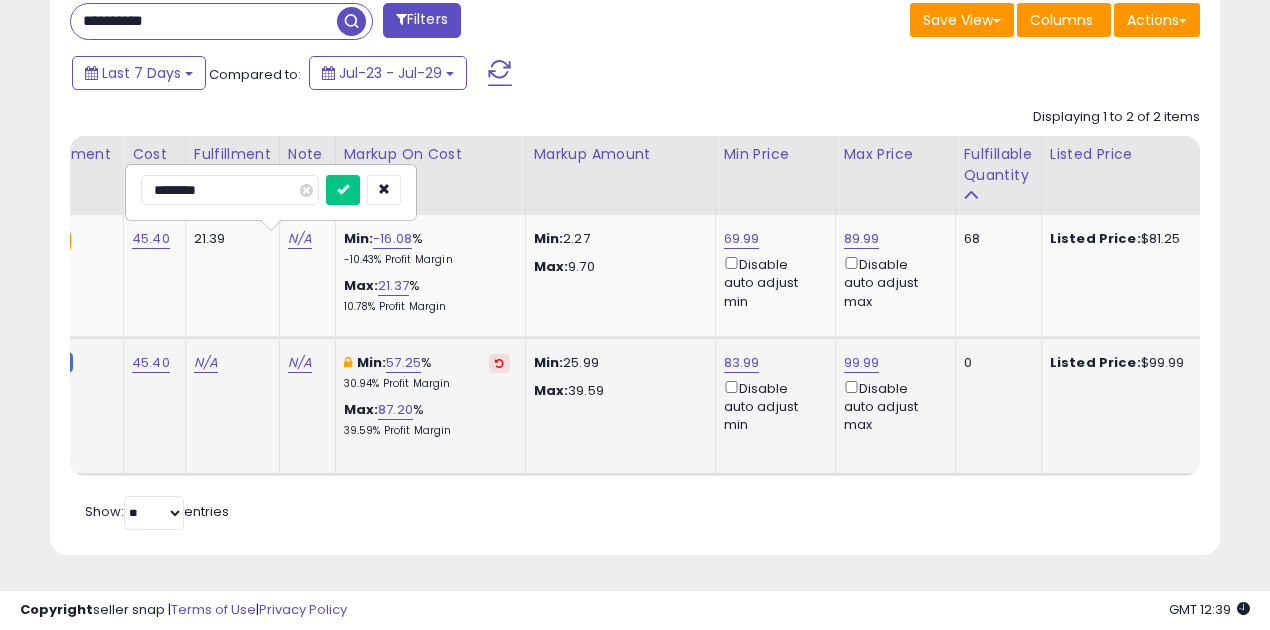 click at bounding box center [343, 190] 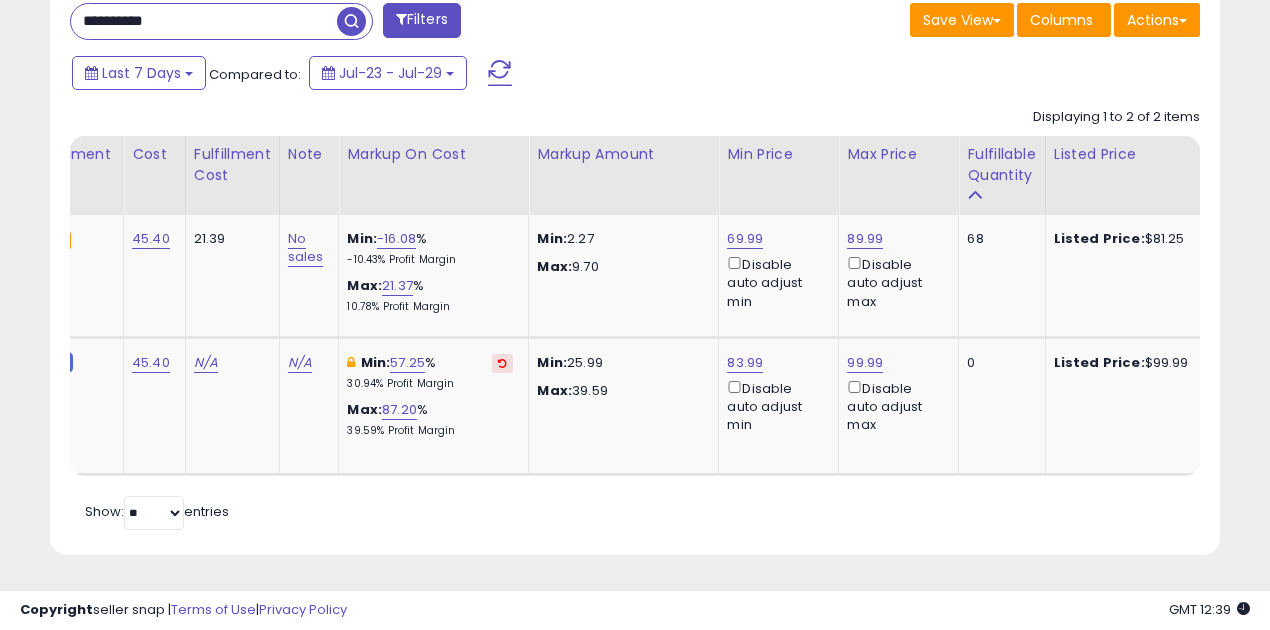 click on "**********" at bounding box center [204, 21] 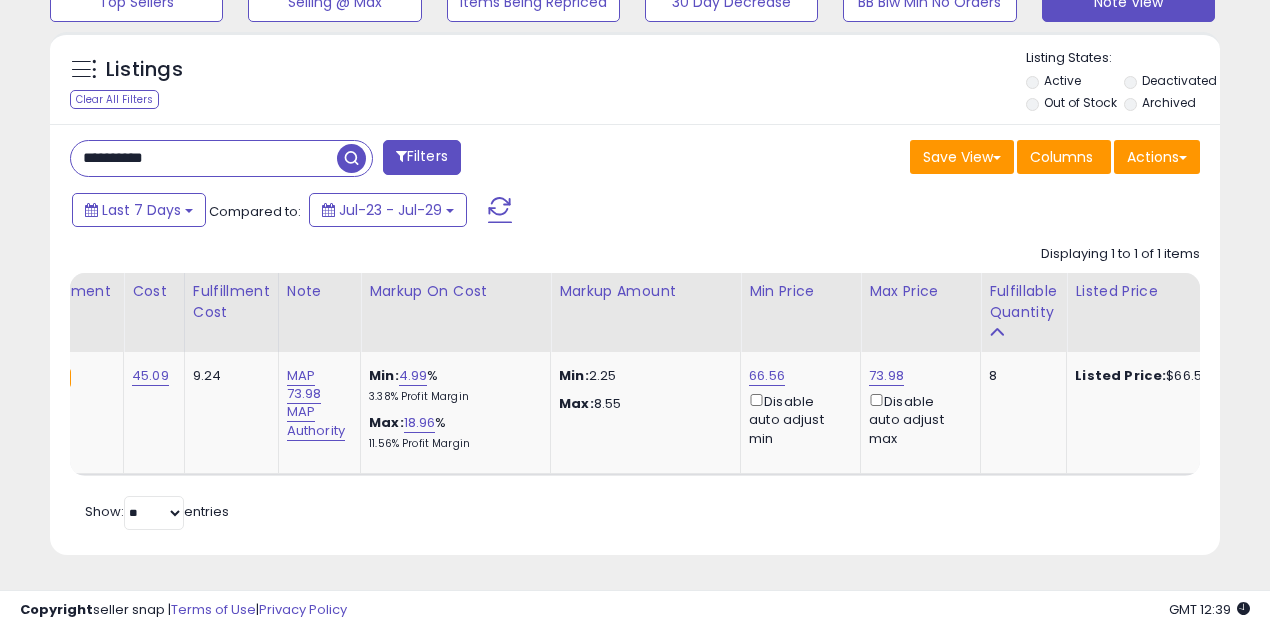 drag, startPoint x: 641, startPoint y: 465, endPoint x: 774, endPoint y: 478, distance: 133.63383 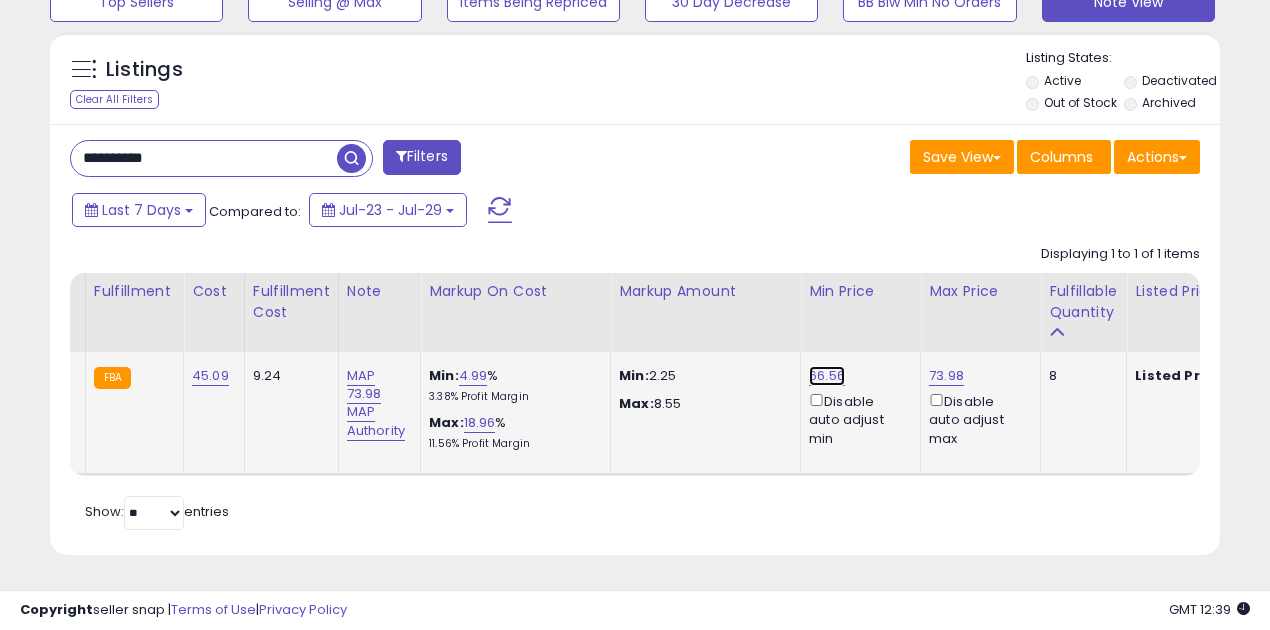 click on "66.56" at bounding box center (827, 376) 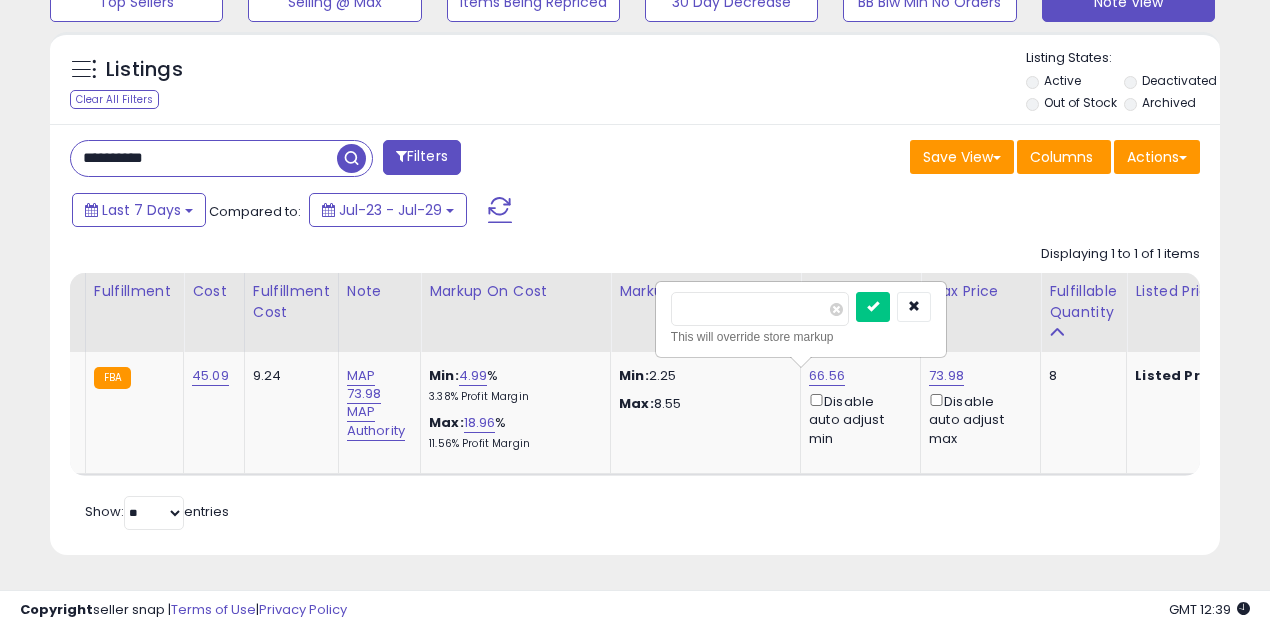 drag, startPoint x: 740, startPoint y: 292, endPoint x: 596, endPoint y: 289, distance: 144.03125 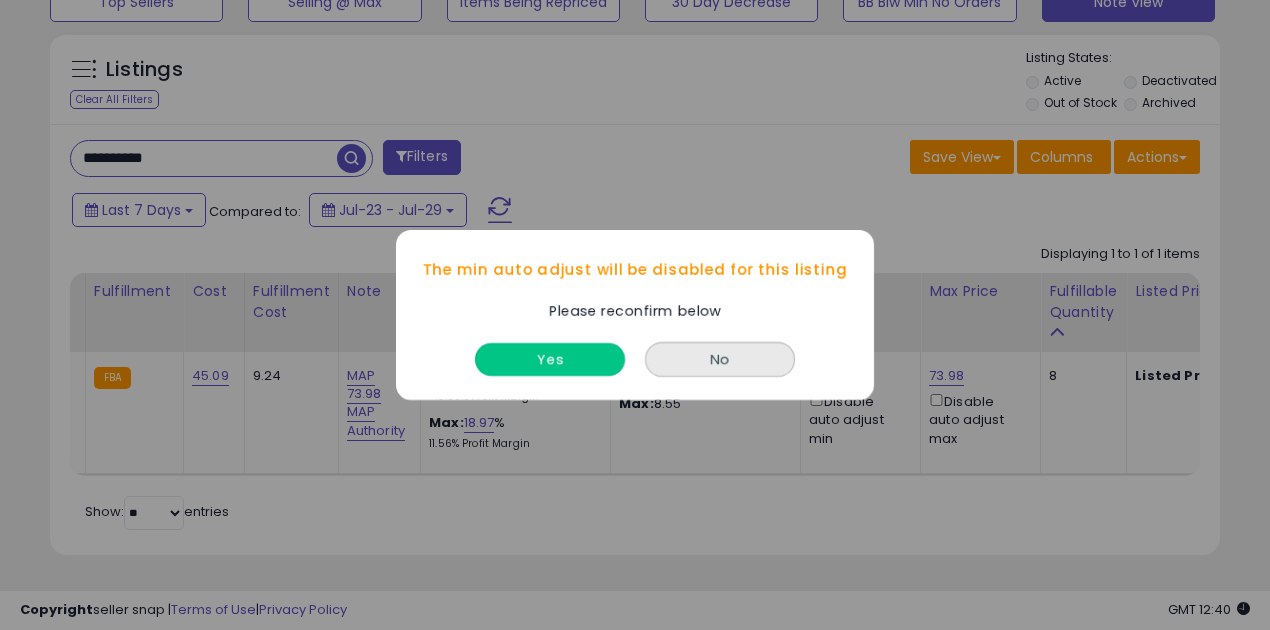 click on "Yes" at bounding box center (550, 359) 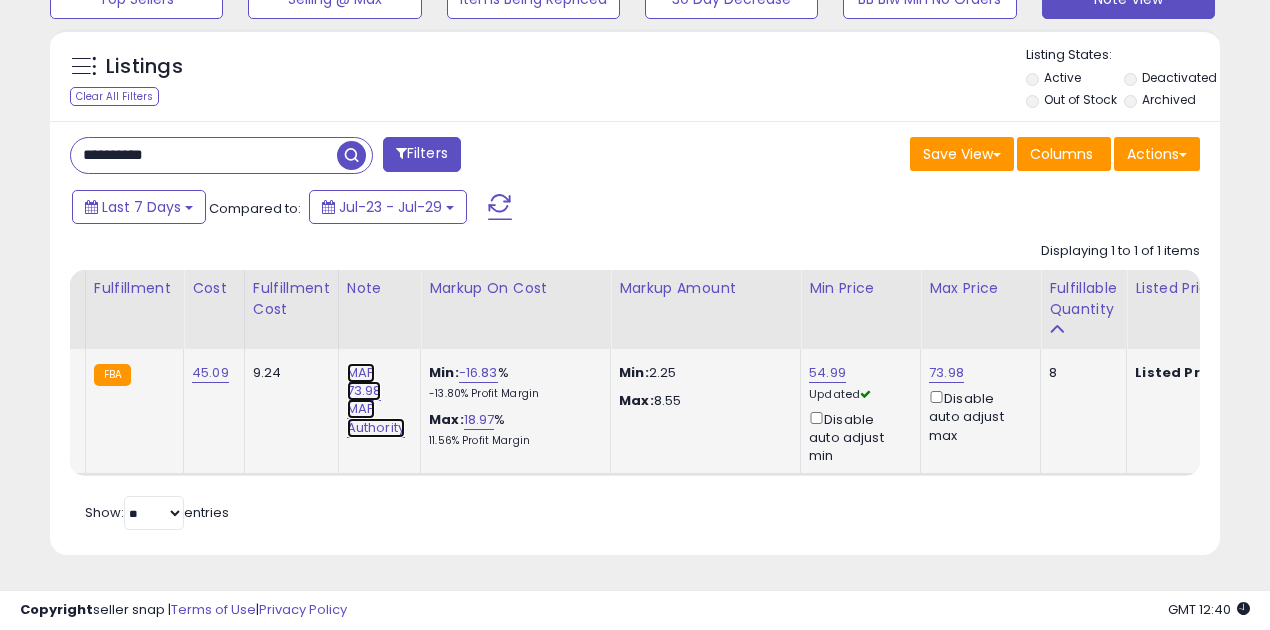 click on "MAP 73.98 MAP Authority" at bounding box center [376, 400] 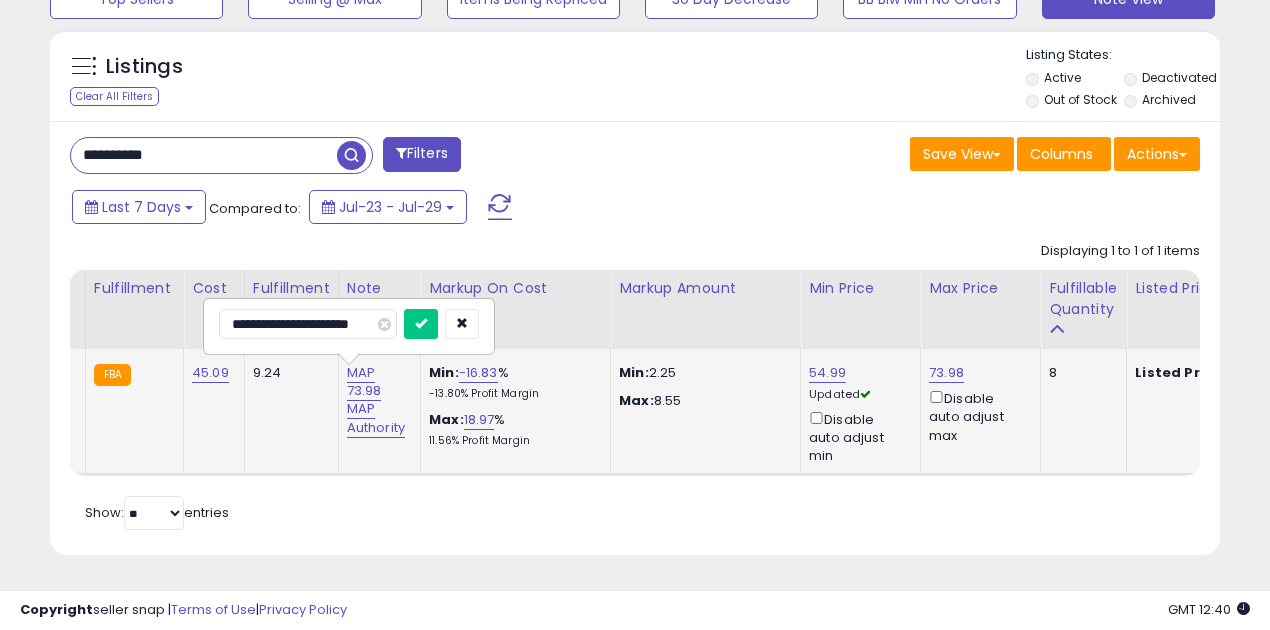 click on "**********" at bounding box center (308, 324) 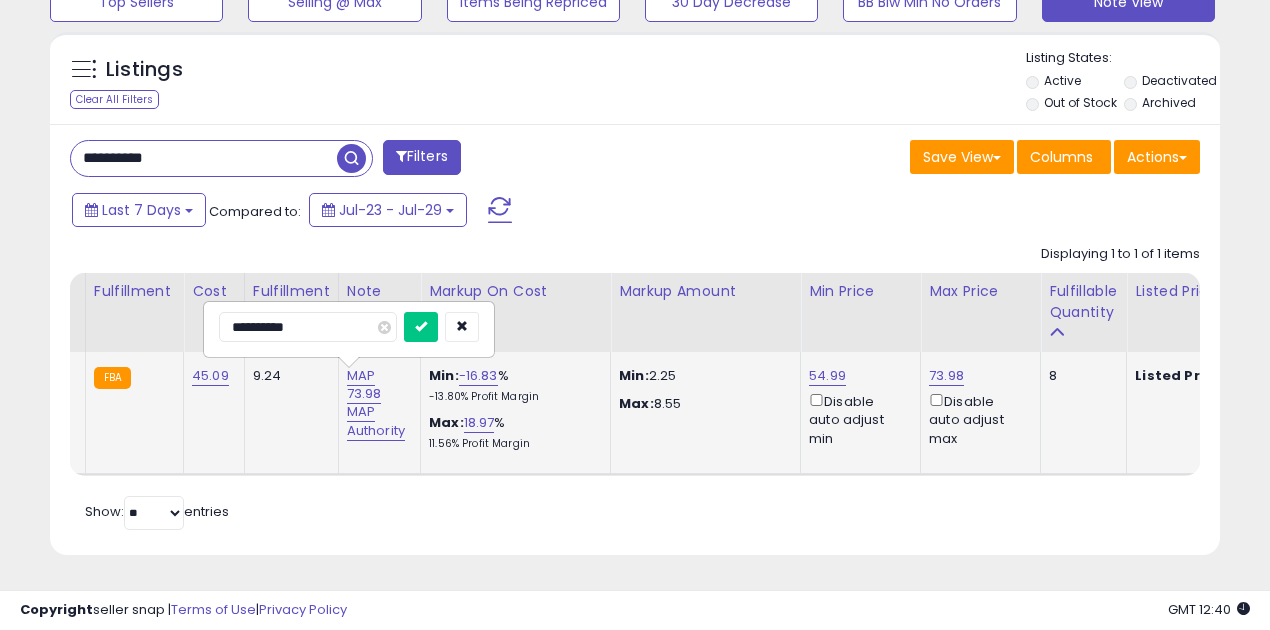 type on "*********" 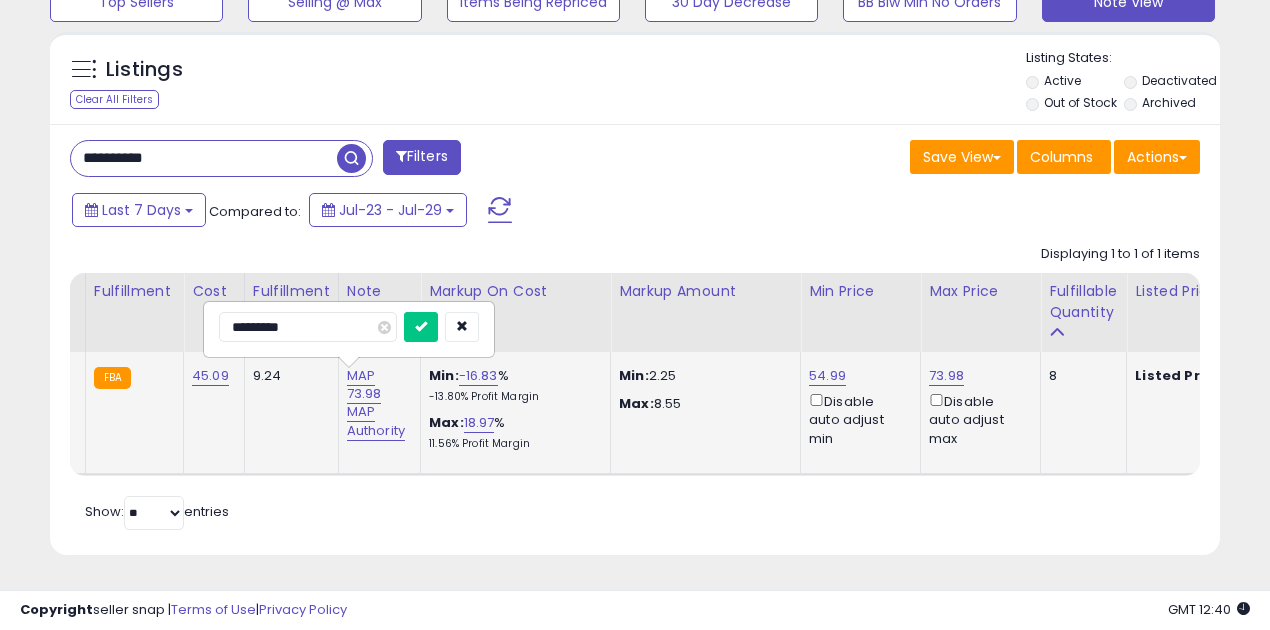 click at bounding box center (421, 327) 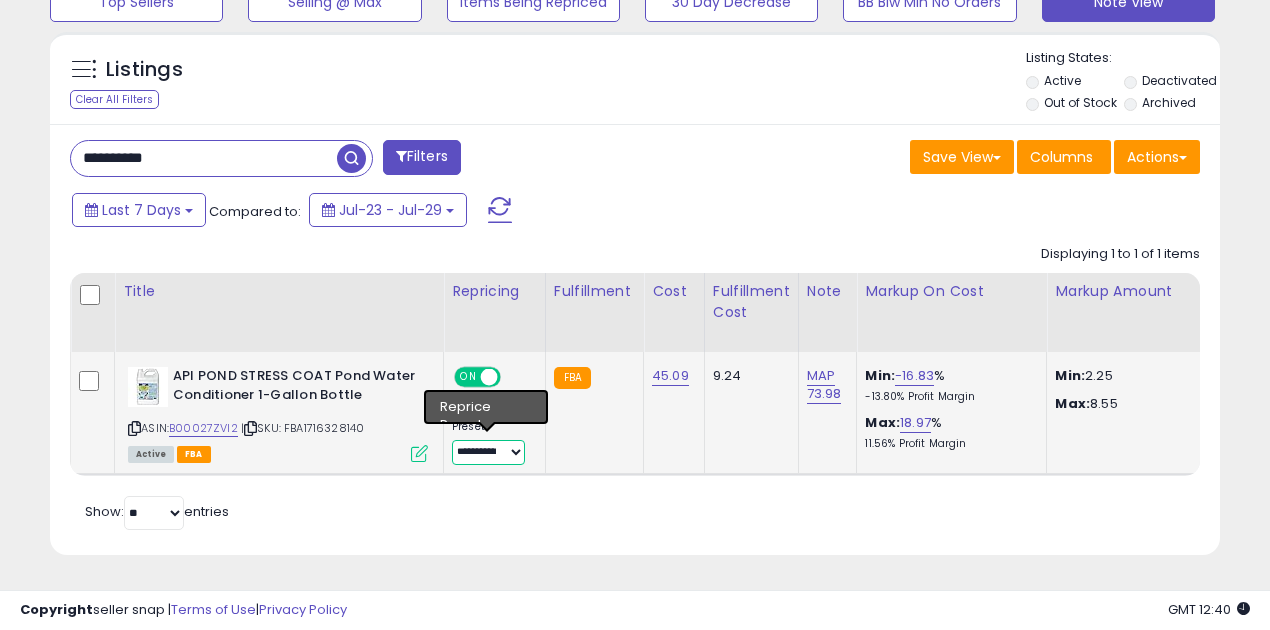 click on "**********" at bounding box center (488, 452) 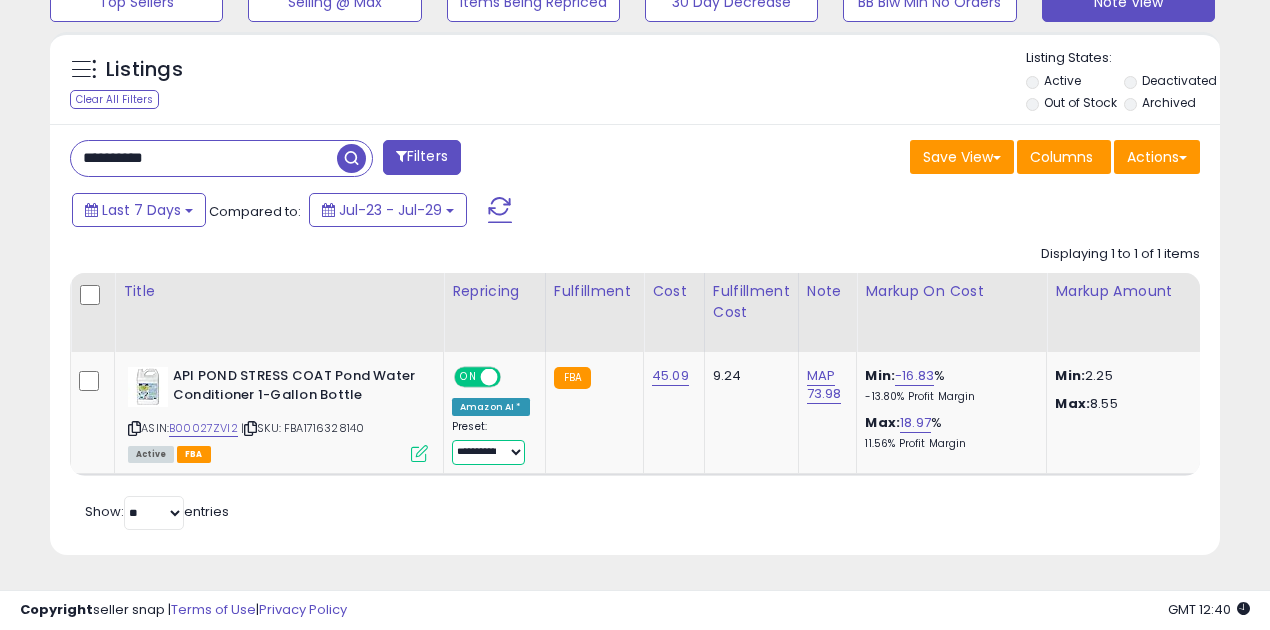 select on "**********" 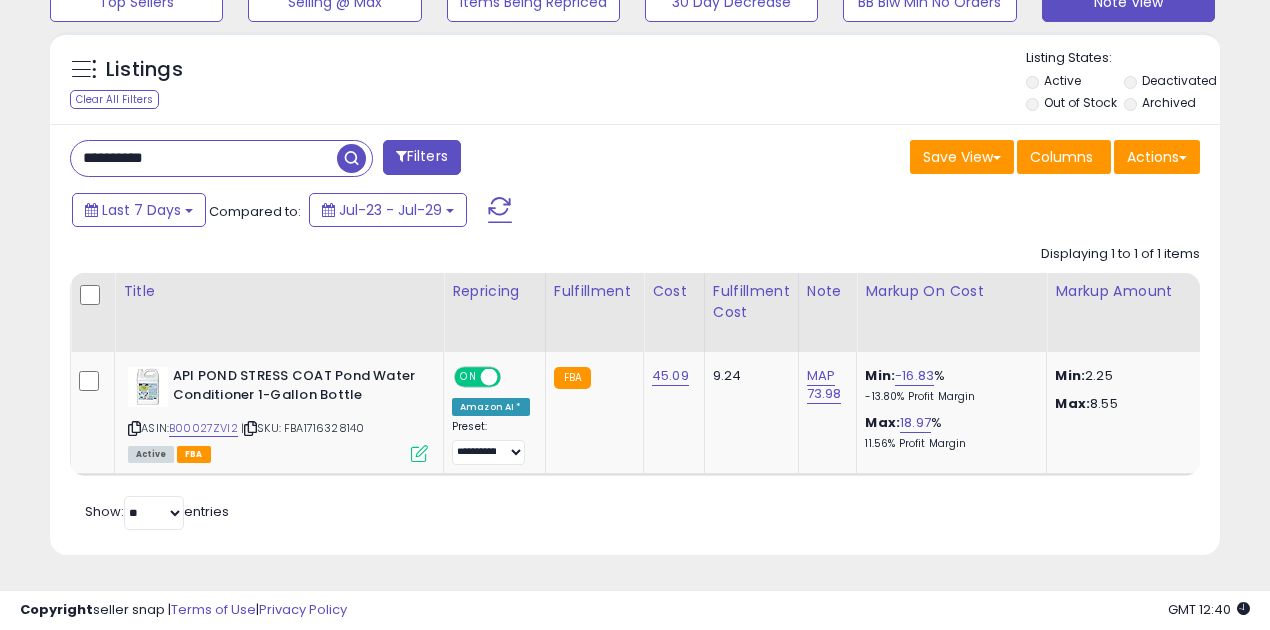 click on "**********" at bounding box center (204, 158) 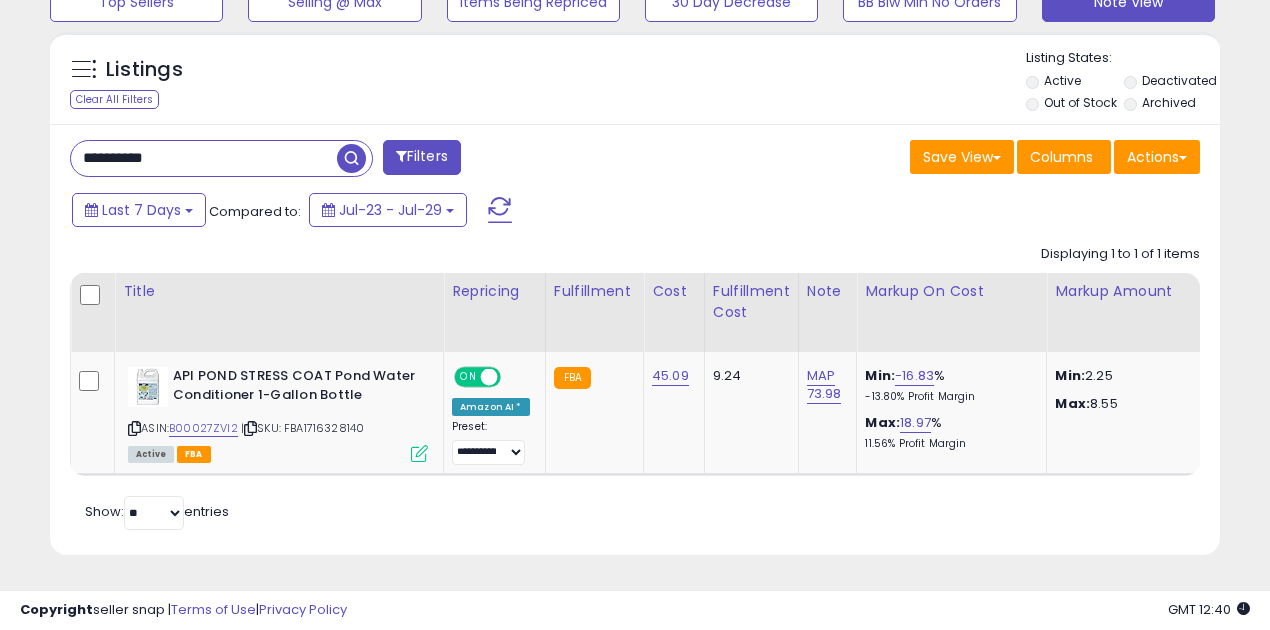 paste 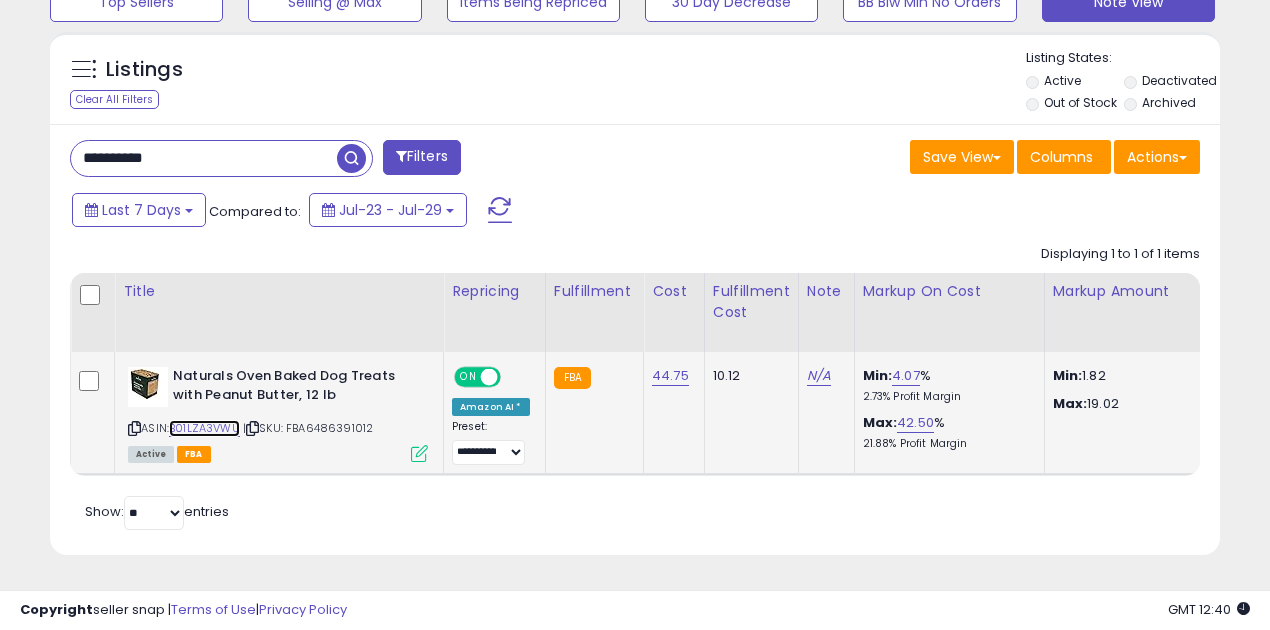 click on "B01LZA3VWU" at bounding box center (204, 428) 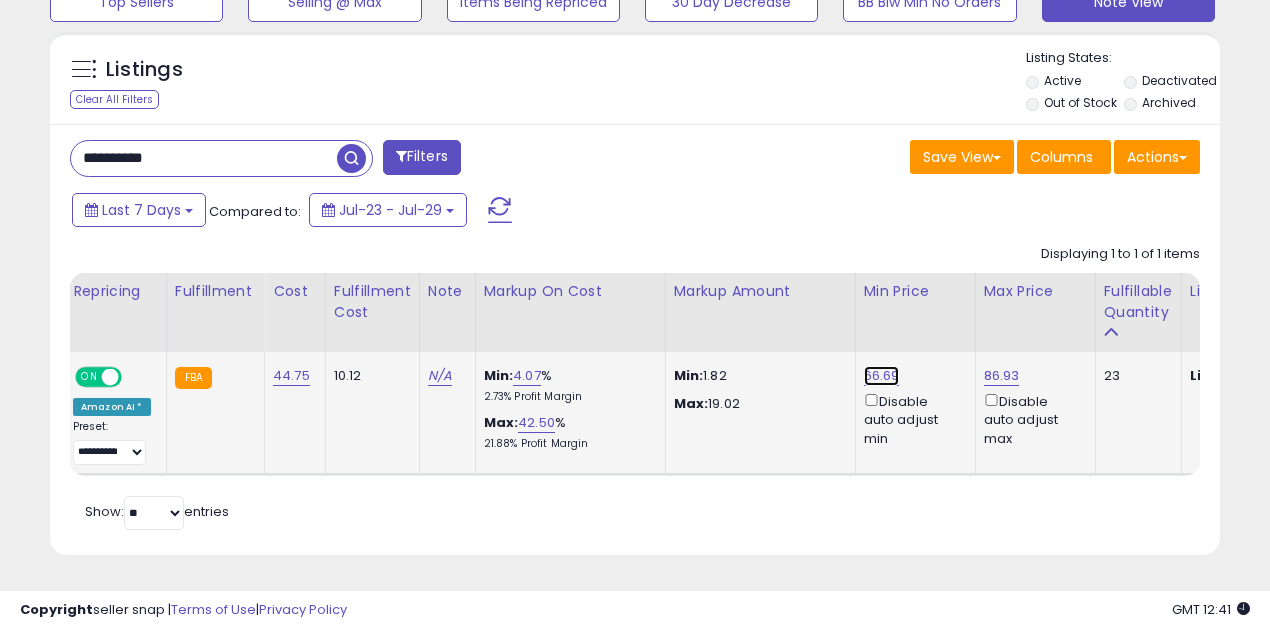 click on "66.69" at bounding box center [882, 376] 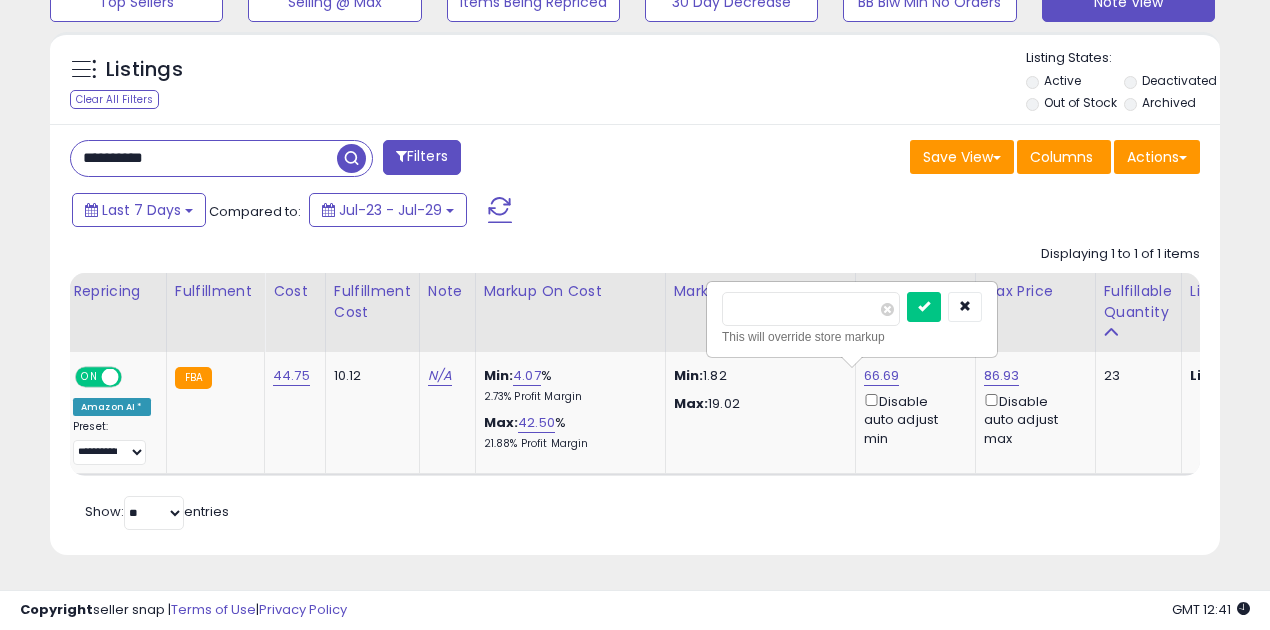 drag, startPoint x: 780, startPoint y: 291, endPoint x: 682, endPoint y: 304, distance: 98.85848 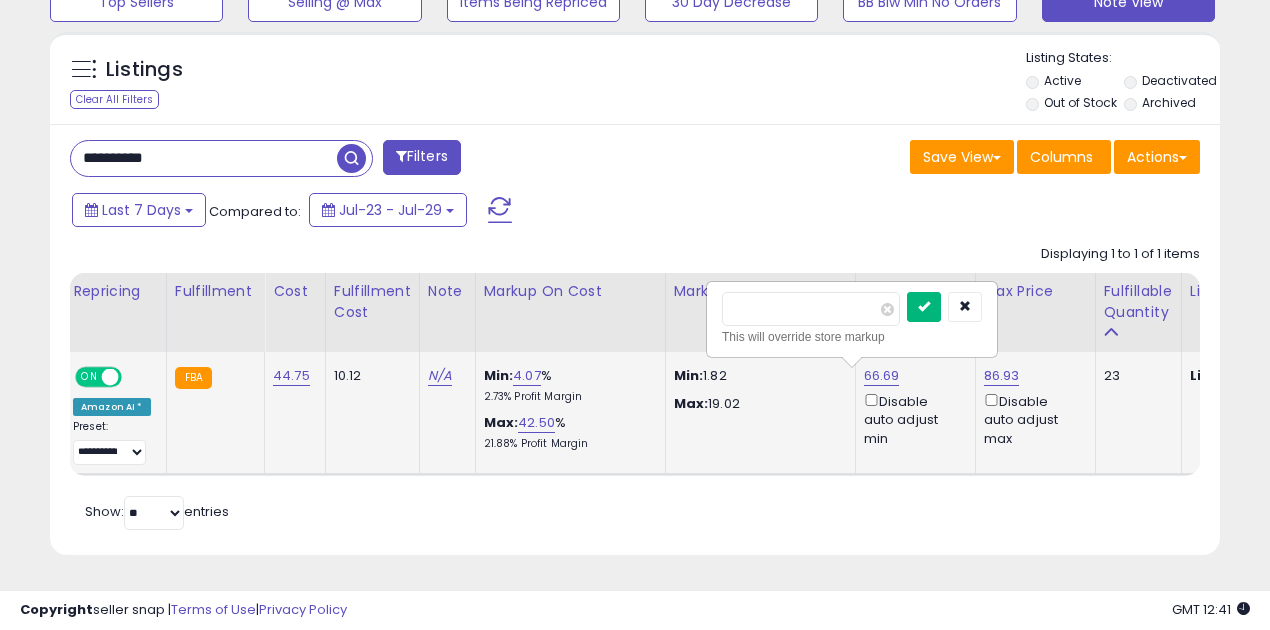 type on "*****" 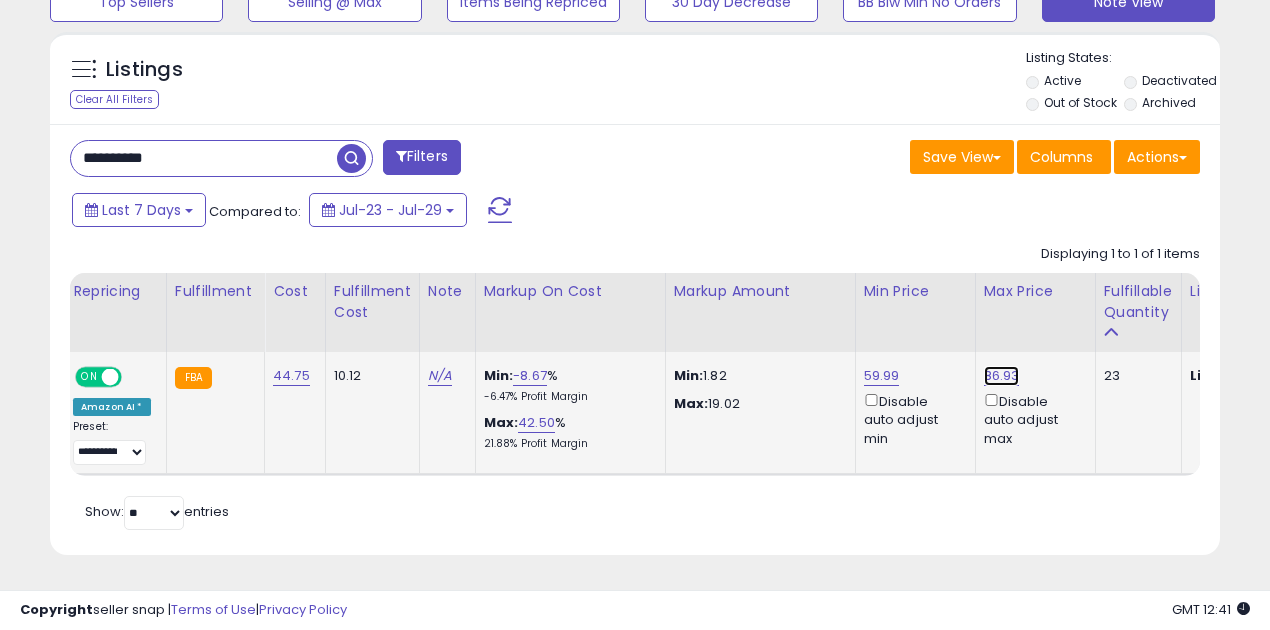click on "86.93" at bounding box center [1002, 376] 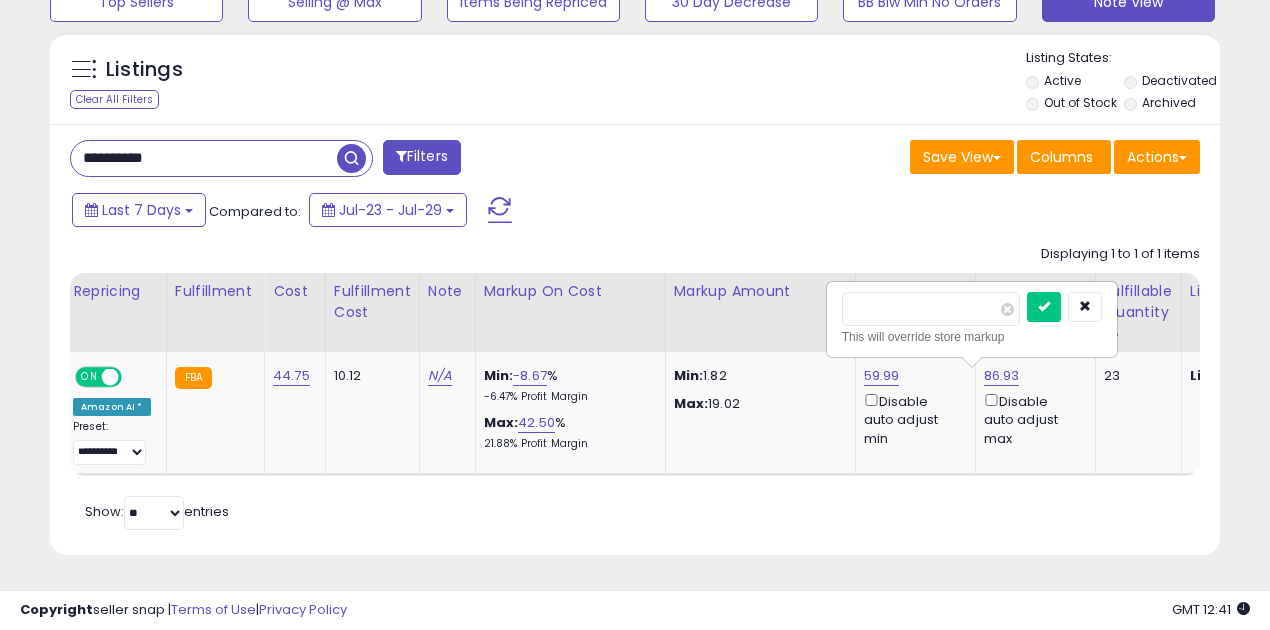 drag, startPoint x: 900, startPoint y: 304, endPoint x: 789, endPoint y: 292, distance: 111.64677 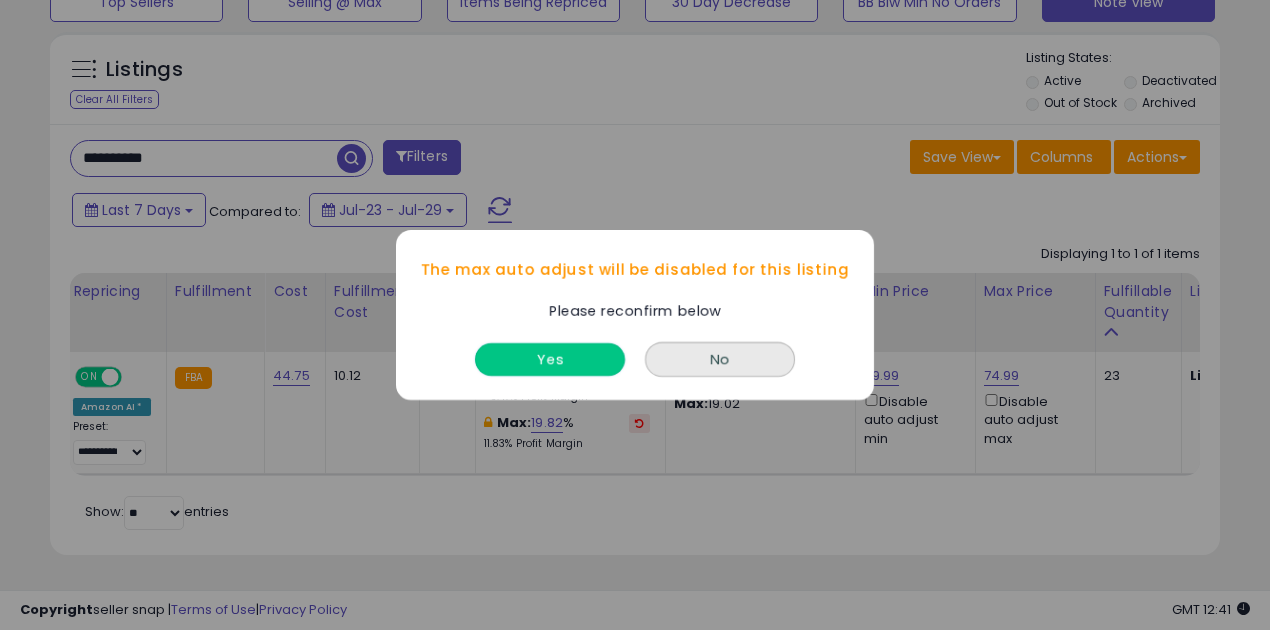 click on "Yes" at bounding box center (550, 359) 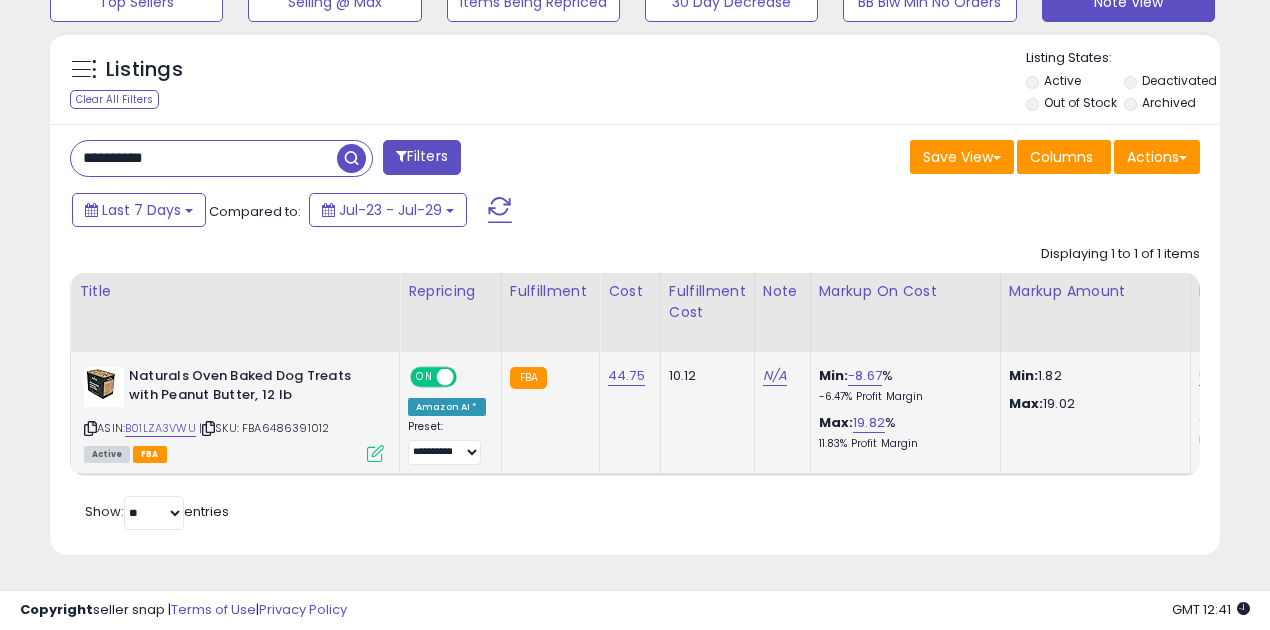 click at bounding box center [375, 453] 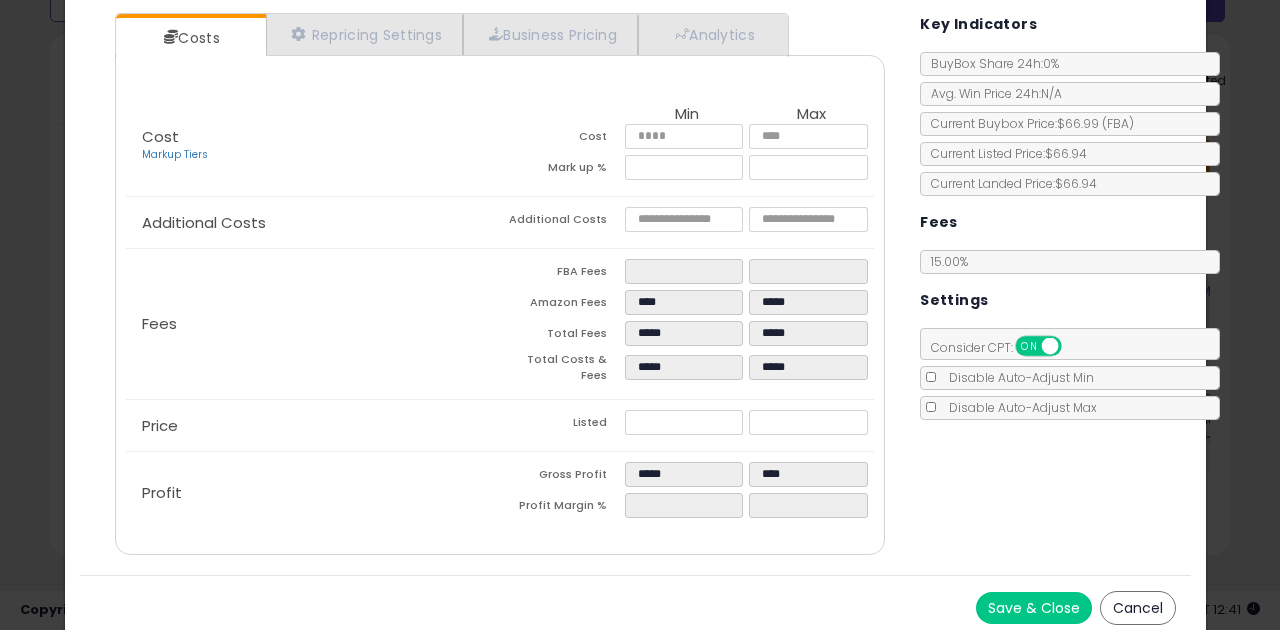 click on "Save & Close" at bounding box center [1034, 608] 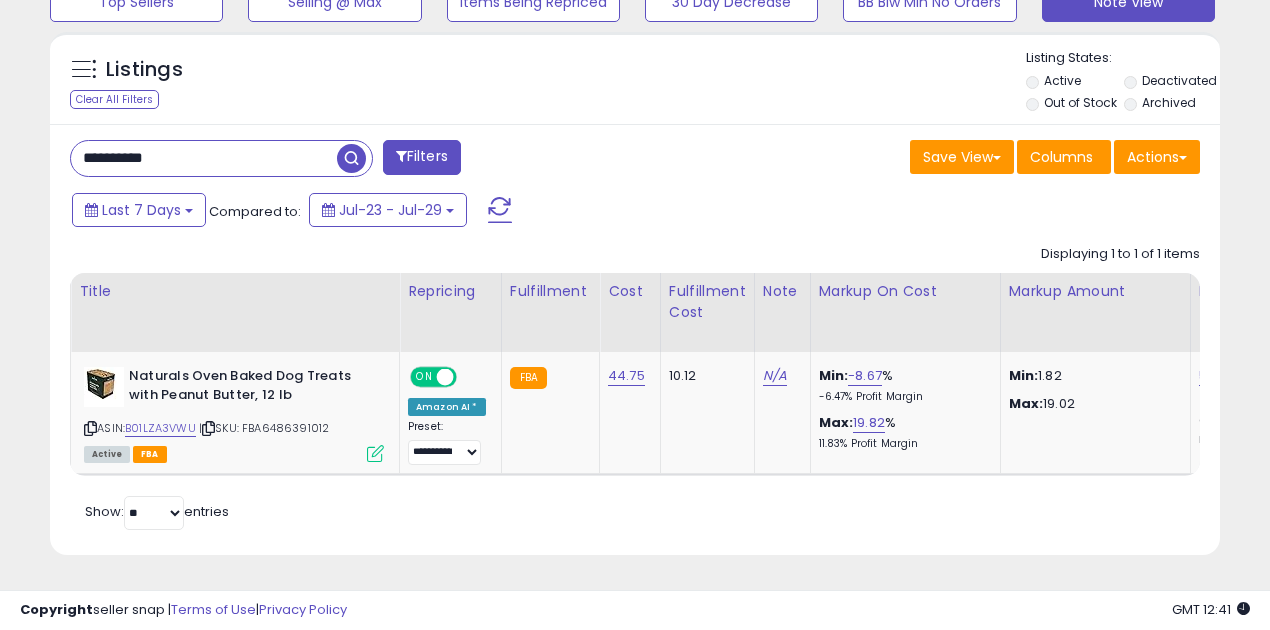 click on "**********" at bounding box center [204, 158] 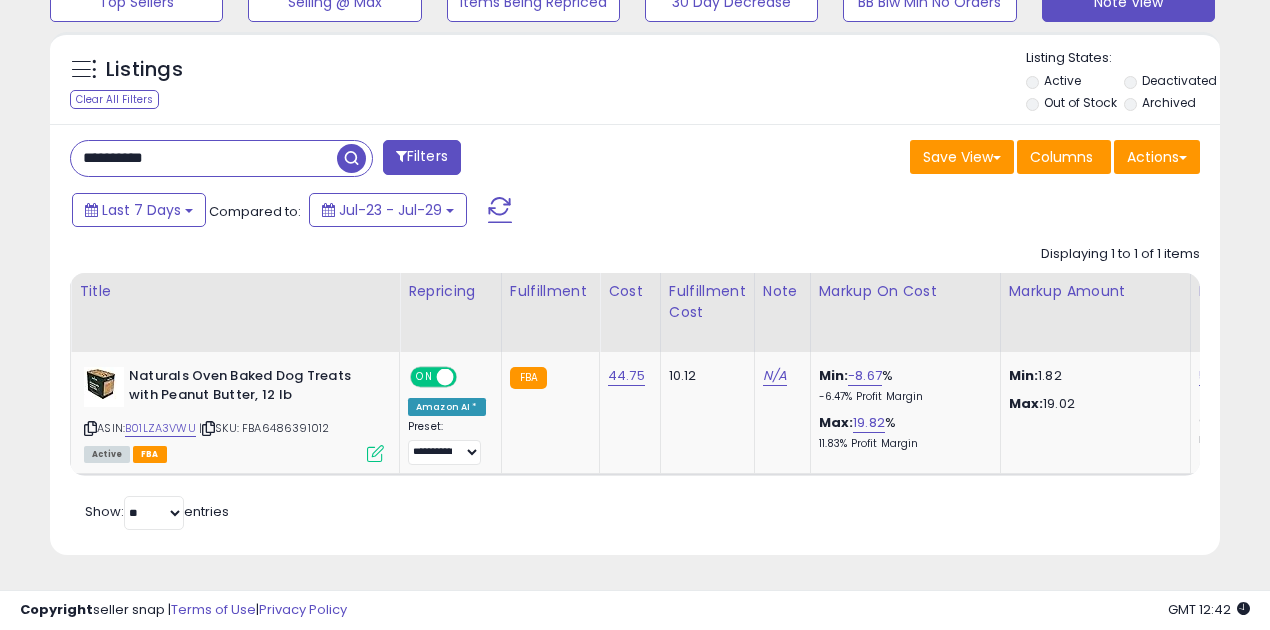 paste 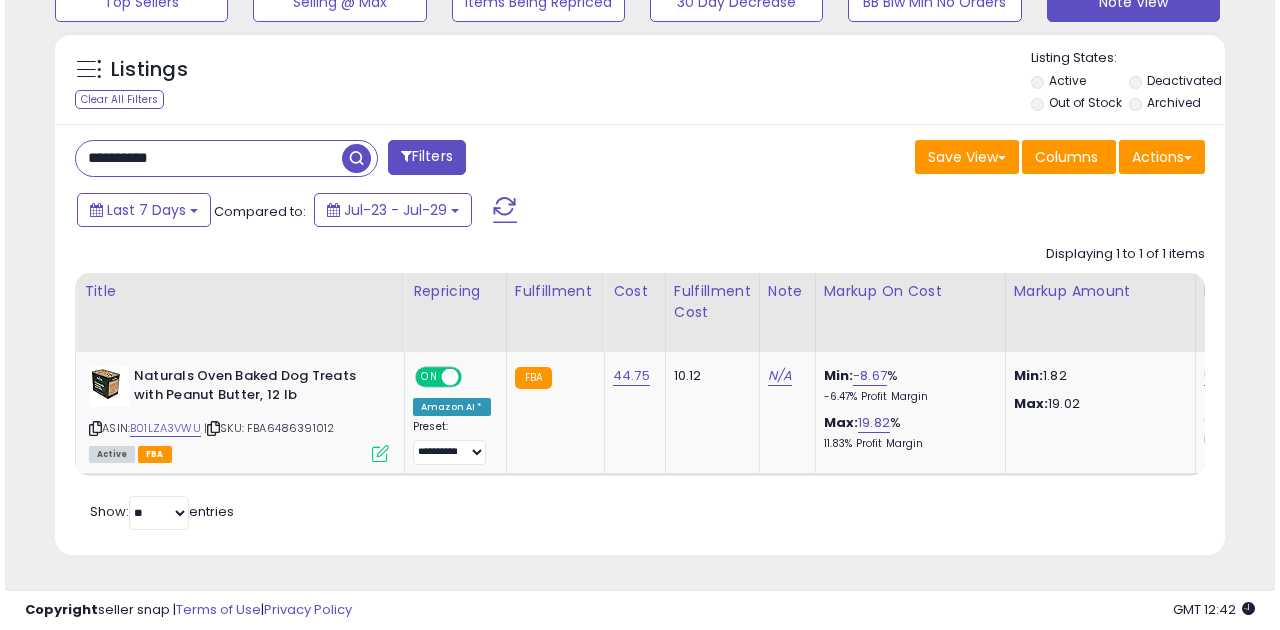 scroll, scrollTop: 583, scrollLeft: 0, axis: vertical 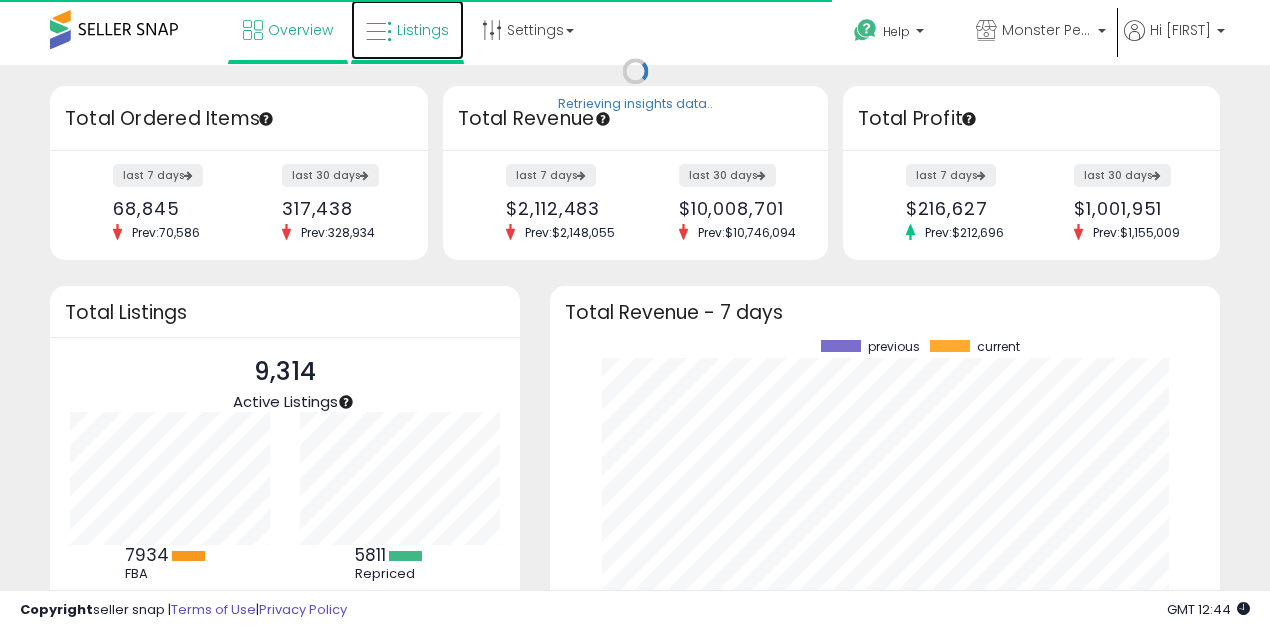 click on "Listings" at bounding box center [423, 30] 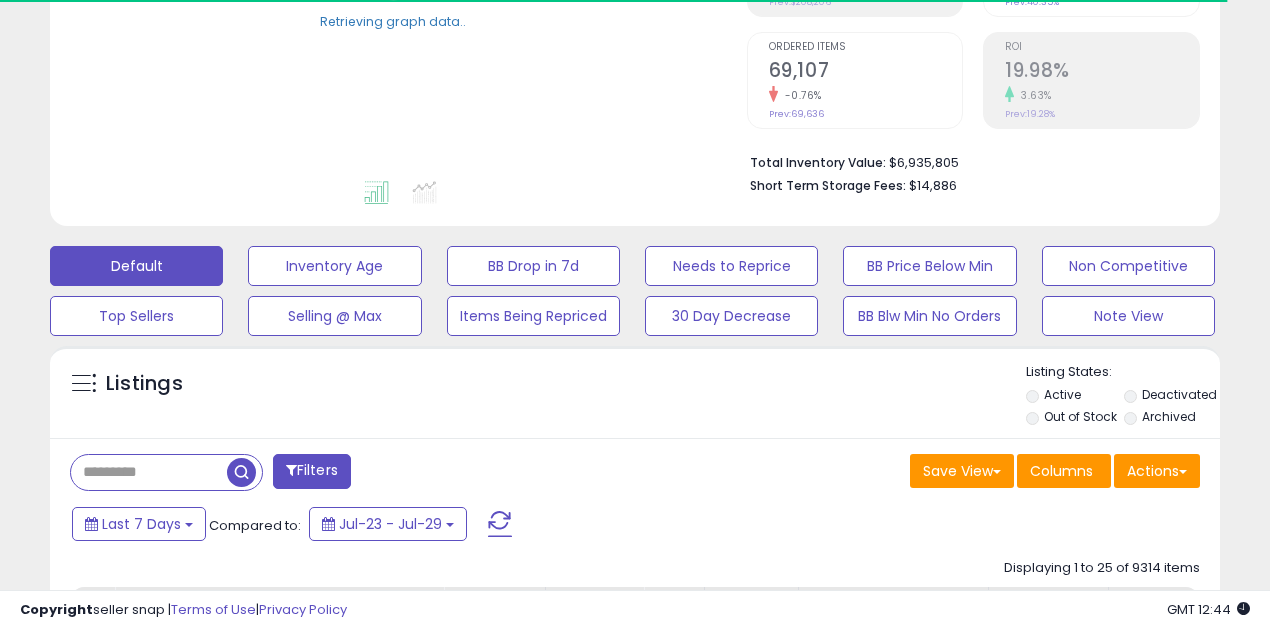 scroll, scrollTop: 466, scrollLeft: 0, axis: vertical 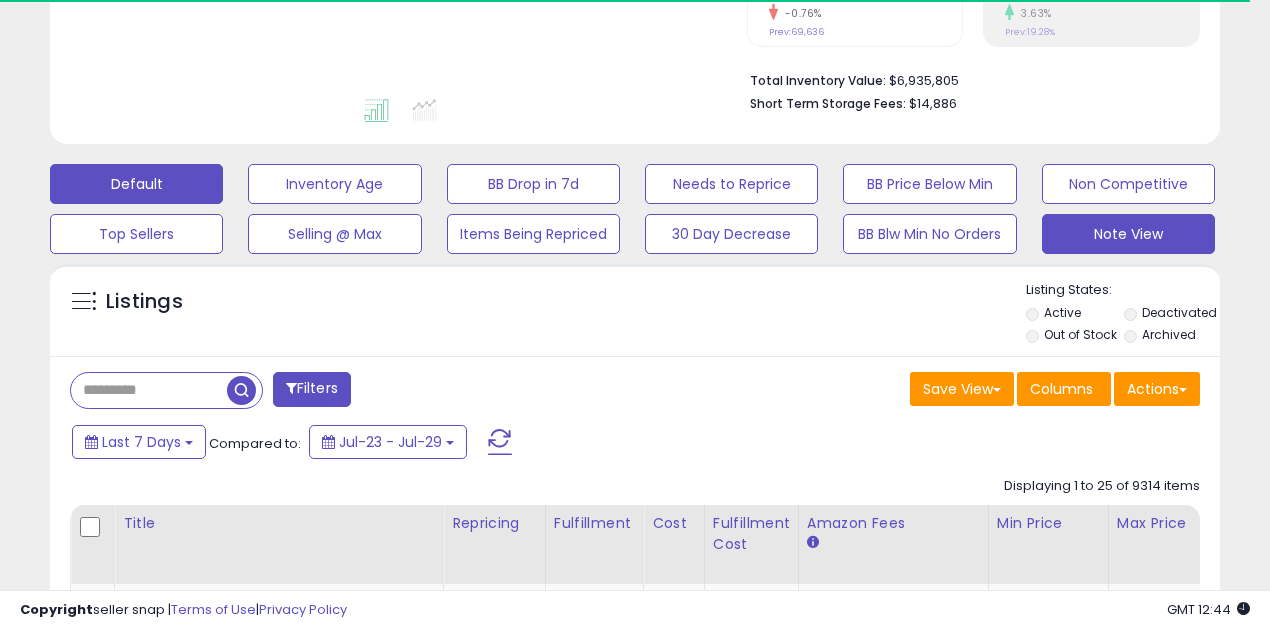 click on "Note View" at bounding box center (334, 184) 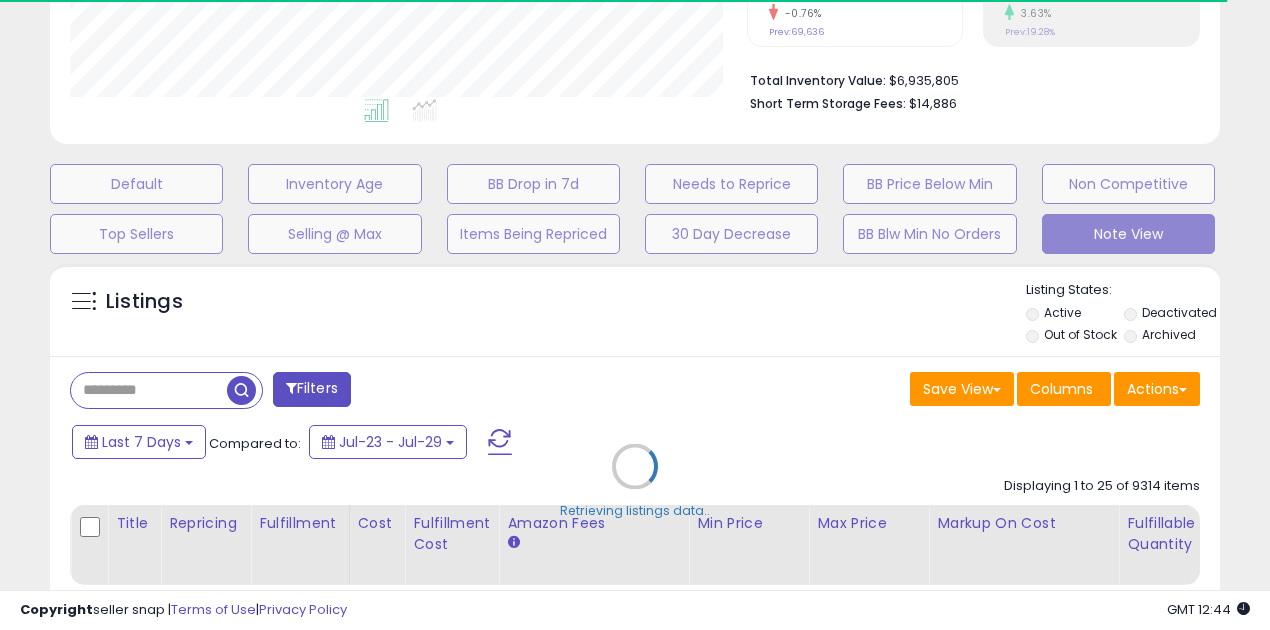 scroll, scrollTop: 999590, scrollLeft: 999323, axis: both 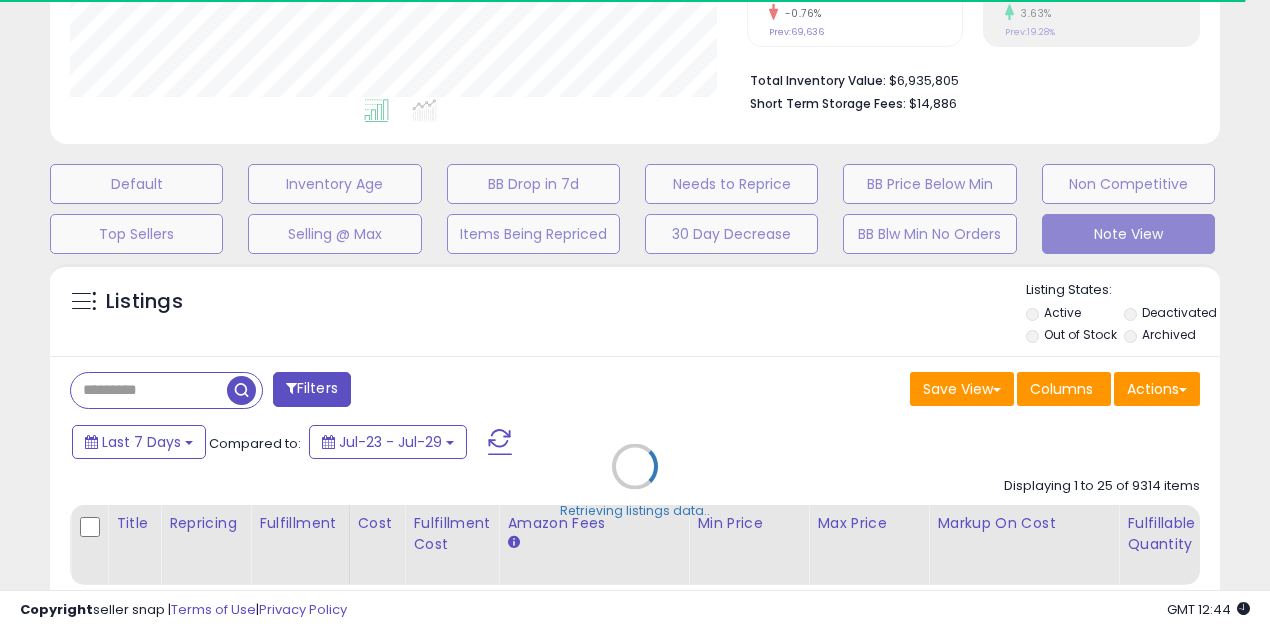click on "Retrieving listings data.." at bounding box center [635, 481] 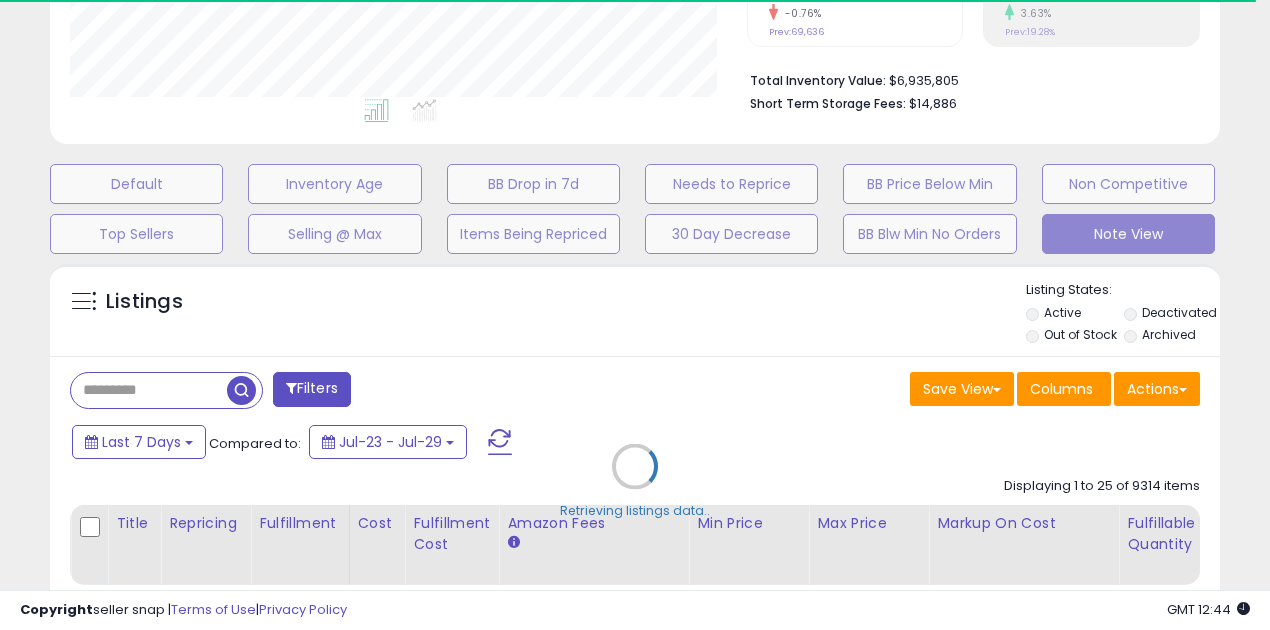 select on "**" 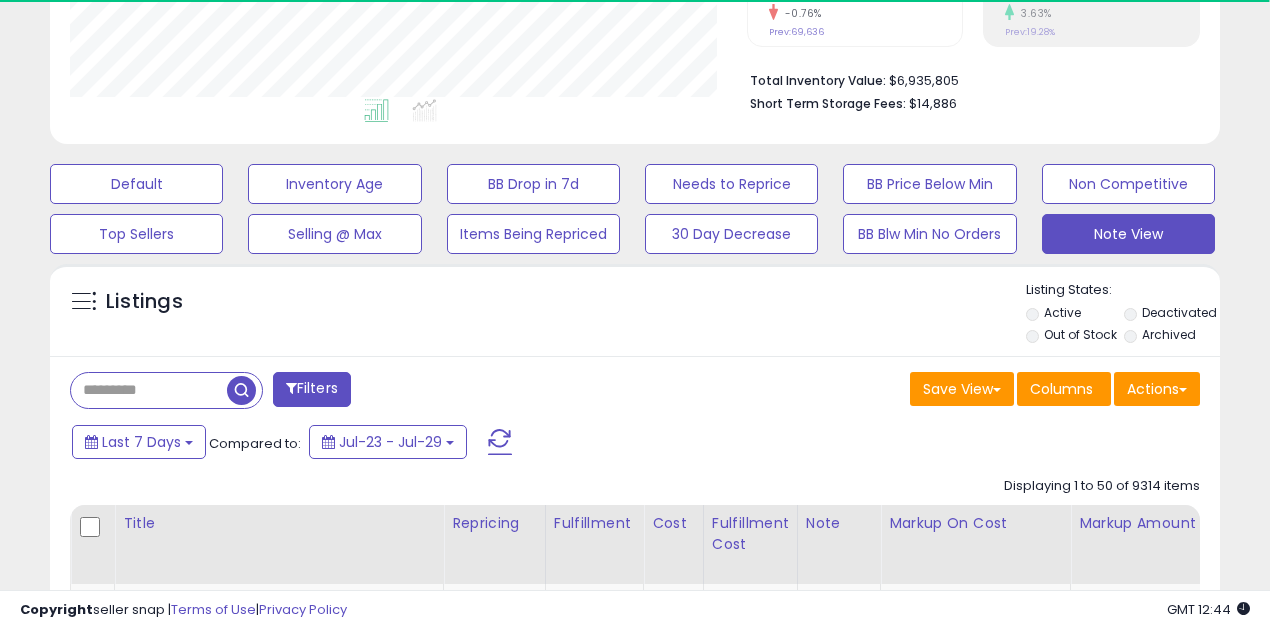 scroll, scrollTop: 999590, scrollLeft: 999323, axis: both 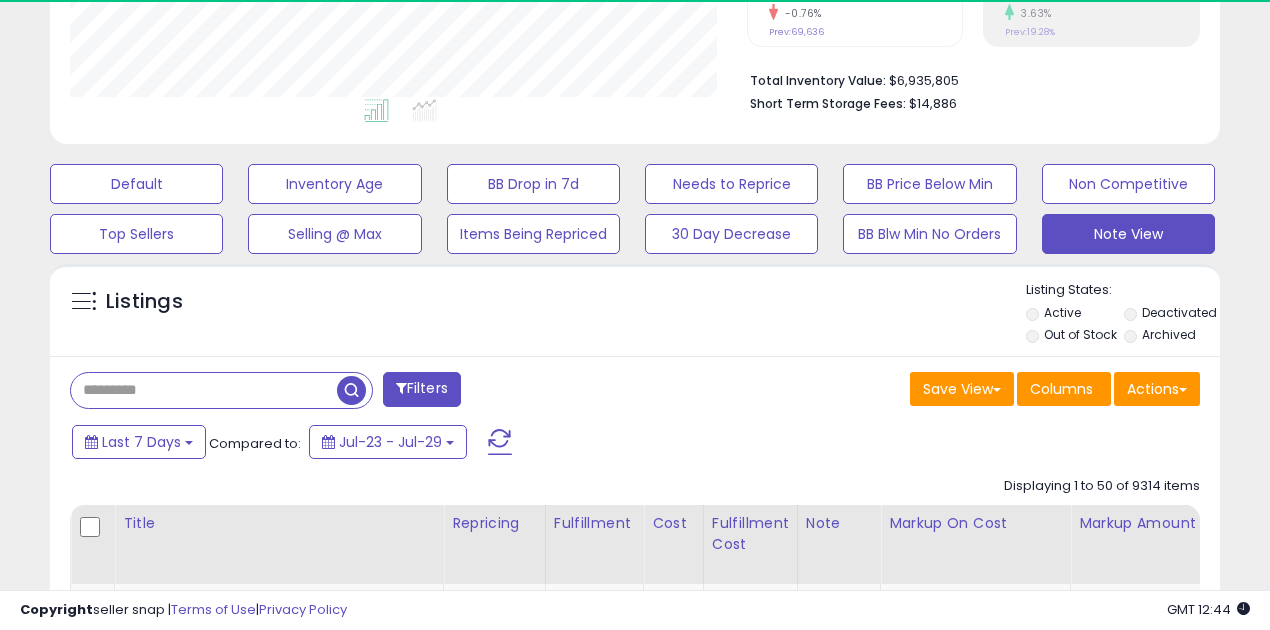 paste on "**********" 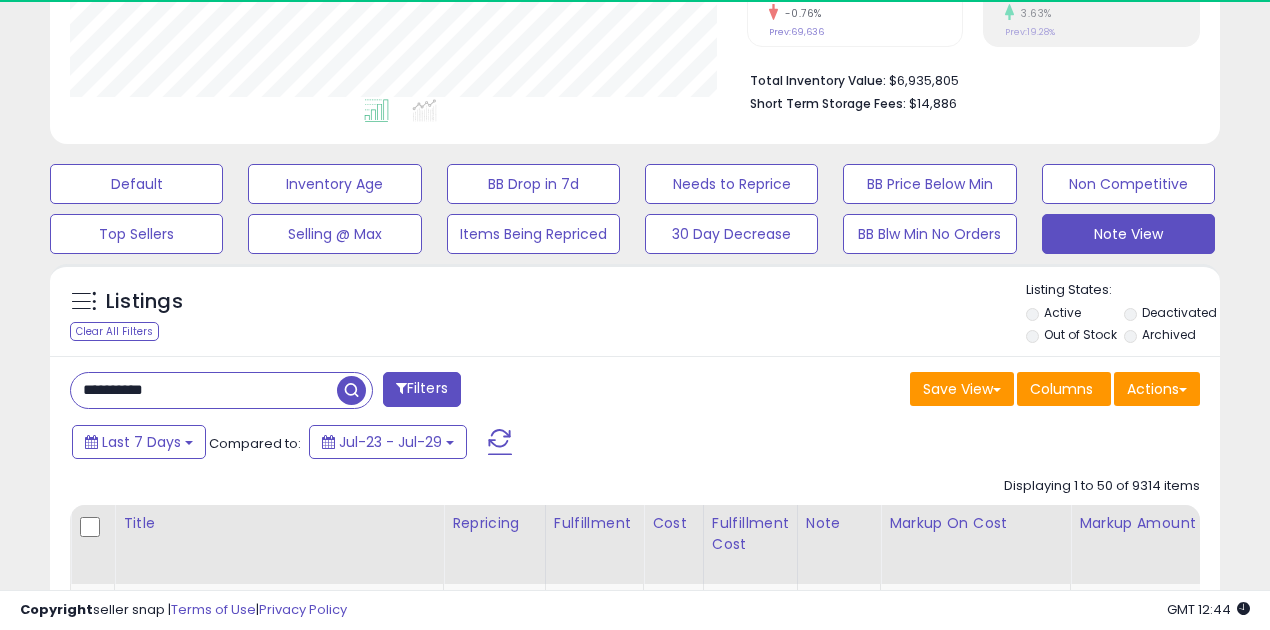 click at bounding box center [351, 390] 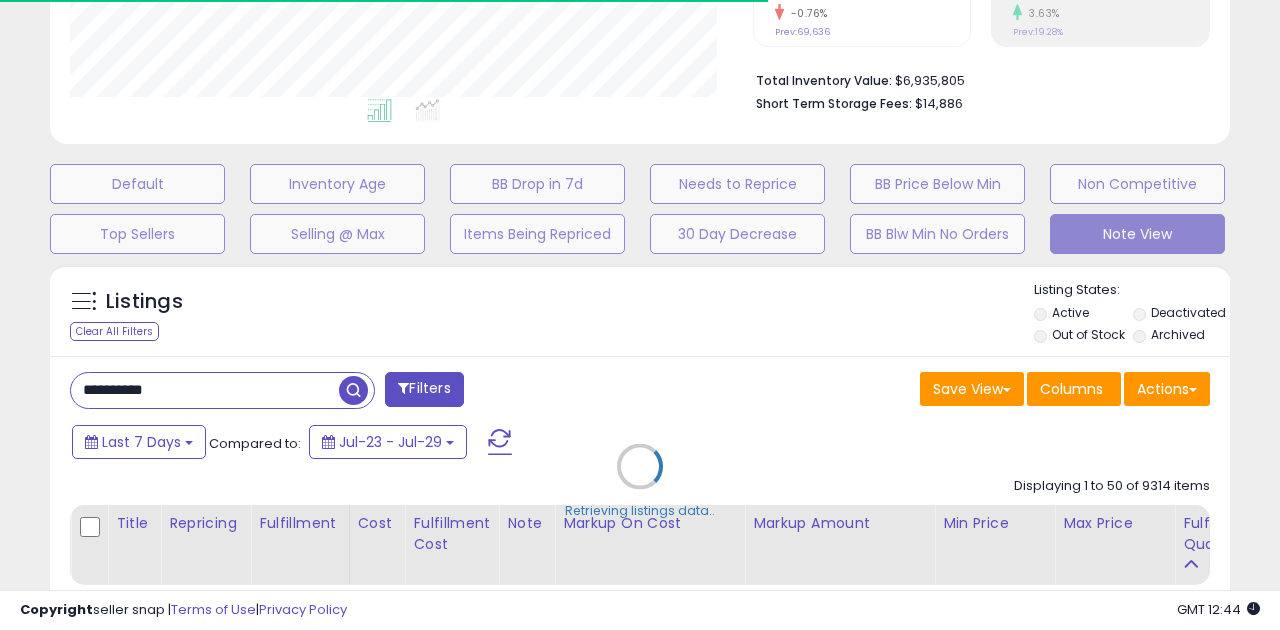 scroll, scrollTop: 999590, scrollLeft: 999317, axis: both 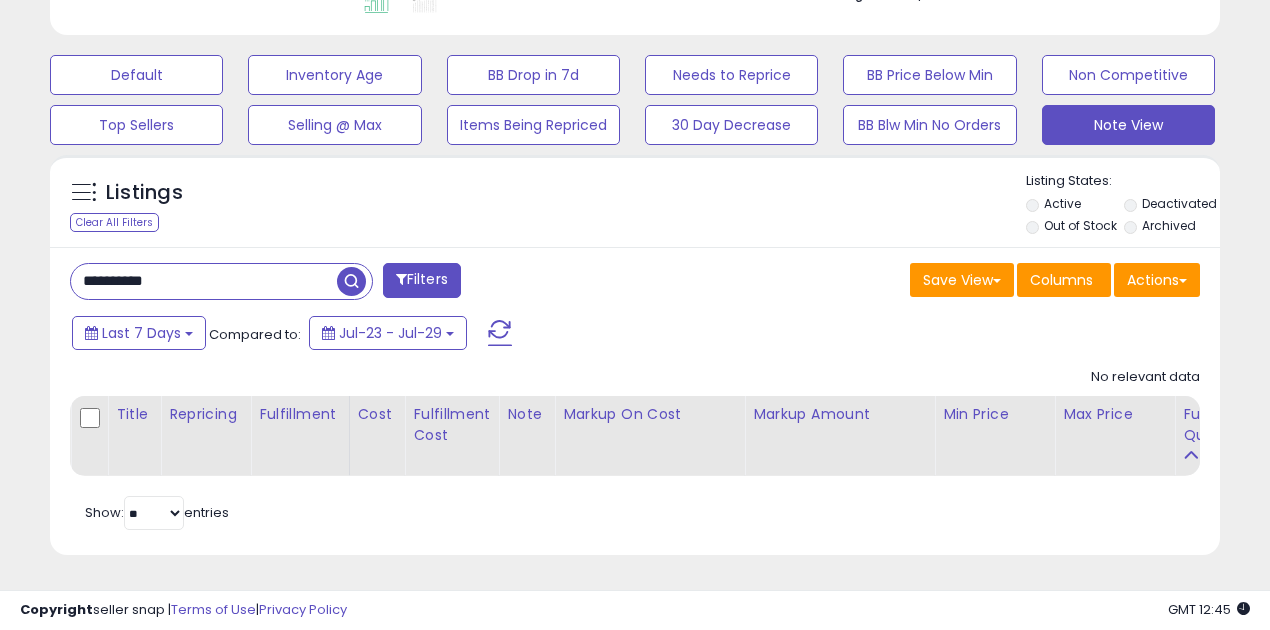 click on "**********" at bounding box center (204, 281) 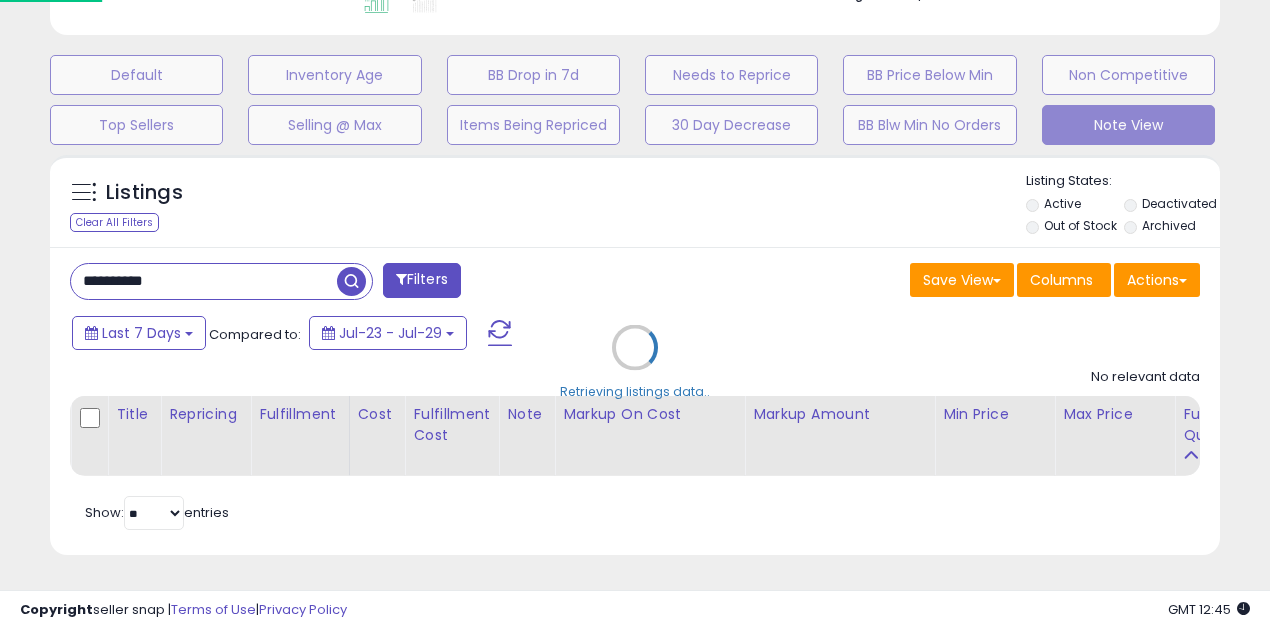 scroll, scrollTop: 999590, scrollLeft: 999317, axis: both 